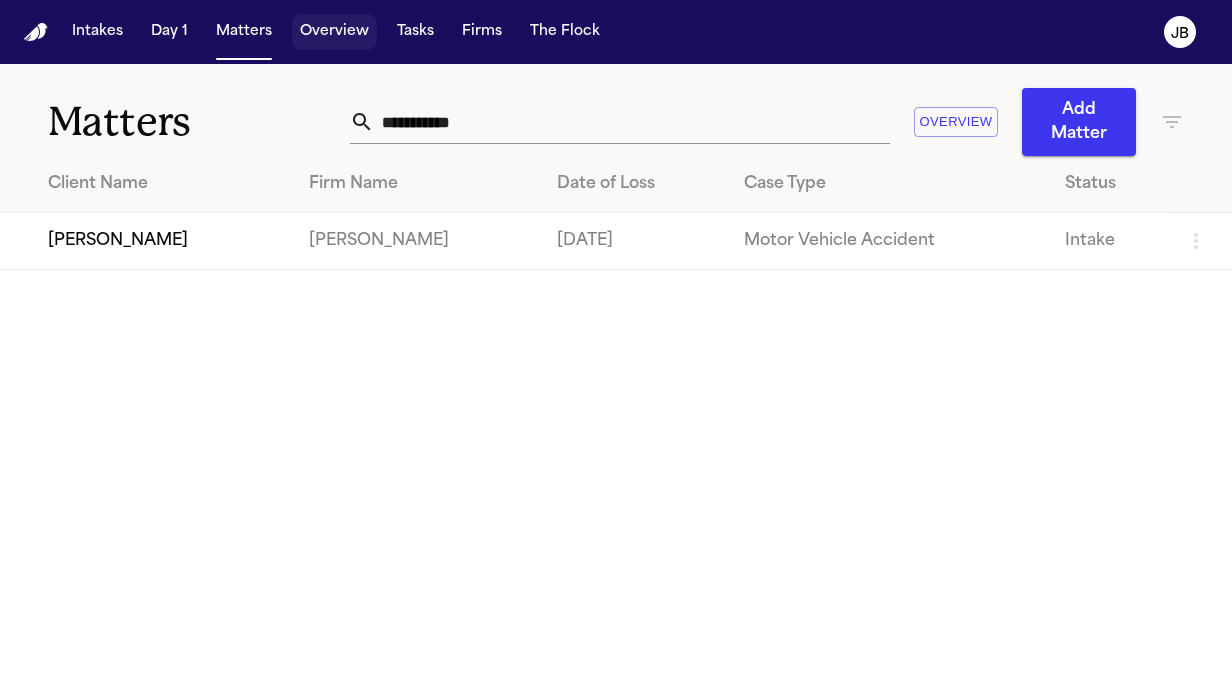 scroll, scrollTop: 0, scrollLeft: 0, axis: both 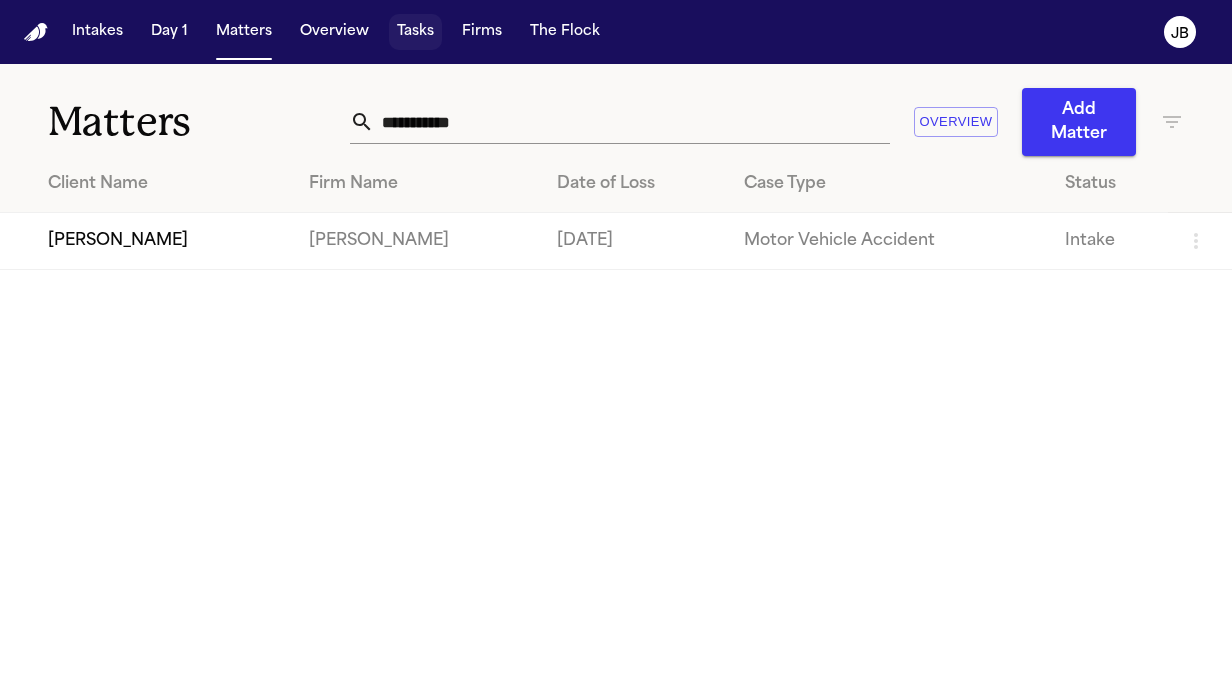 click on "Tasks" at bounding box center (415, 32) 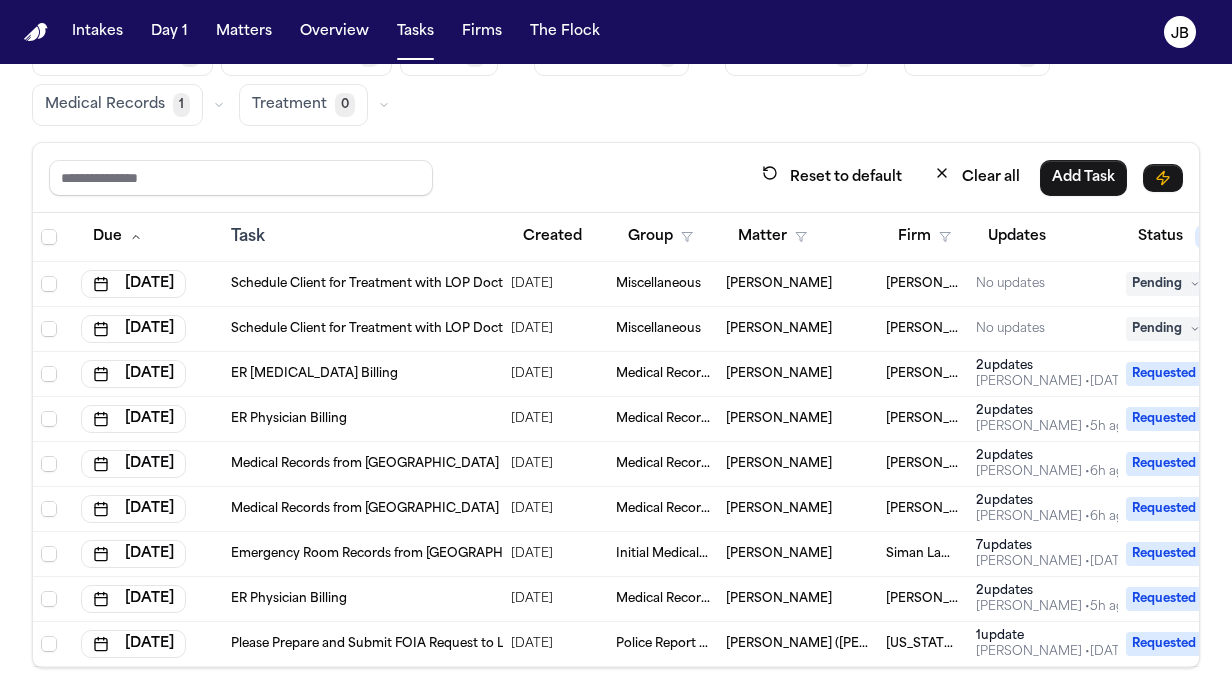 scroll, scrollTop: 116, scrollLeft: 0, axis: vertical 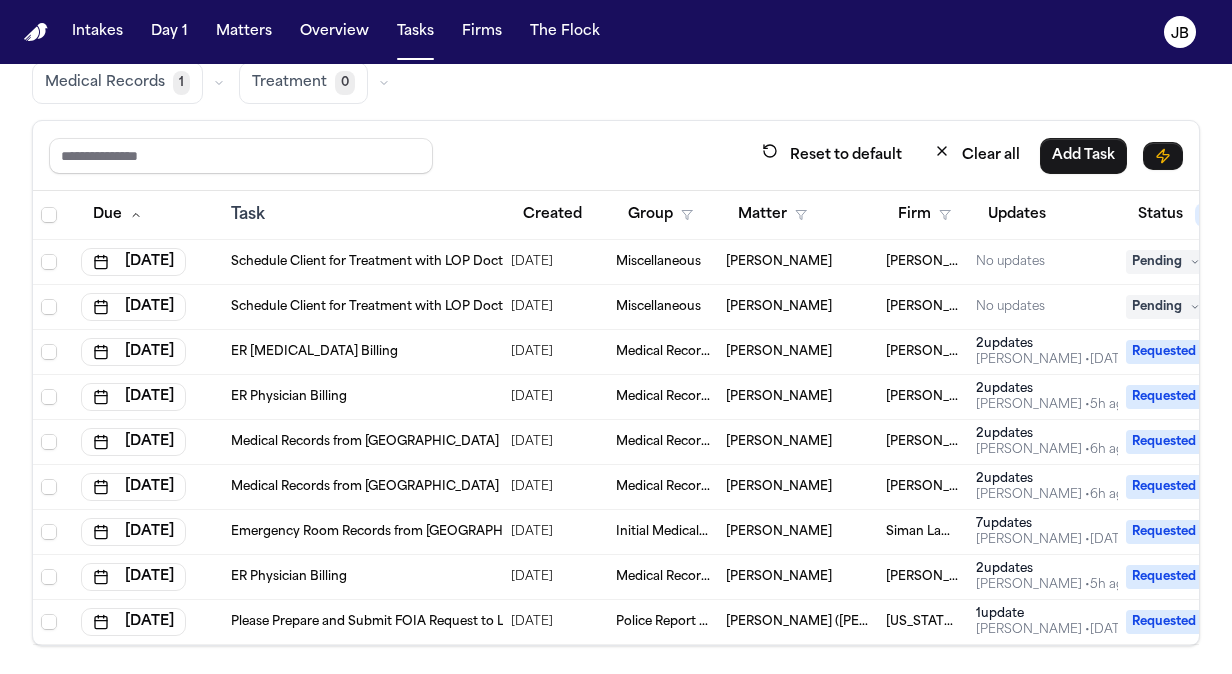 click on "[PERSON_NAME]" at bounding box center (779, 262) 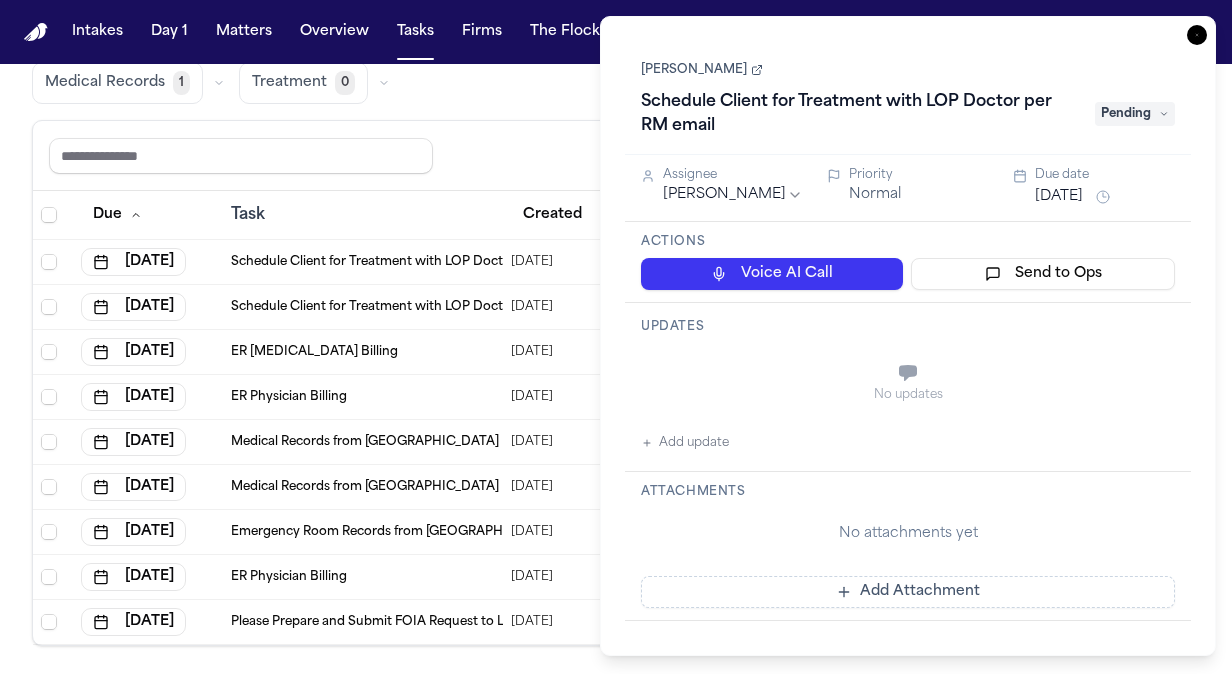 click on "[PERSON_NAME]" at bounding box center (702, 70) 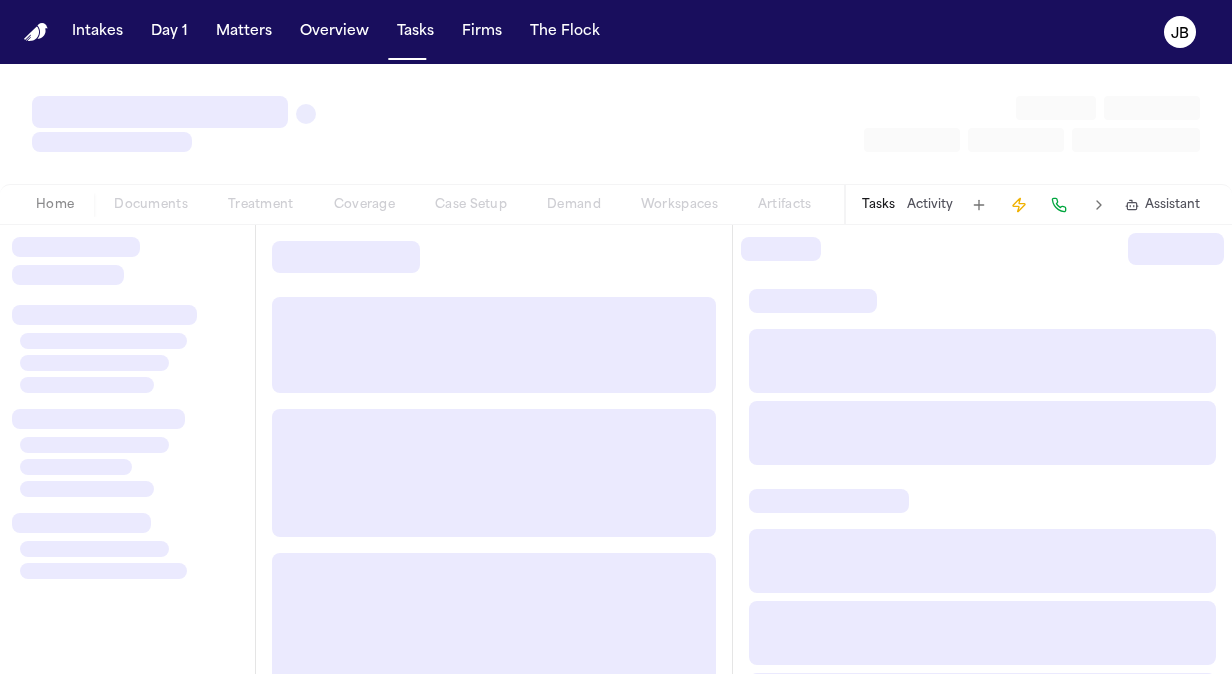 scroll, scrollTop: 0, scrollLeft: 0, axis: both 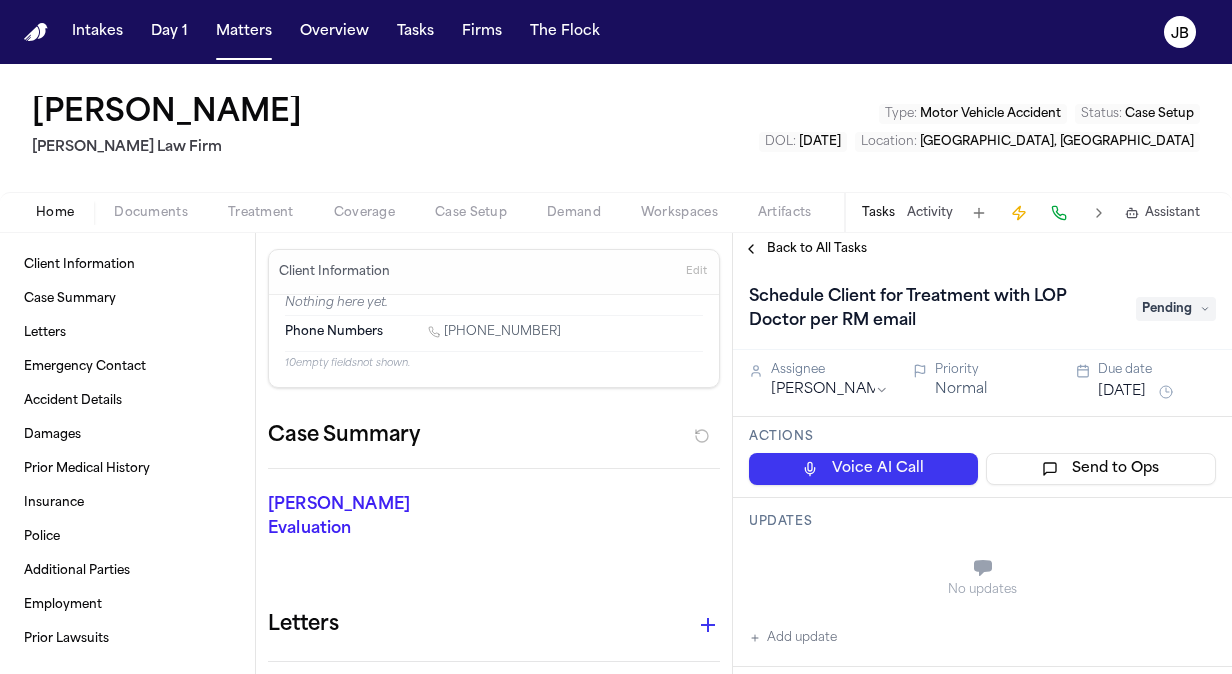 click on "[PERSON_NAME]" at bounding box center (167, 114) 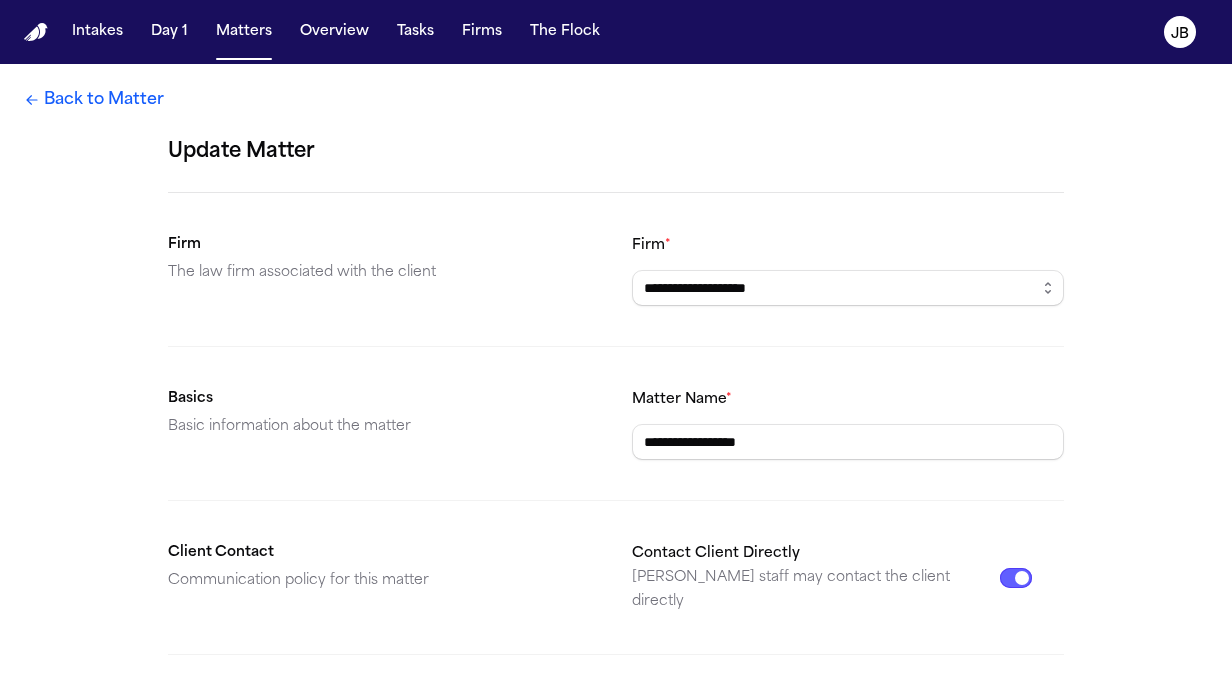 click on "Back to Matter" at bounding box center (94, 100) 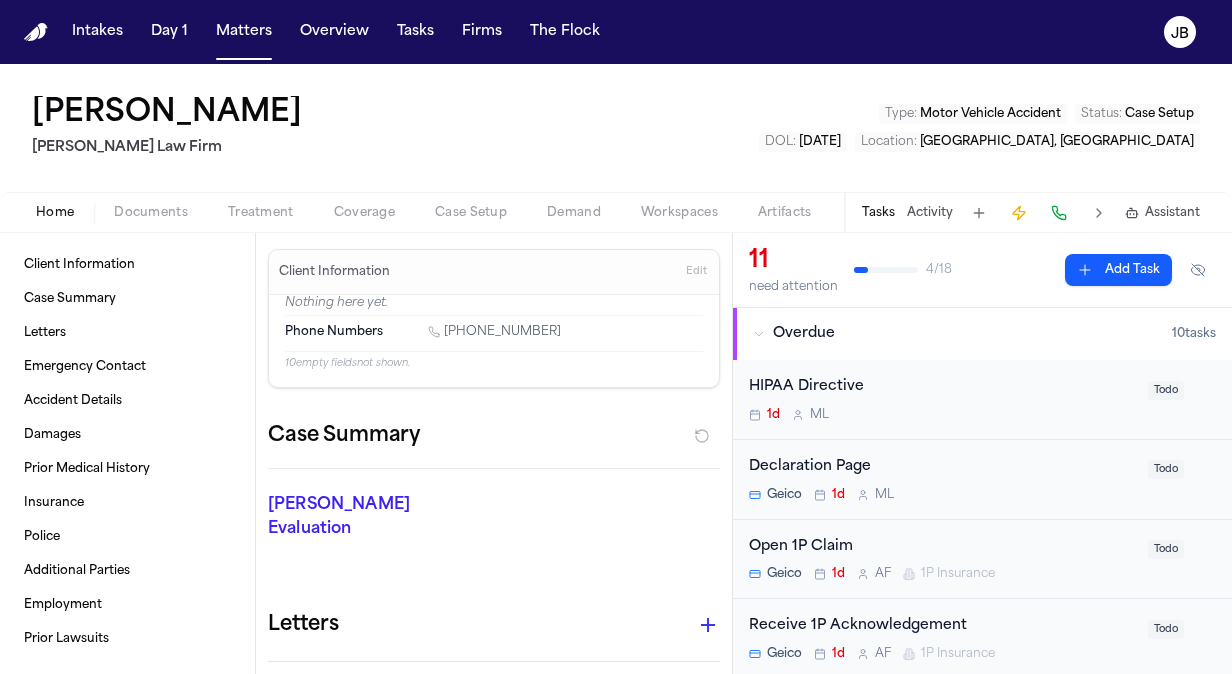 drag, startPoint x: 305, startPoint y: 102, endPoint x: 33, endPoint y: 104, distance: 272.00735 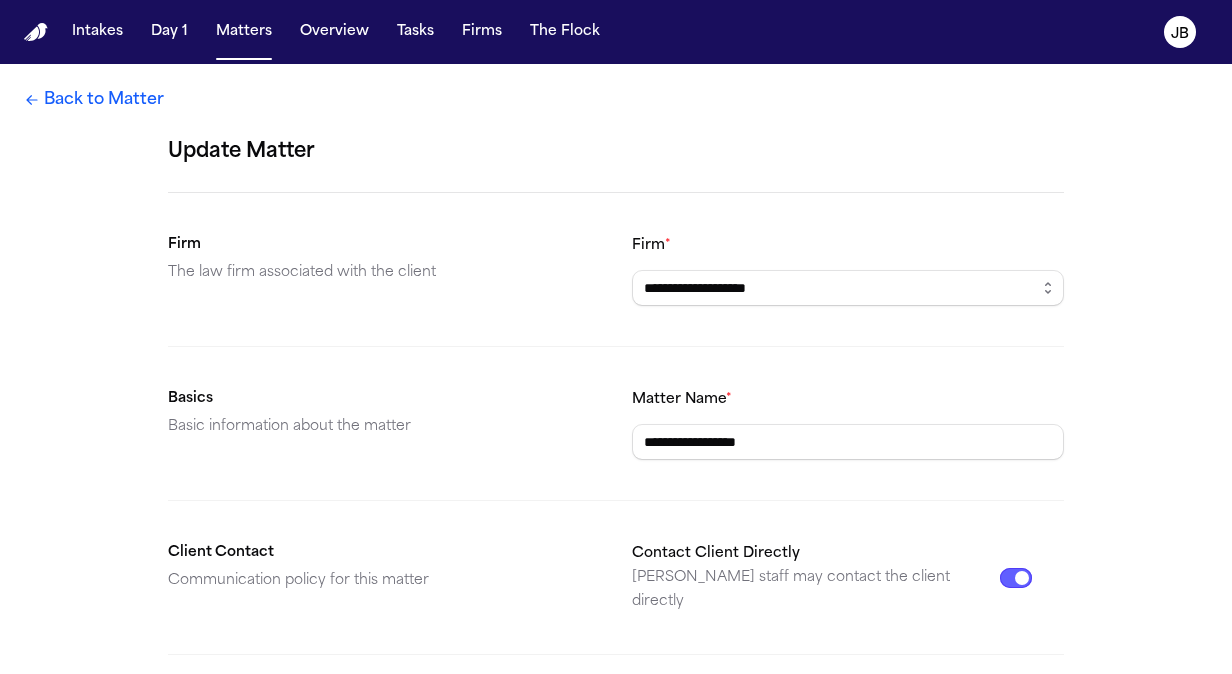 click on "Back to Matter" at bounding box center [94, 100] 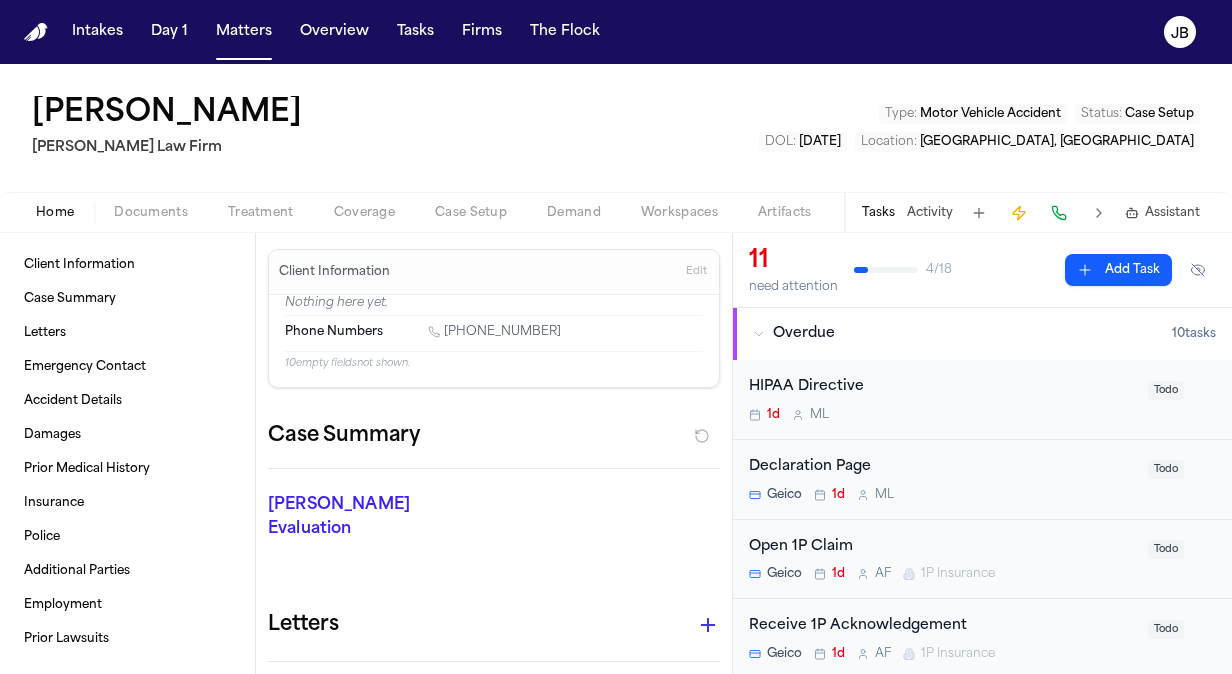 drag, startPoint x: 311, startPoint y: 104, endPoint x: 32, endPoint y: 102, distance: 279.00717 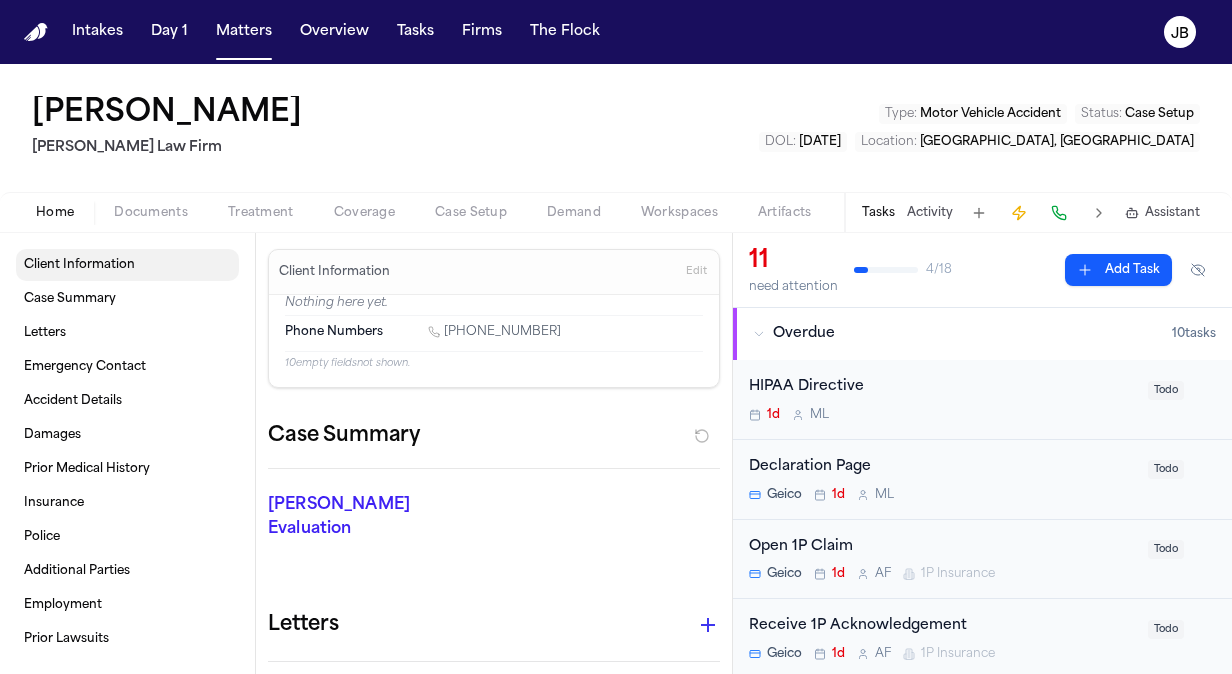 click on "Client Information" at bounding box center (79, 265) 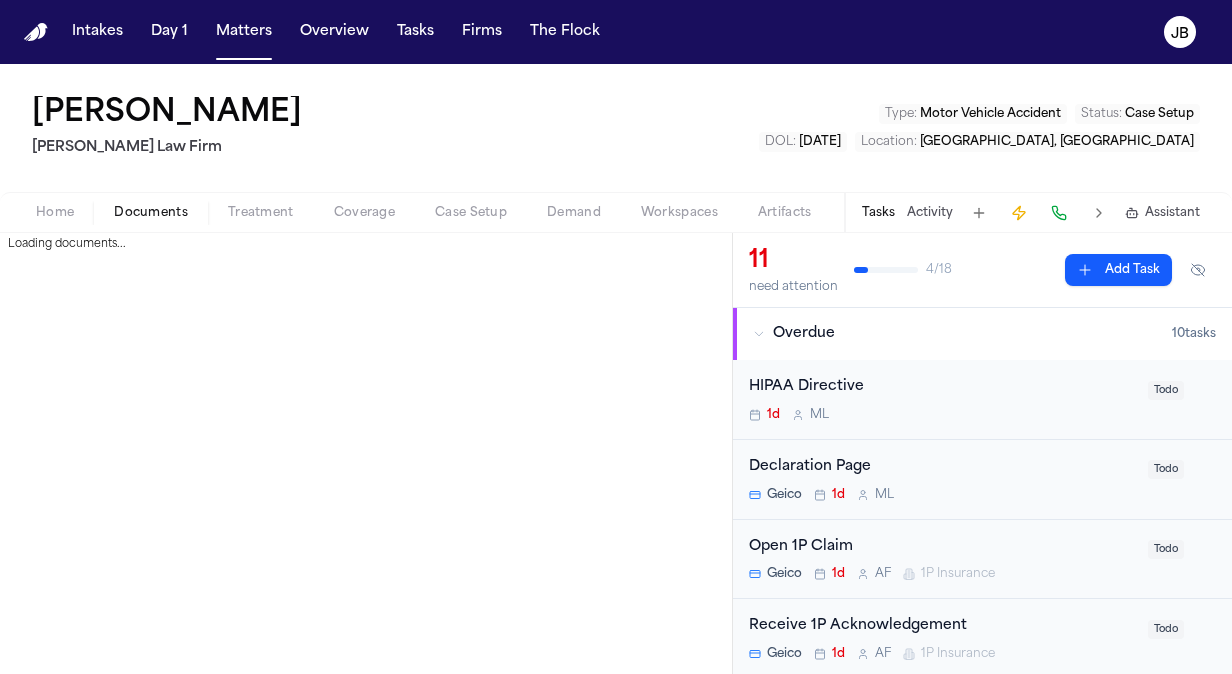 click on "Documents" at bounding box center (151, 213) 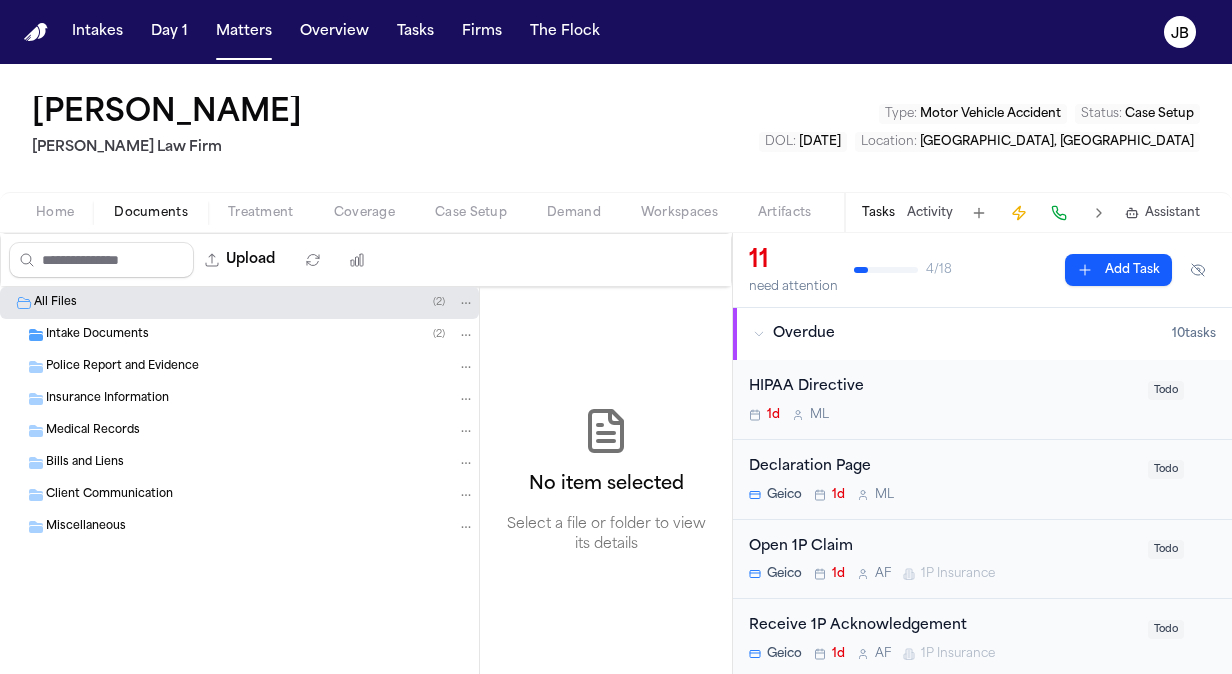 click on "Intake Documents" at bounding box center (97, 335) 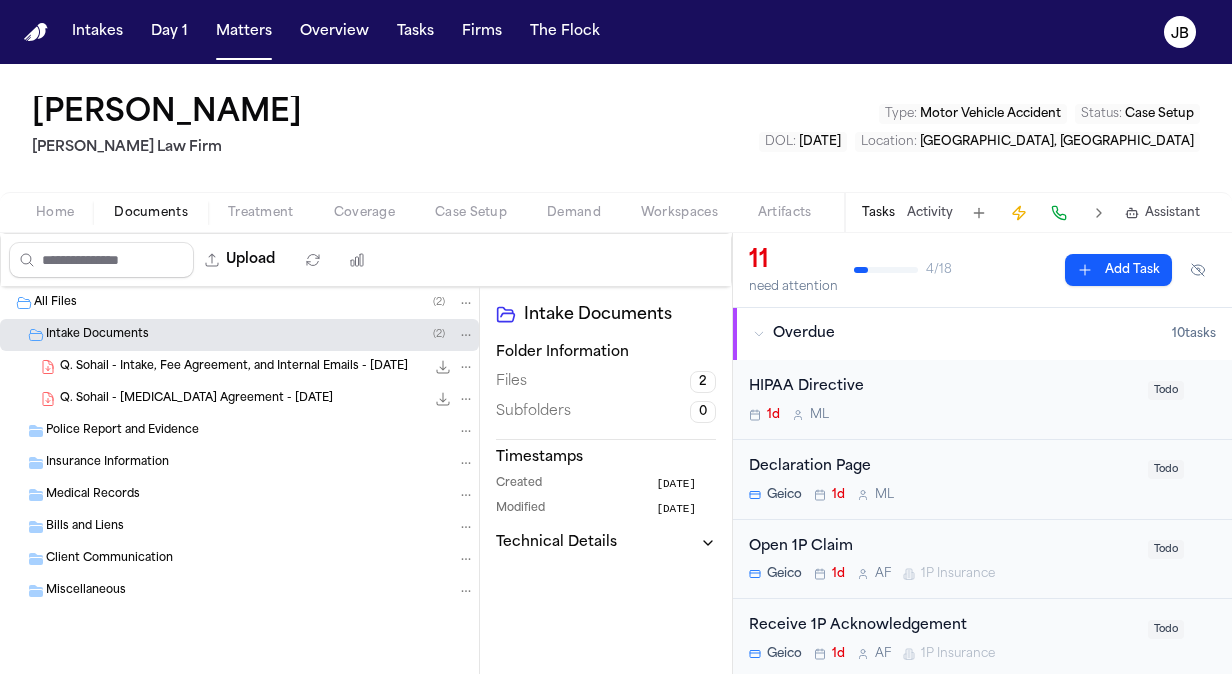 click on "Q. Sohail - Intake, Fee Agreement, and Internal Emails - [DATE]" at bounding box center (234, 367) 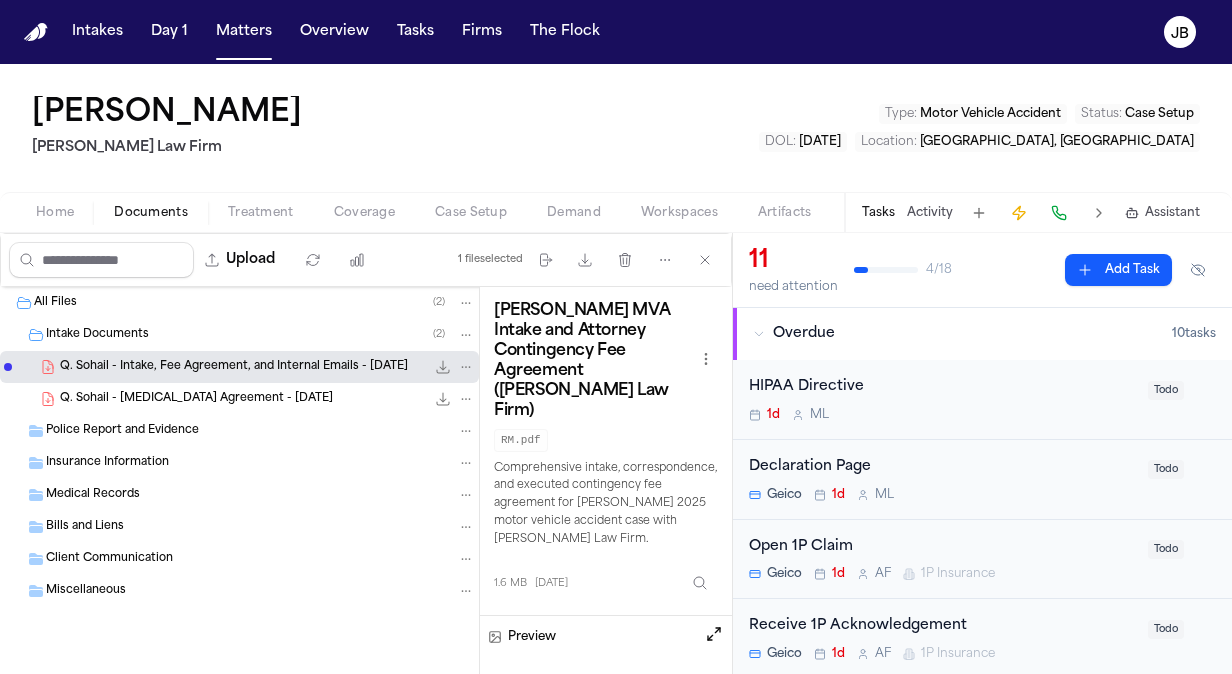 click on "Q. Sohail - [MEDICAL_DATA] Agreement - [DATE]" at bounding box center (196, 399) 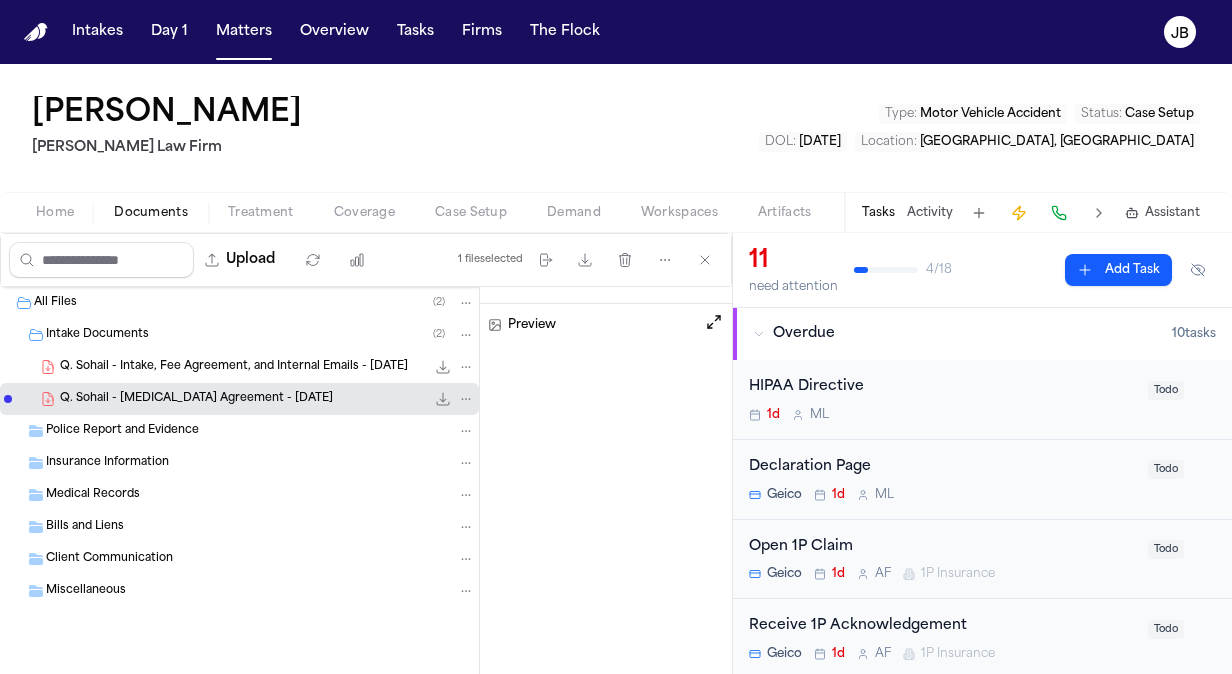scroll, scrollTop: 48, scrollLeft: 0, axis: vertical 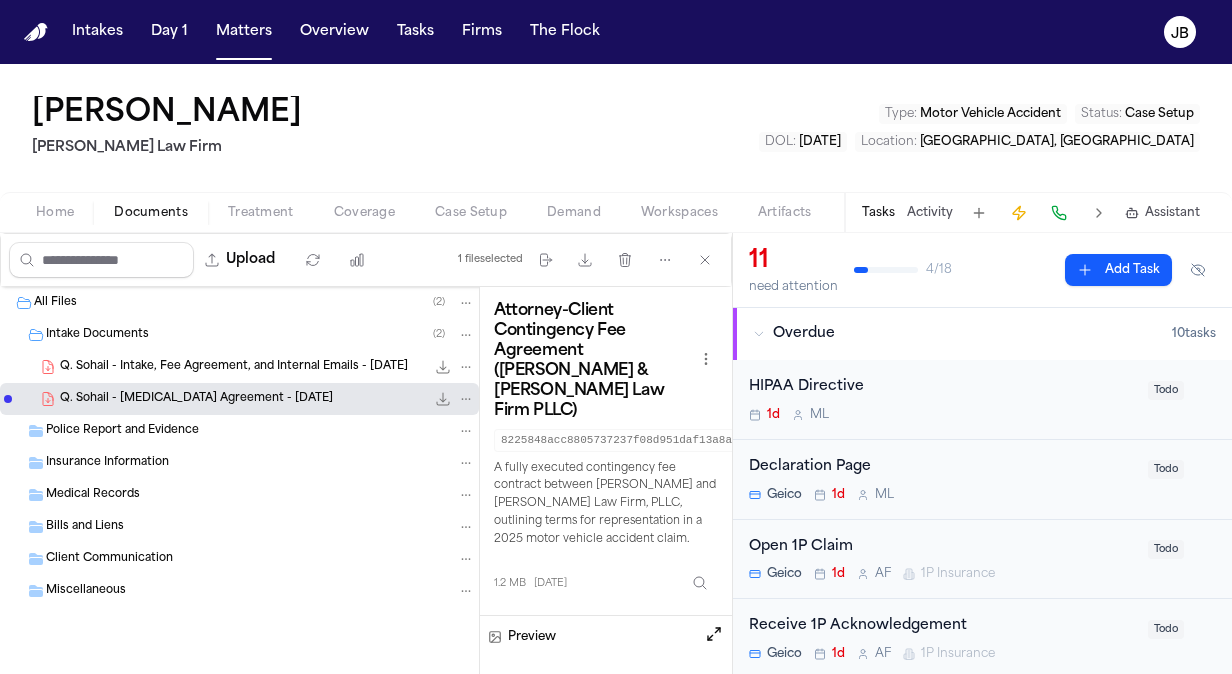 click on "All Files ( 2 )" at bounding box center (254, 303) 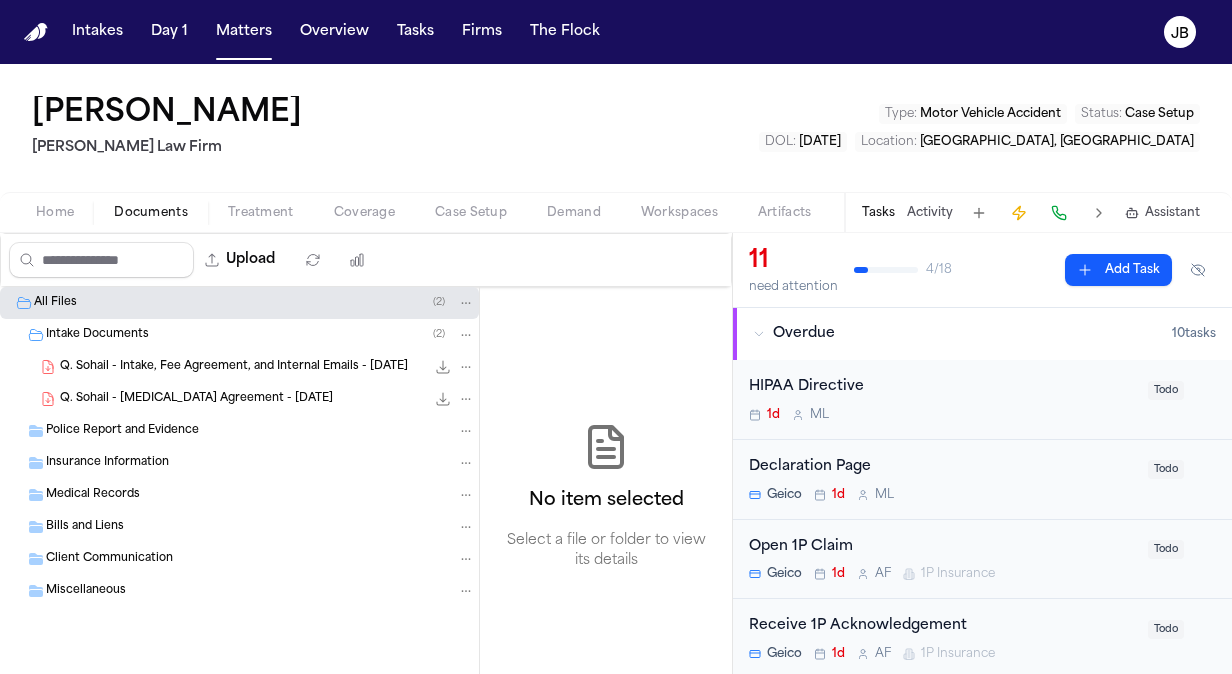 click on "Home" at bounding box center [55, 213] 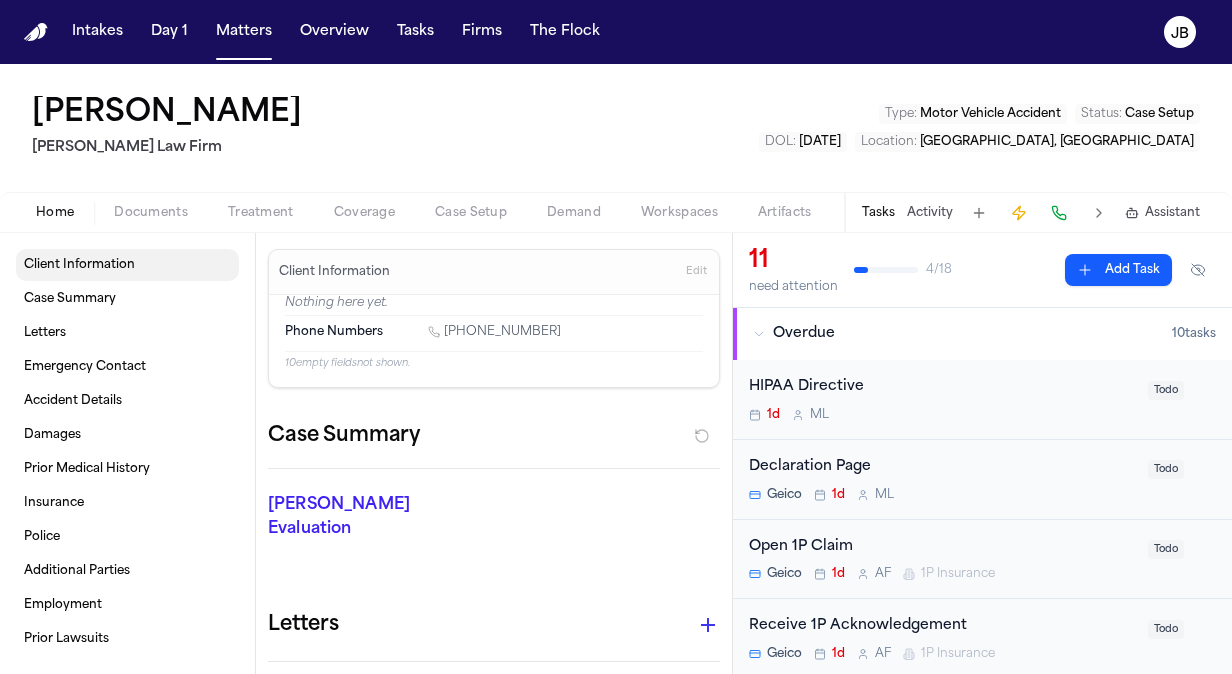 click on "Client Information" at bounding box center (127, 265) 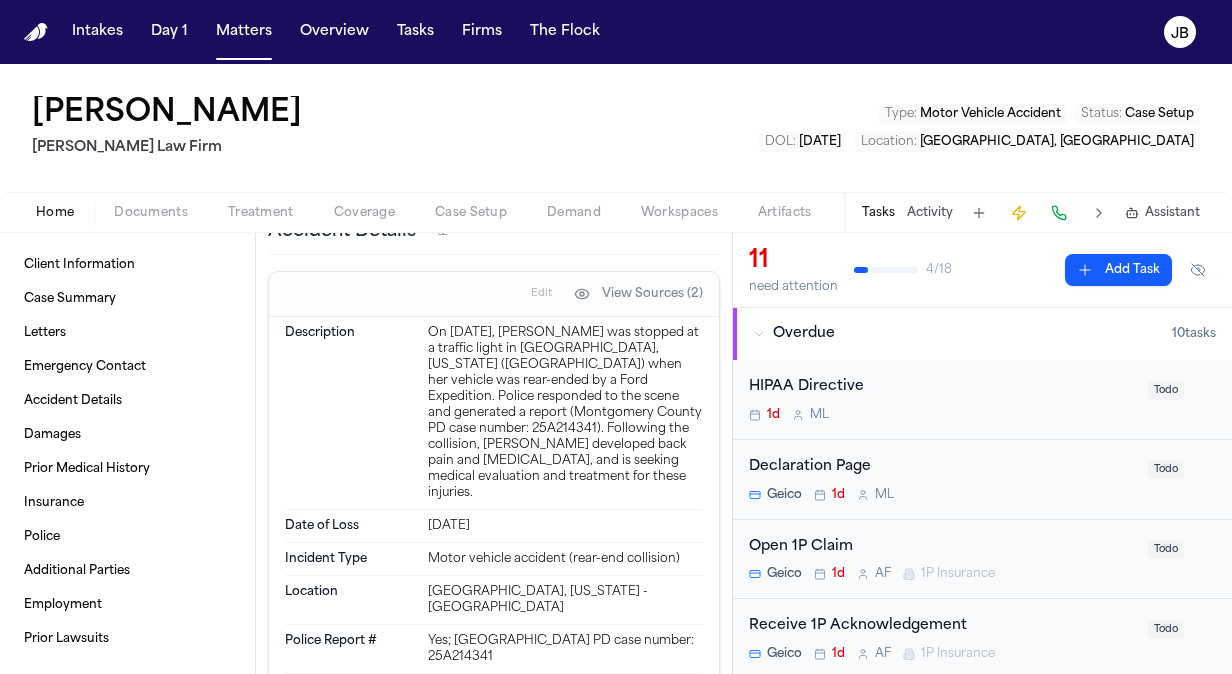 scroll, scrollTop: 706, scrollLeft: 0, axis: vertical 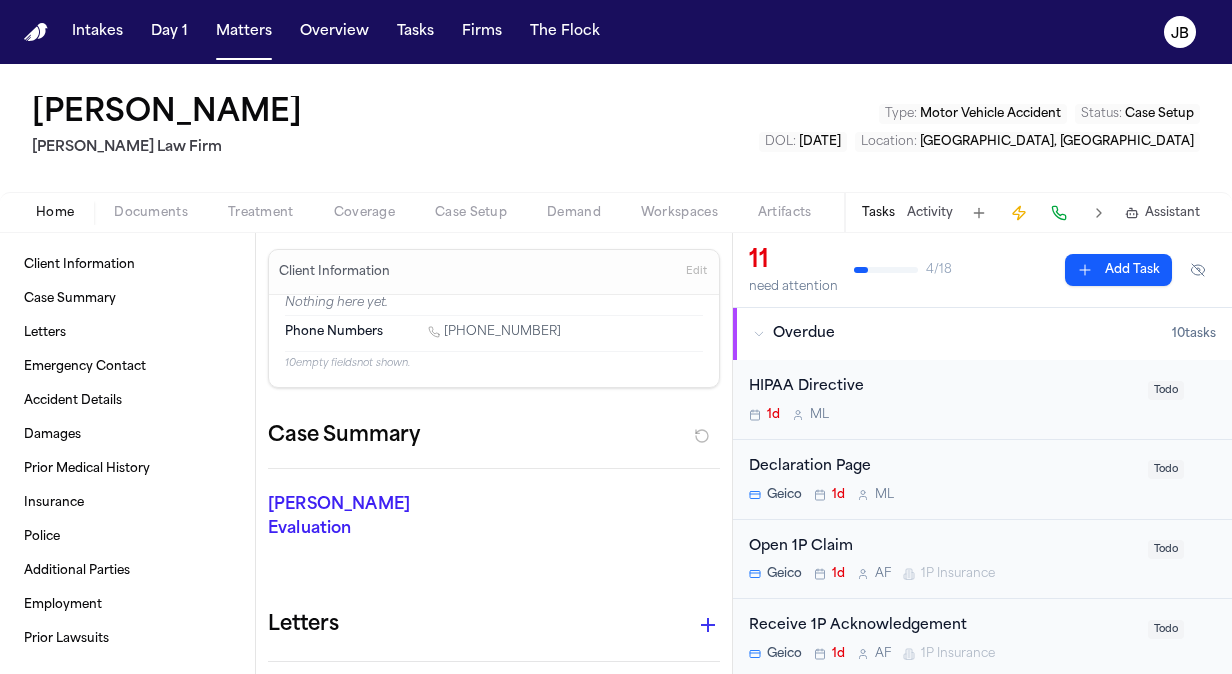 drag, startPoint x: 311, startPoint y: 114, endPoint x: 37, endPoint y: 111, distance: 274.01642 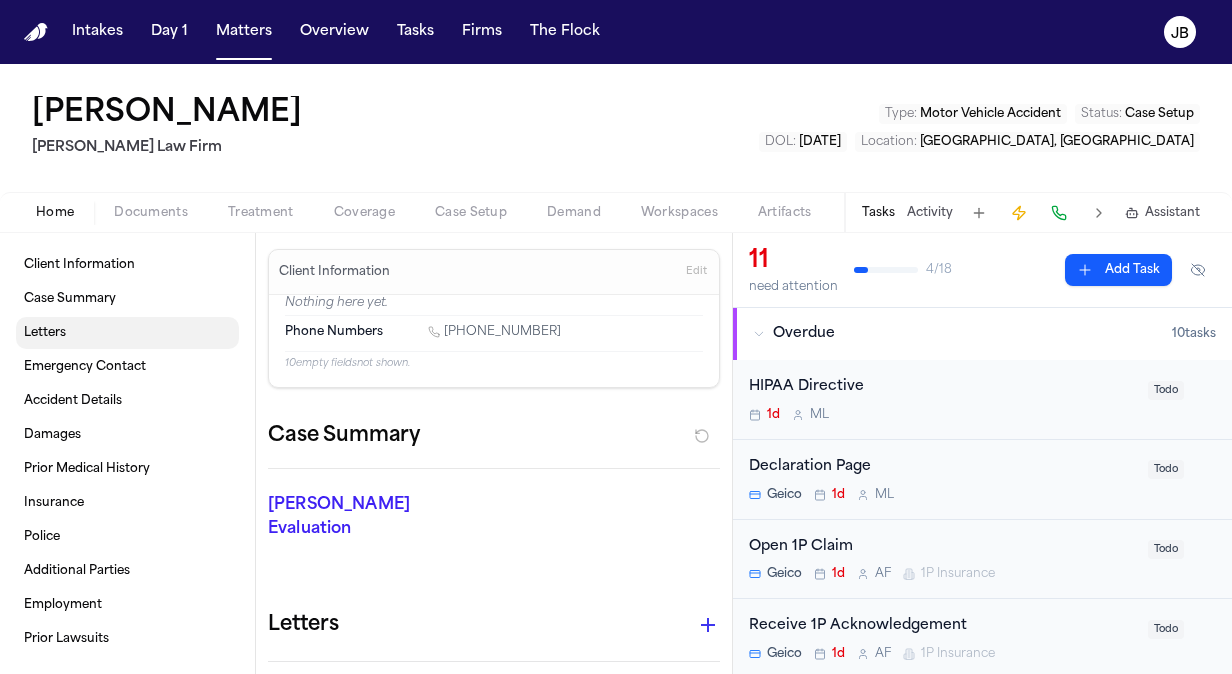 click on "Letters" at bounding box center [127, 333] 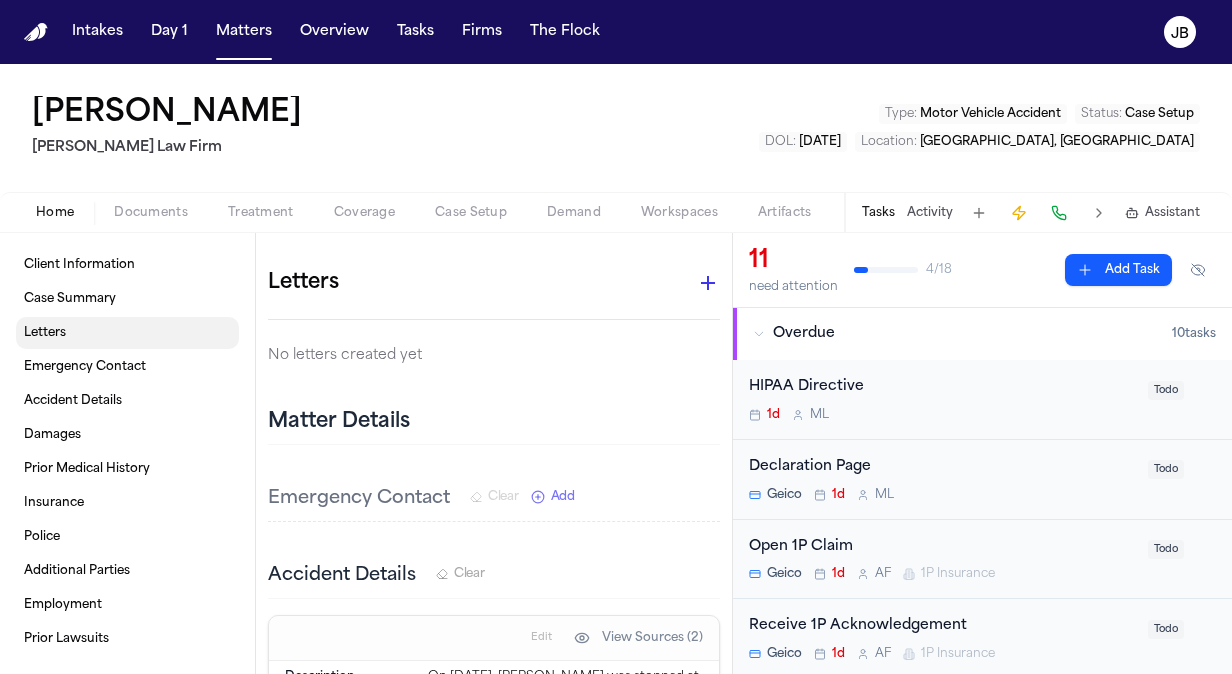 scroll, scrollTop: 346, scrollLeft: 0, axis: vertical 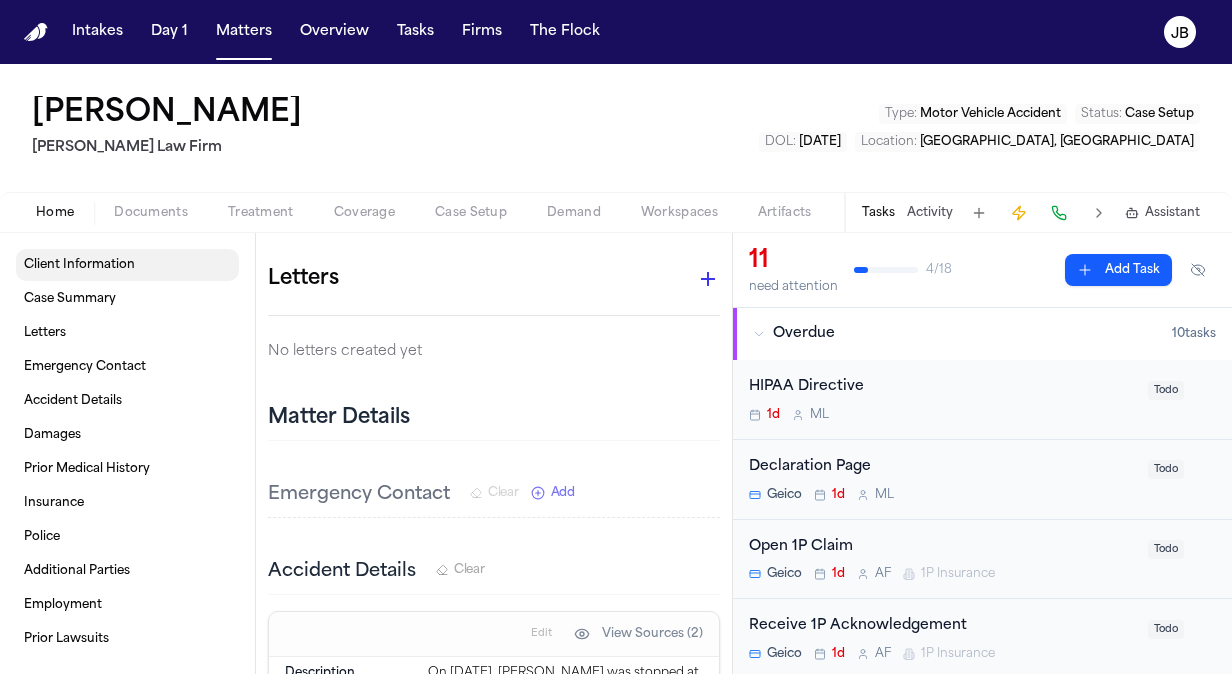 click on "Client Information" at bounding box center (79, 265) 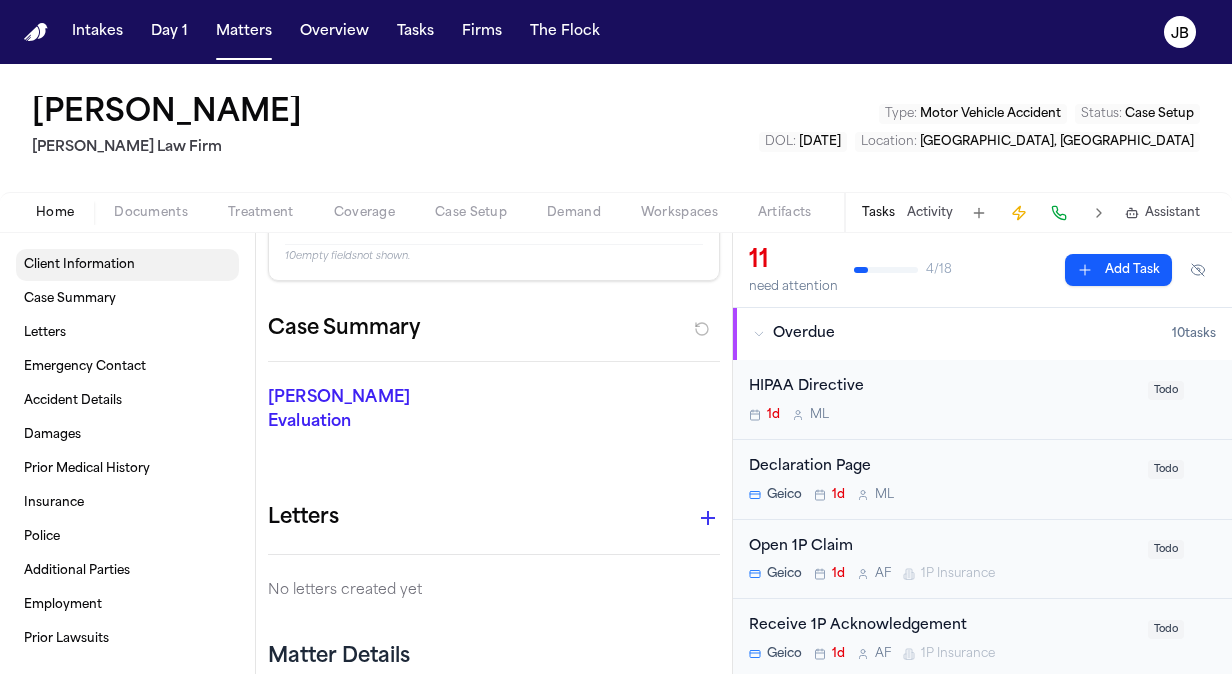 scroll, scrollTop: 0, scrollLeft: 0, axis: both 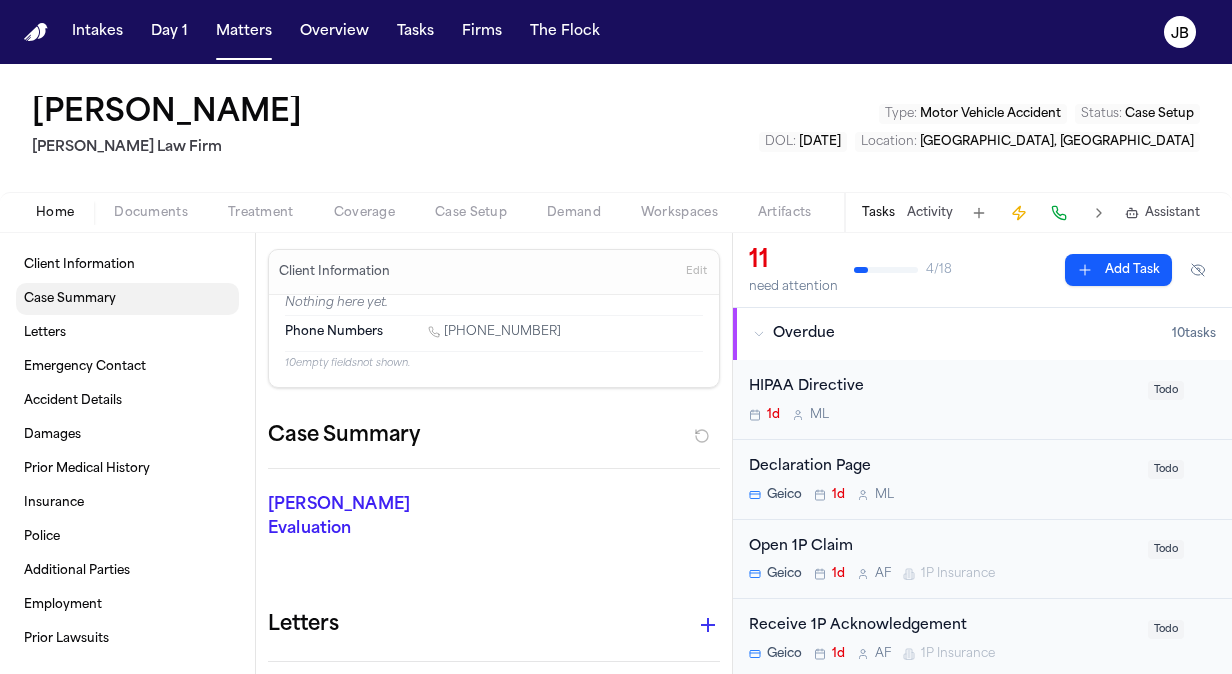 click on "Case Summary" at bounding box center (127, 299) 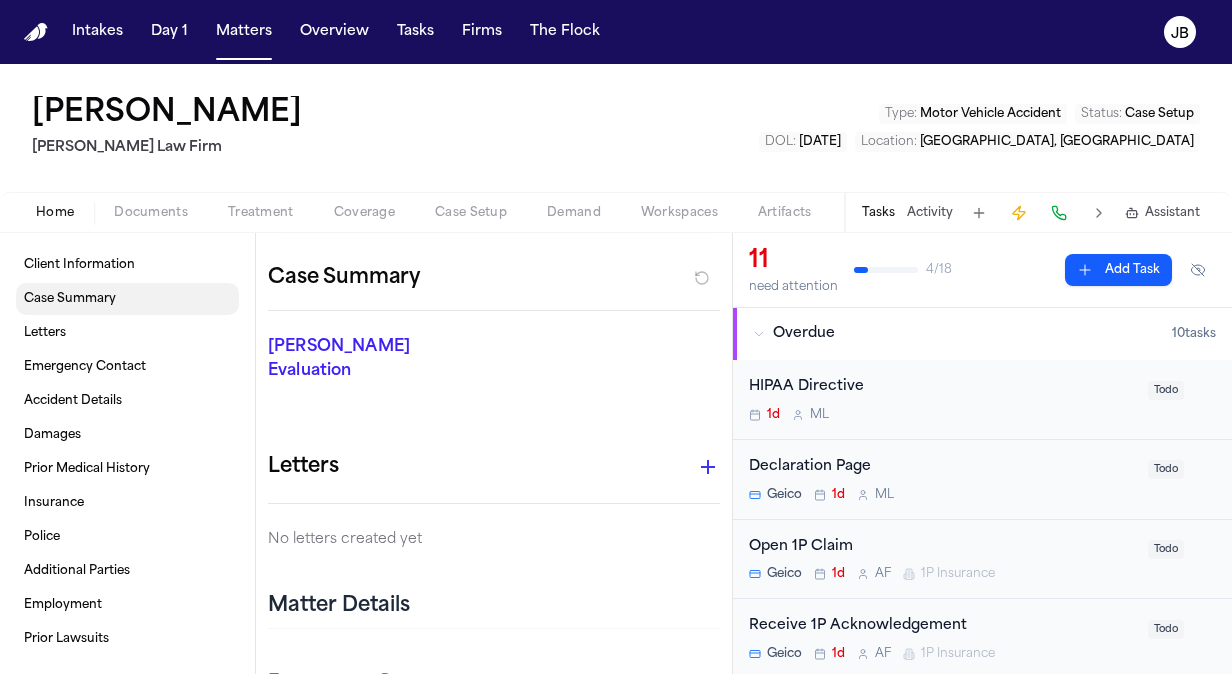 scroll, scrollTop: 162, scrollLeft: 0, axis: vertical 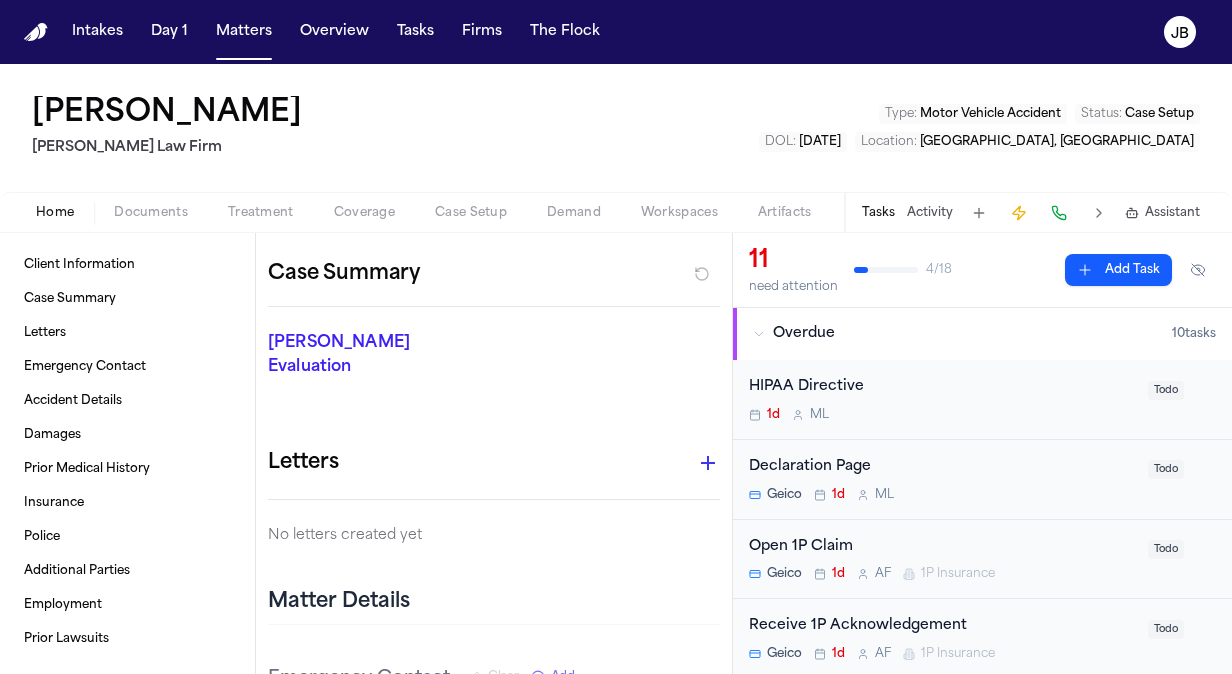 click on "Documents" at bounding box center (151, 213) 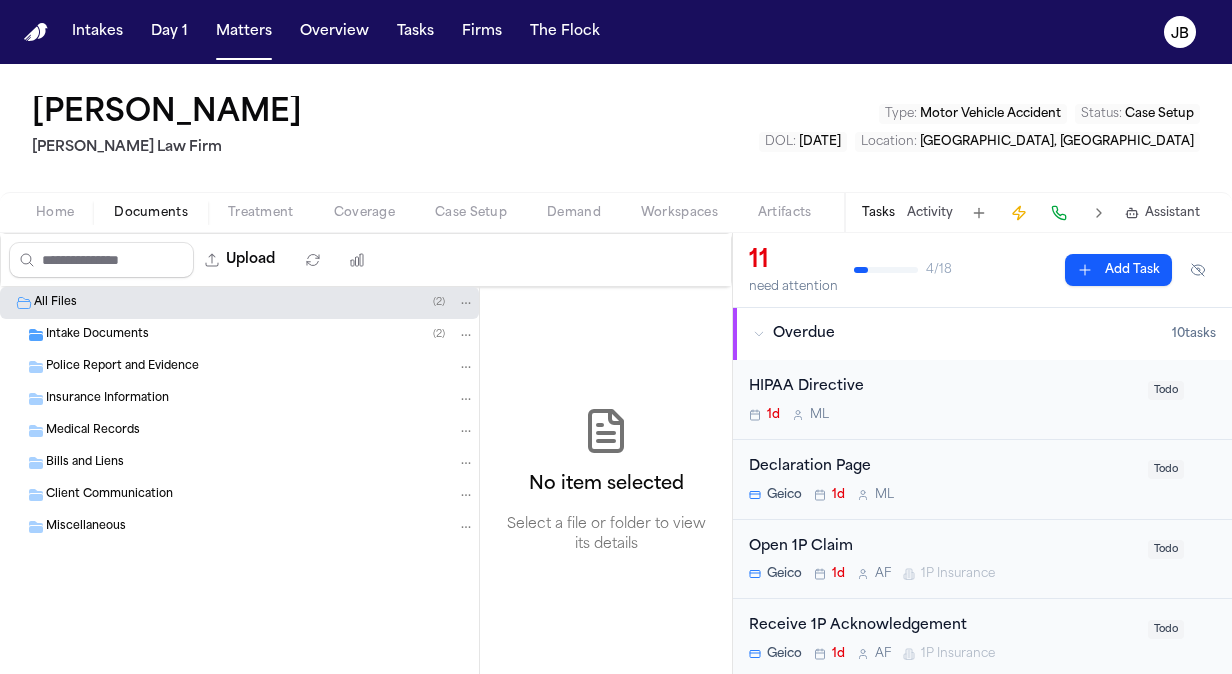 click on "Client Communication" at bounding box center (109, 495) 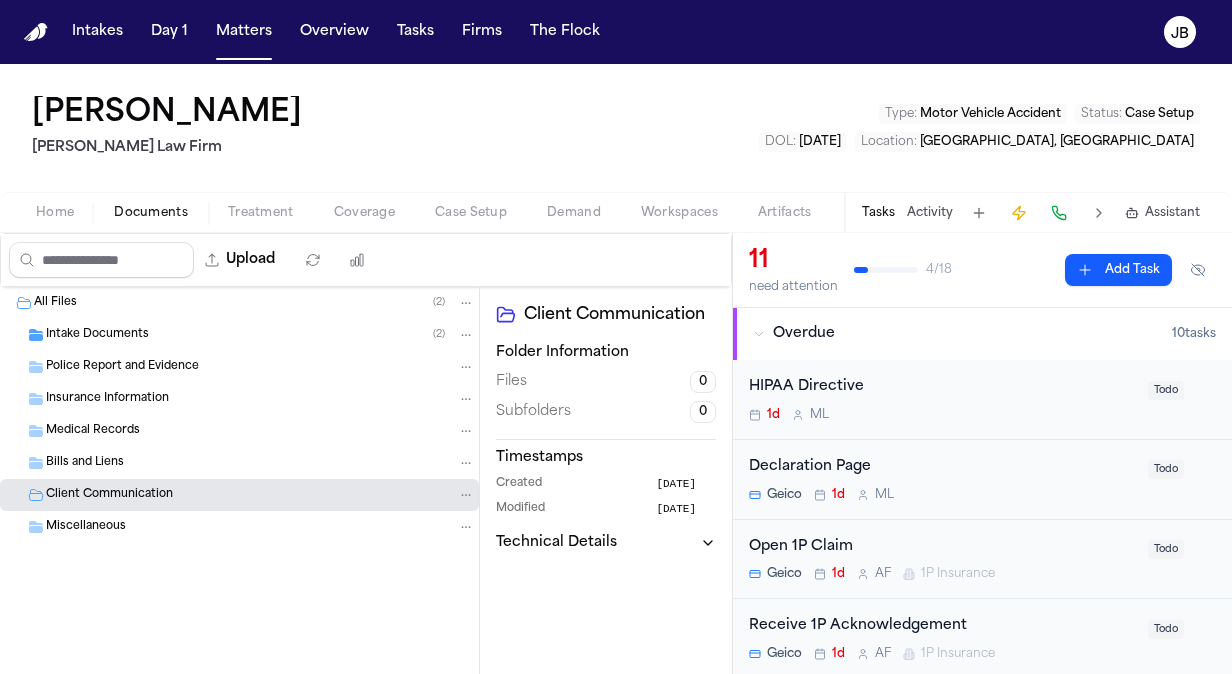 click on "Intake Documents" at bounding box center [97, 335] 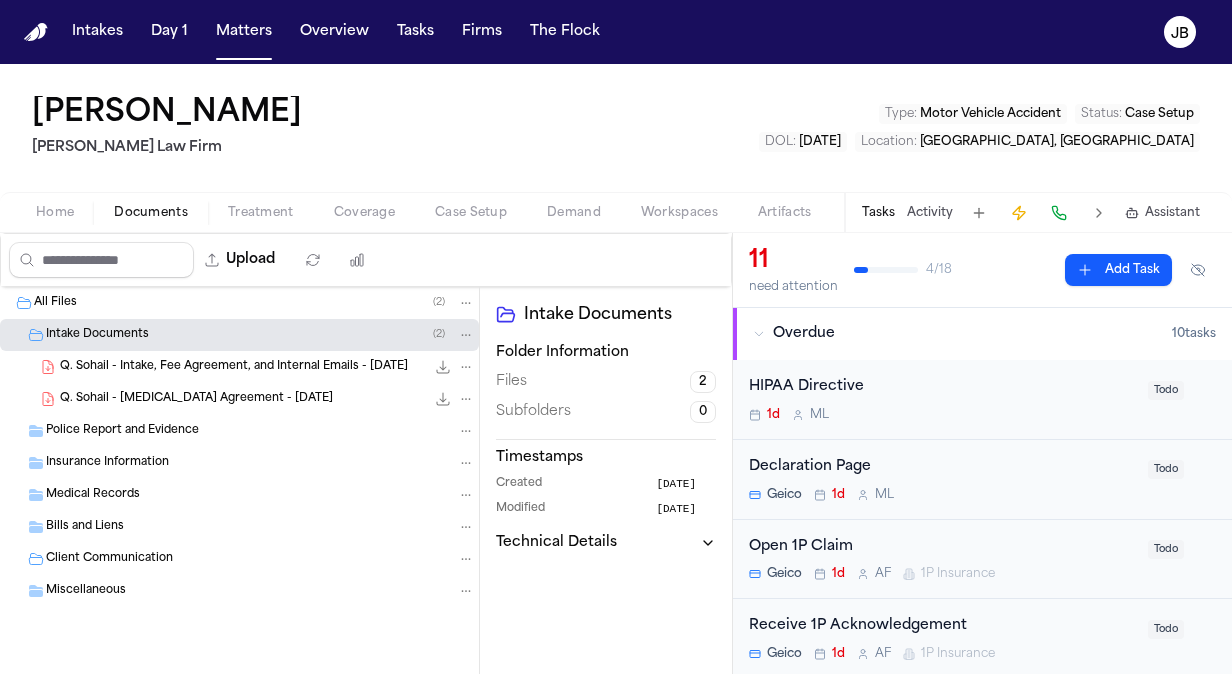 click on "Q. Sohail - Intake, Fee Agreement, and Internal Emails - [DATE]" at bounding box center [234, 367] 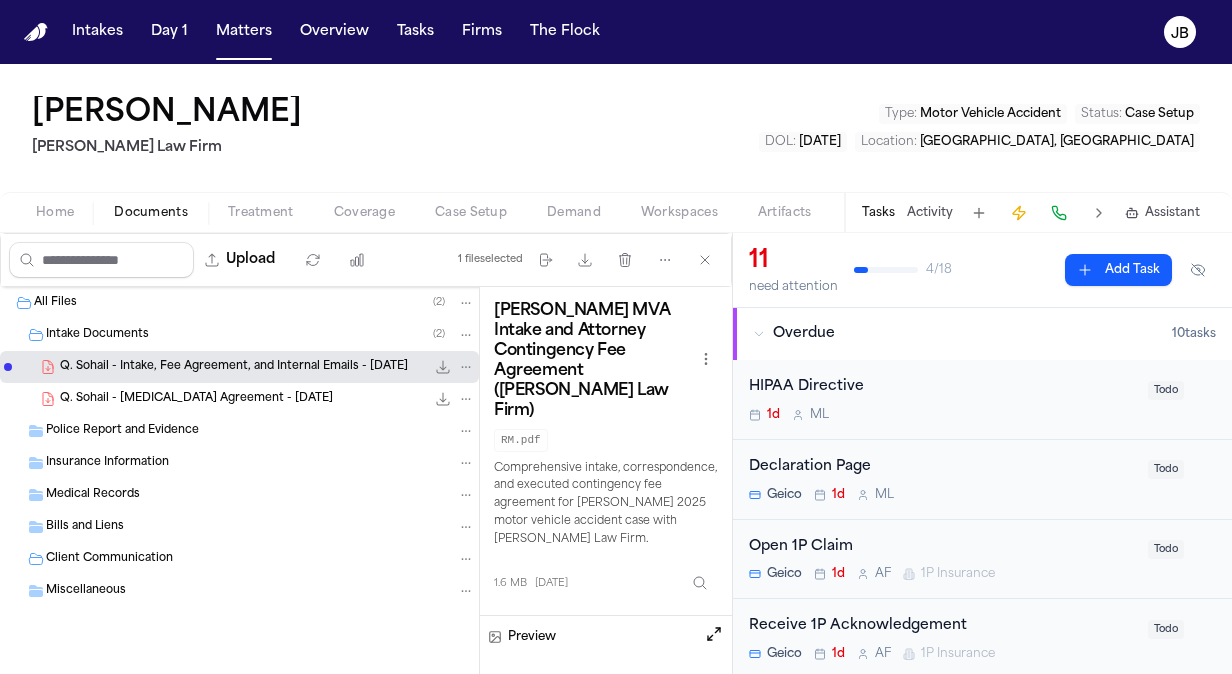 click 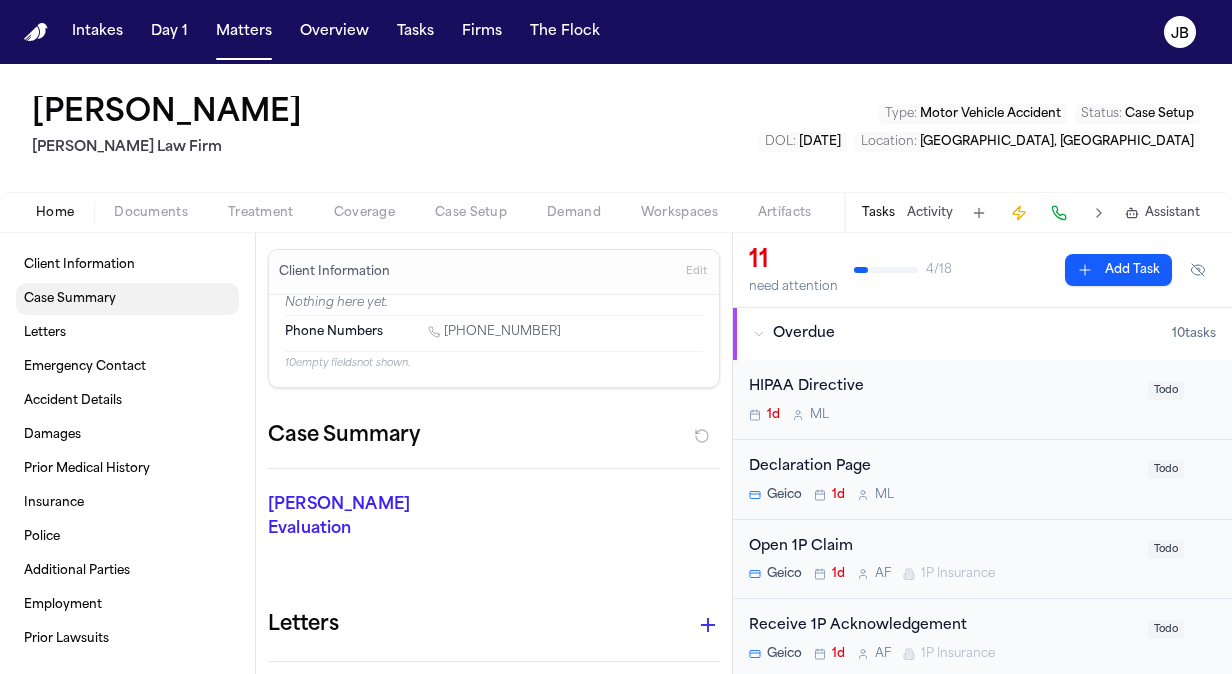 click on "Case Summary" at bounding box center (127, 299) 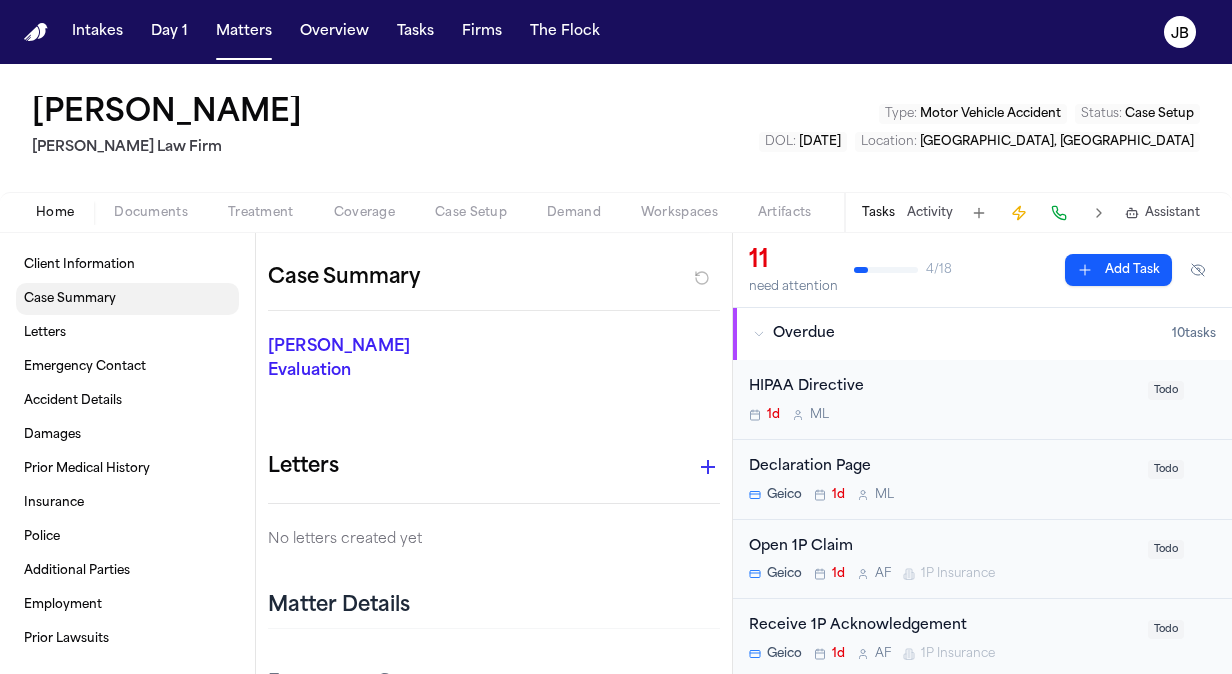 scroll, scrollTop: 162, scrollLeft: 0, axis: vertical 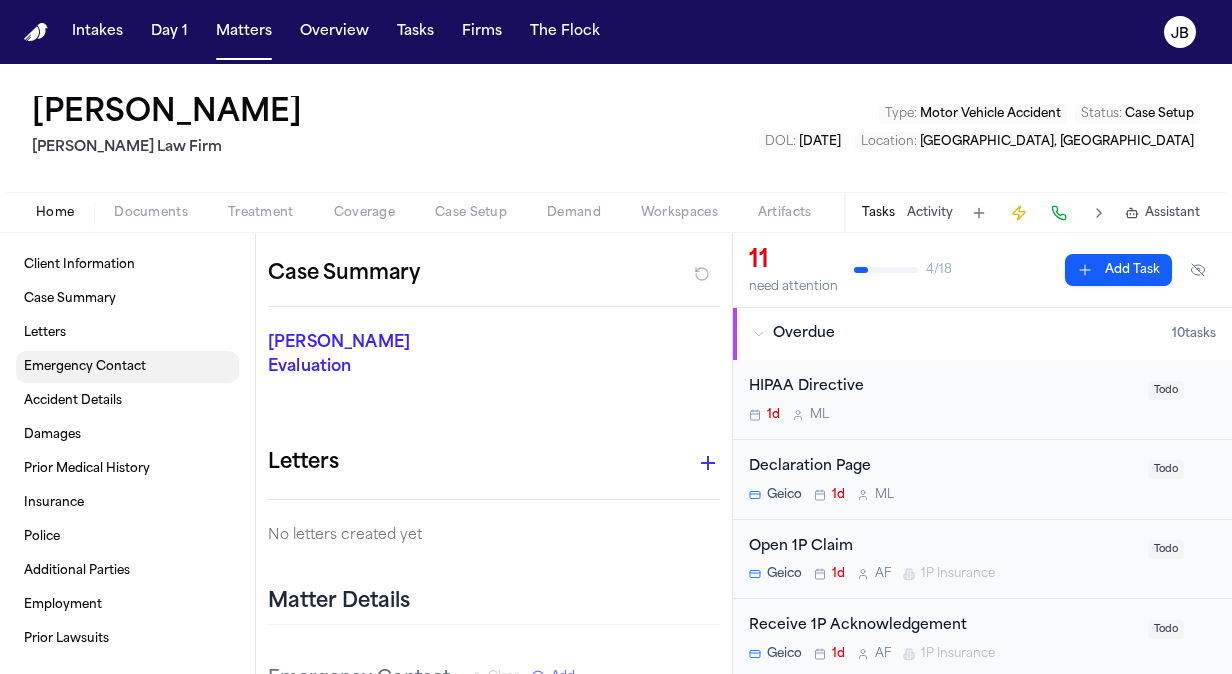 click on "Emergency Contact" at bounding box center (85, 367) 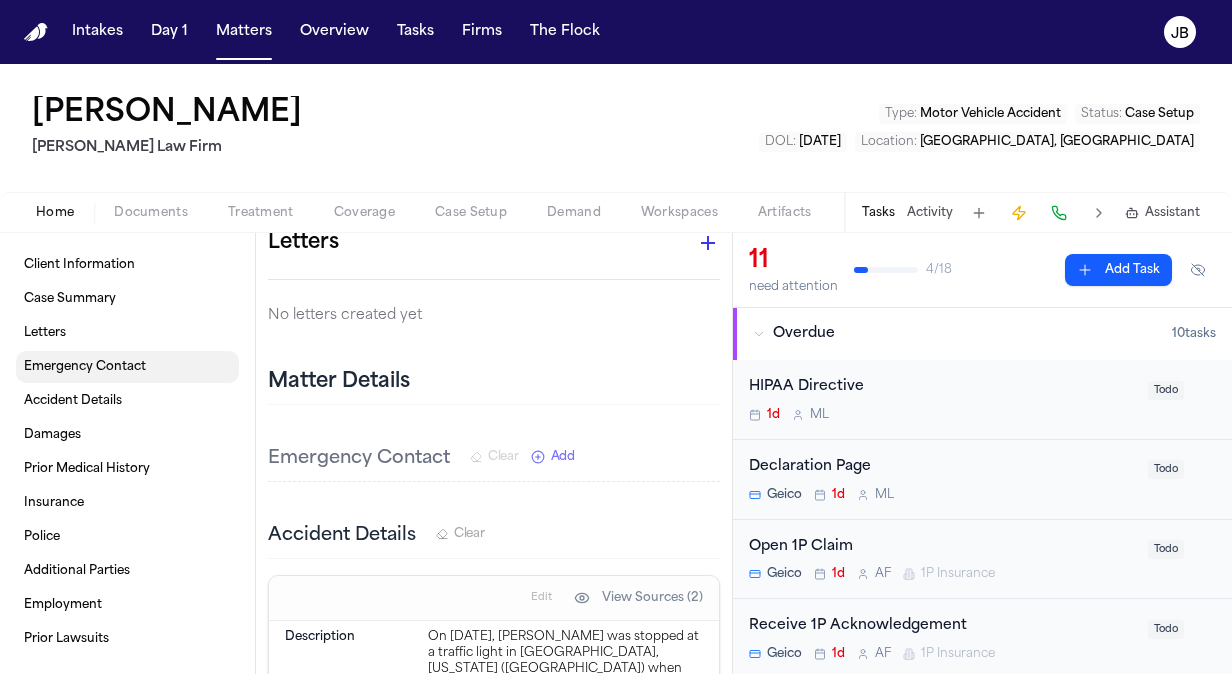 scroll, scrollTop: 560, scrollLeft: 0, axis: vertical 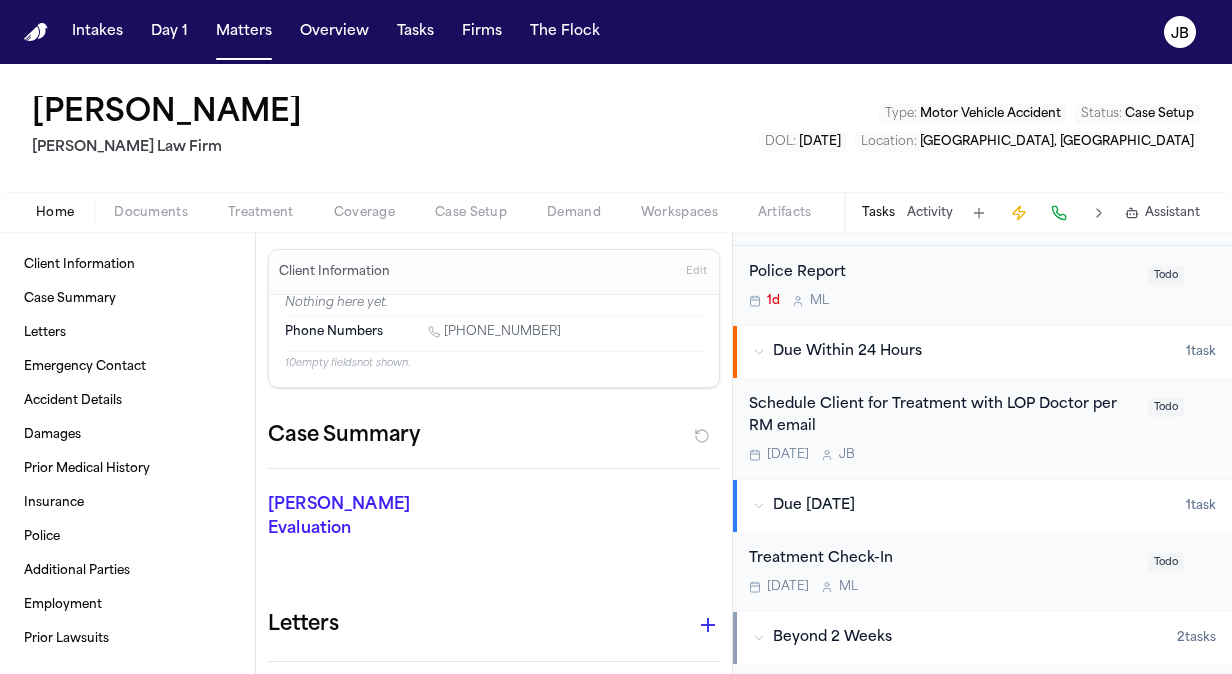 click on "Schedule Client for Treatment with LOP Doctor per RM email" at bounding box center (942, 417) 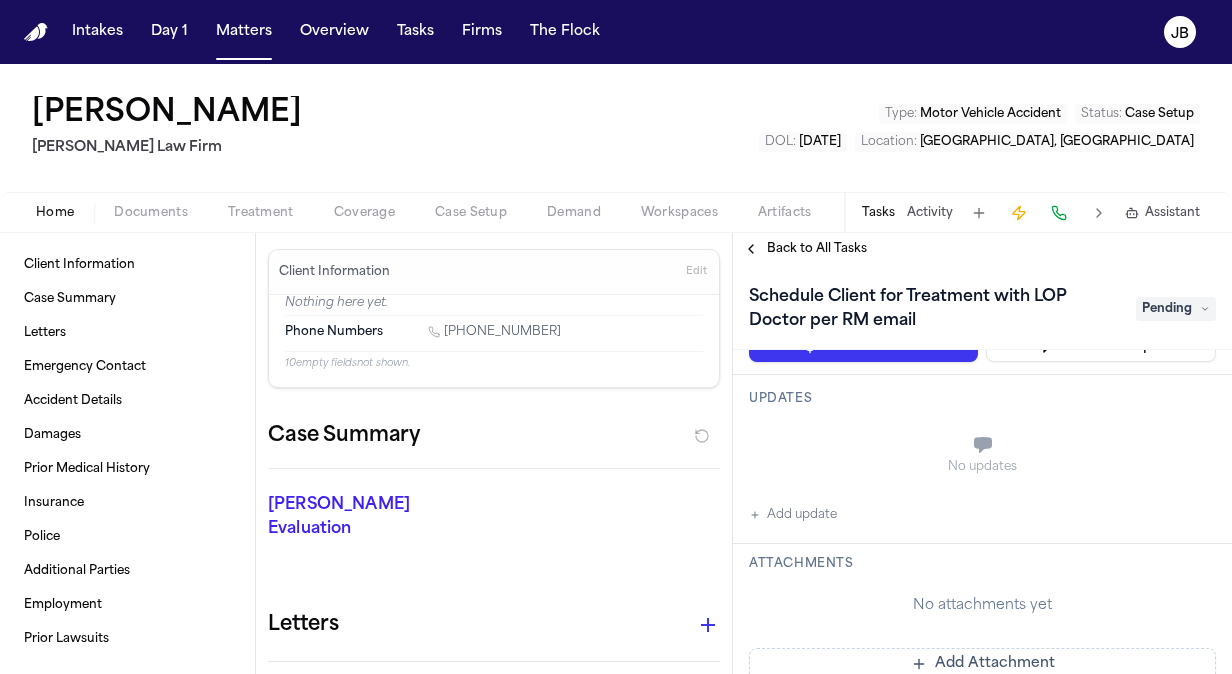 scroll, scrollTop: 105, scrollLeft: 0, axis: vertical 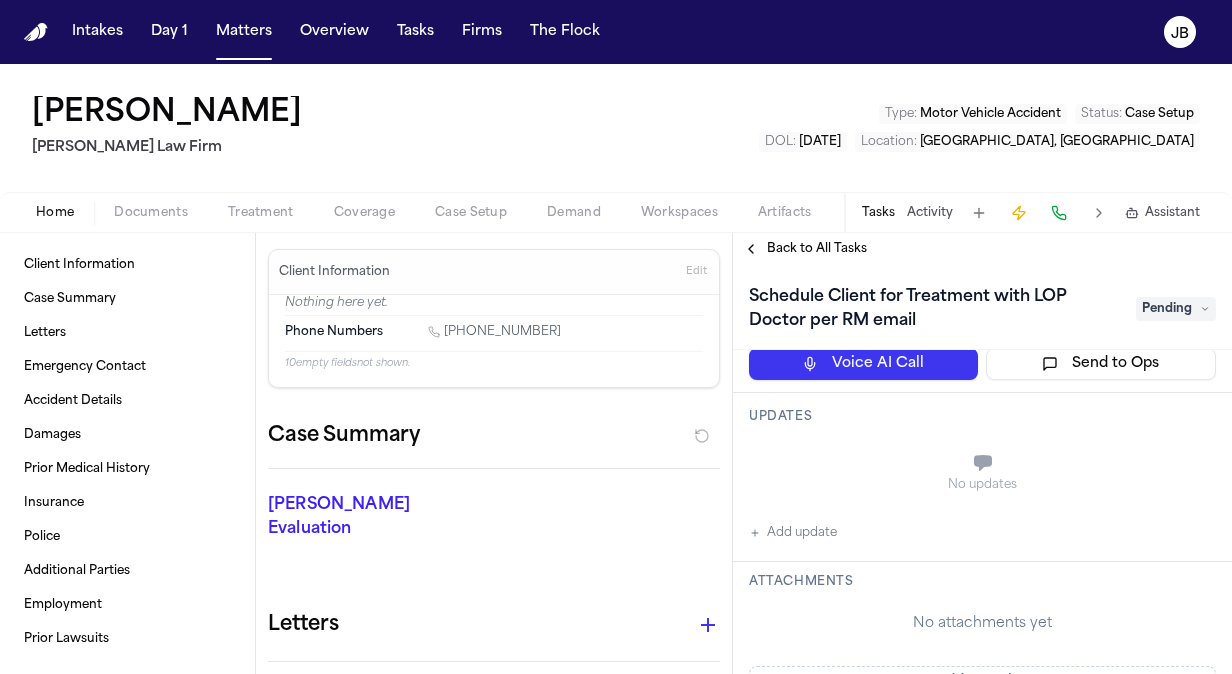 click on "Add update" at bounding box center (793, 533) 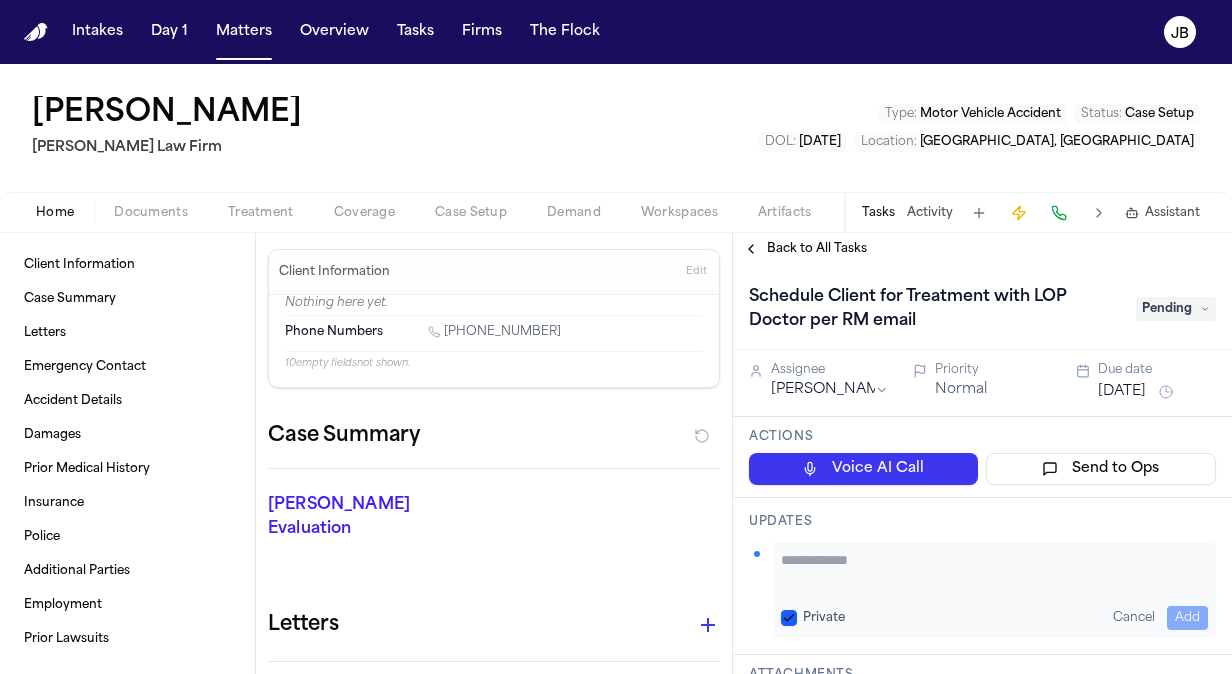 scroll, scrollTop: 284, scrollLeft: 0, axis: vertical 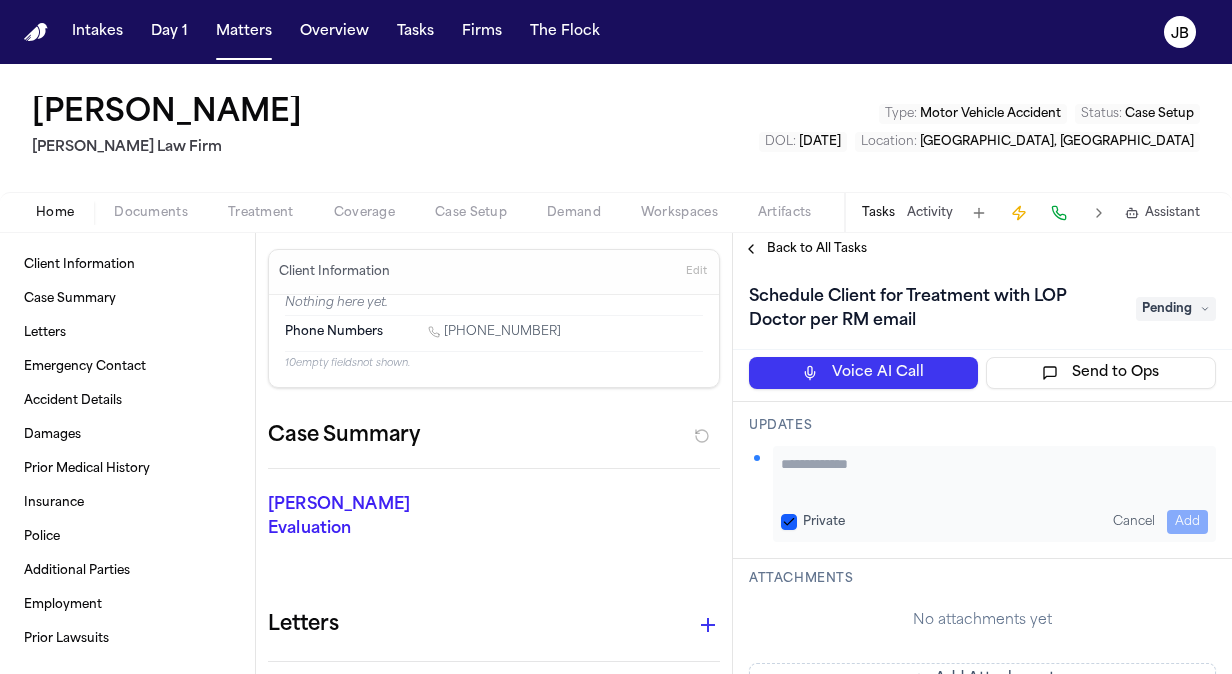 click on "Updates Private Cancel Add" at bounding box center [982, 480] 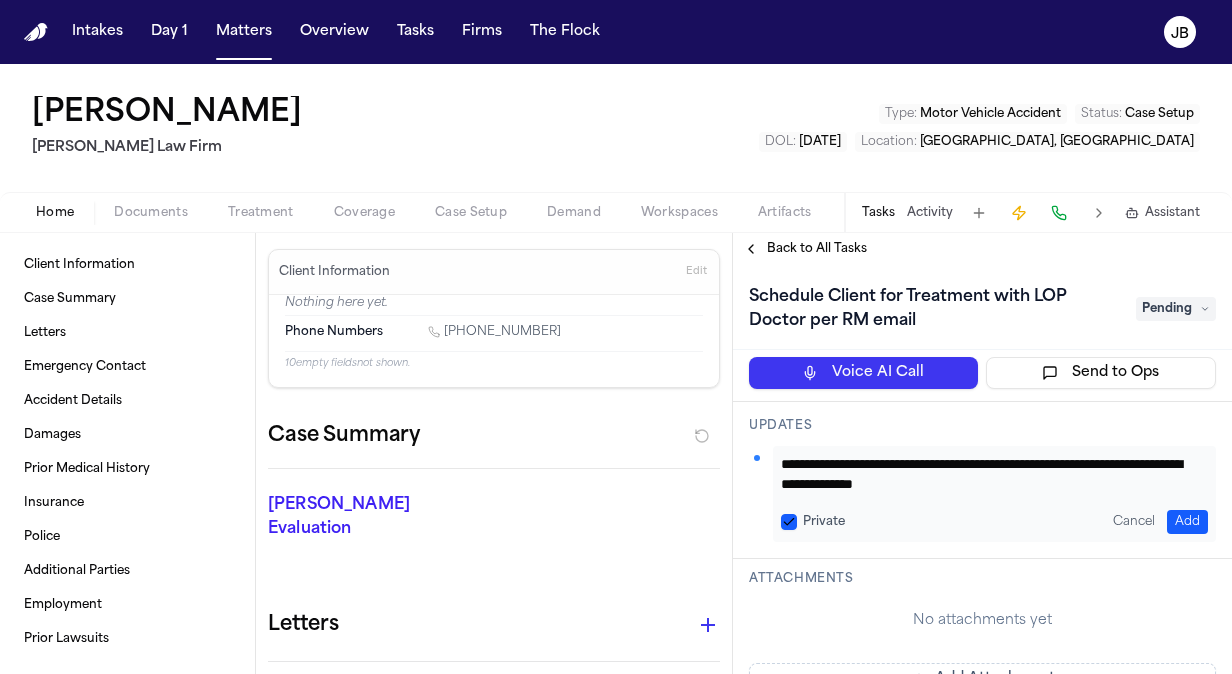 type on "**********" 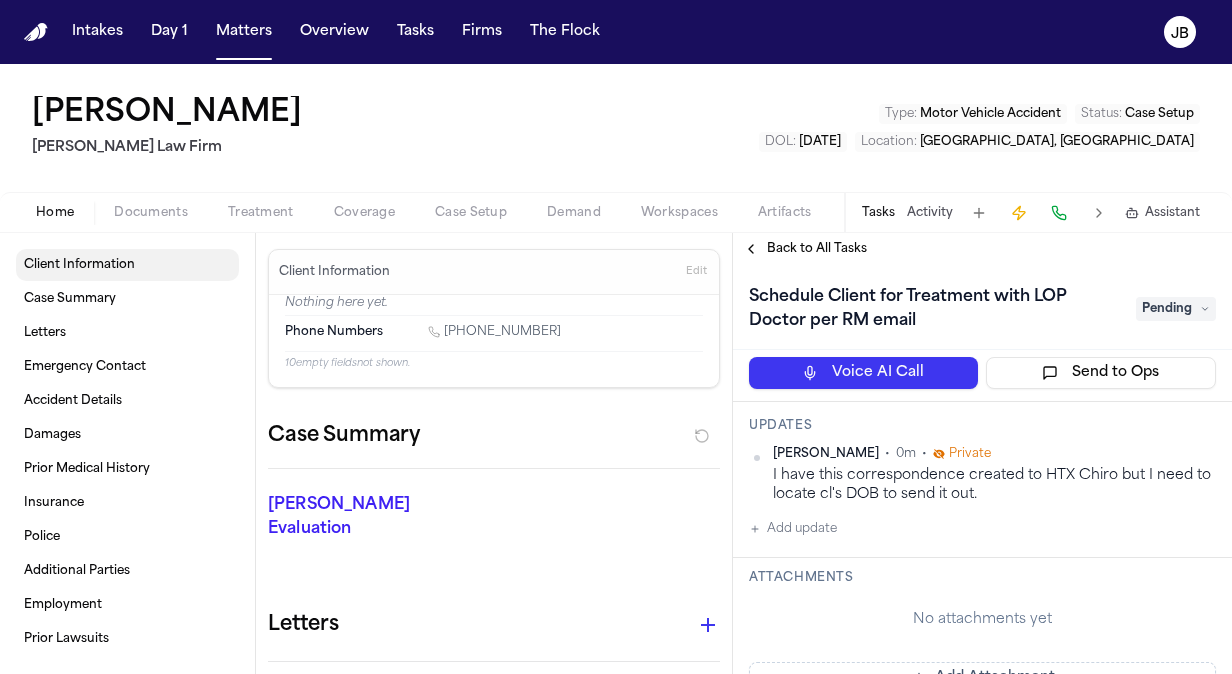 click on "Client Information" at bounding box center (79, 265) 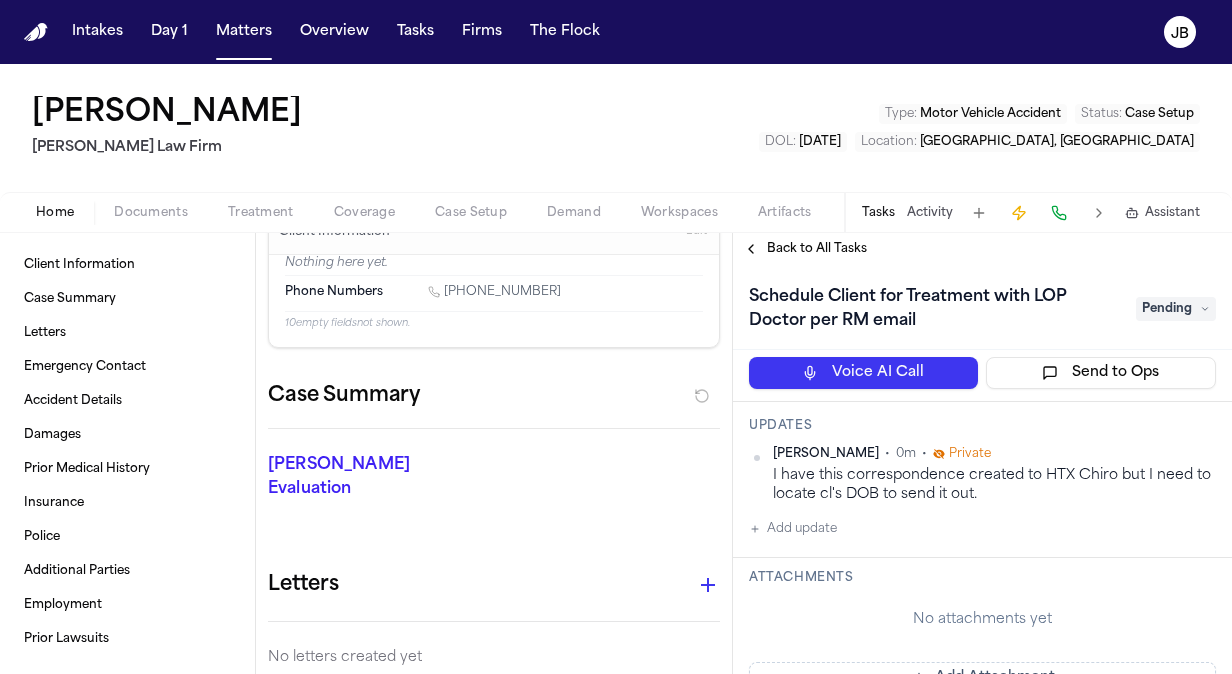 scroll, scrollTop: 0, scrollLeft: 0, axis: both 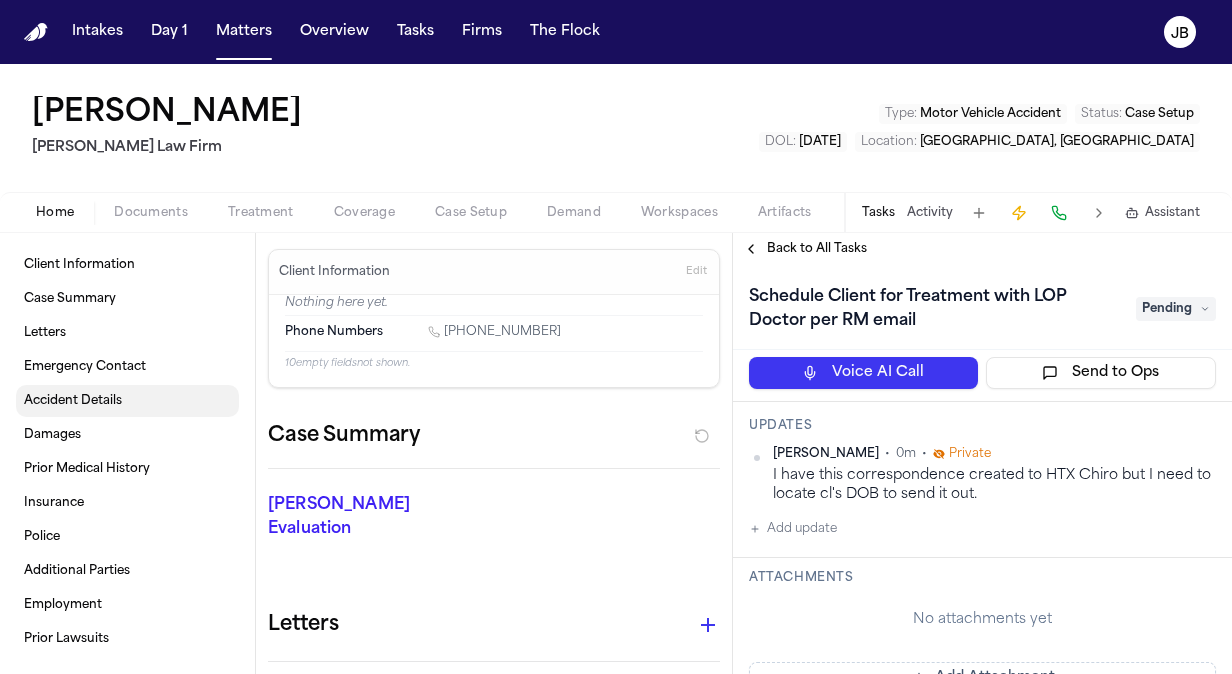 click on "Accident Details" at bounding box center [73, 401] 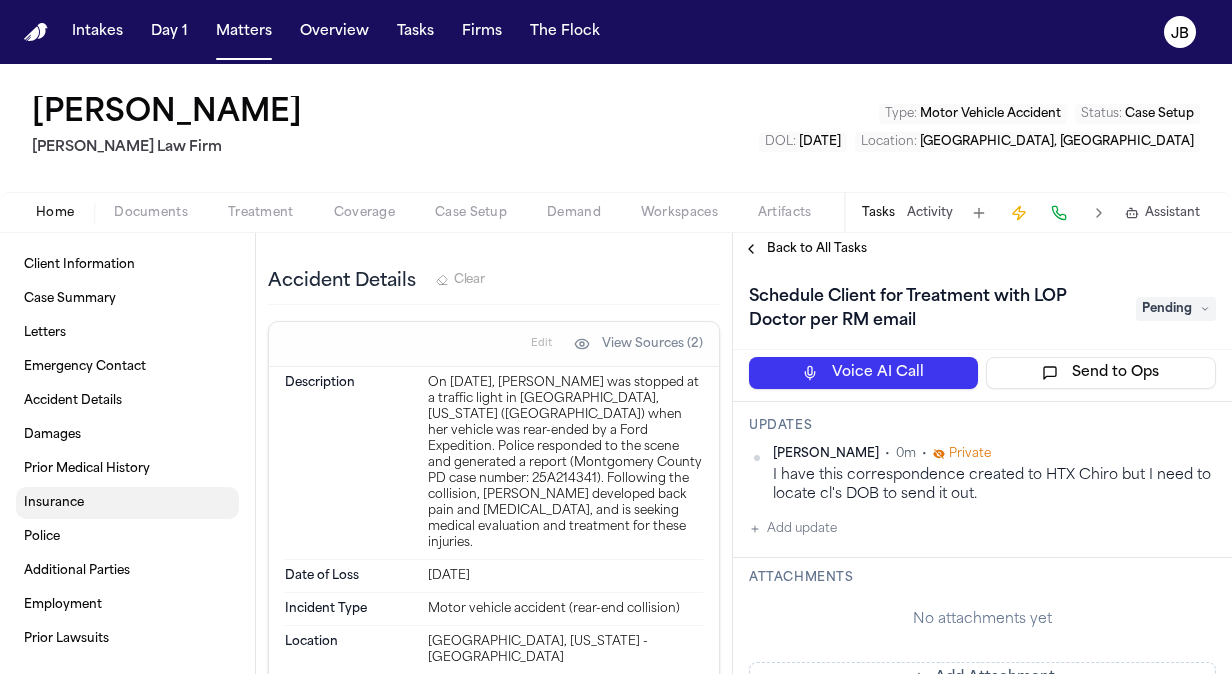 click on "Insurance" at bounding box center (127, 503) 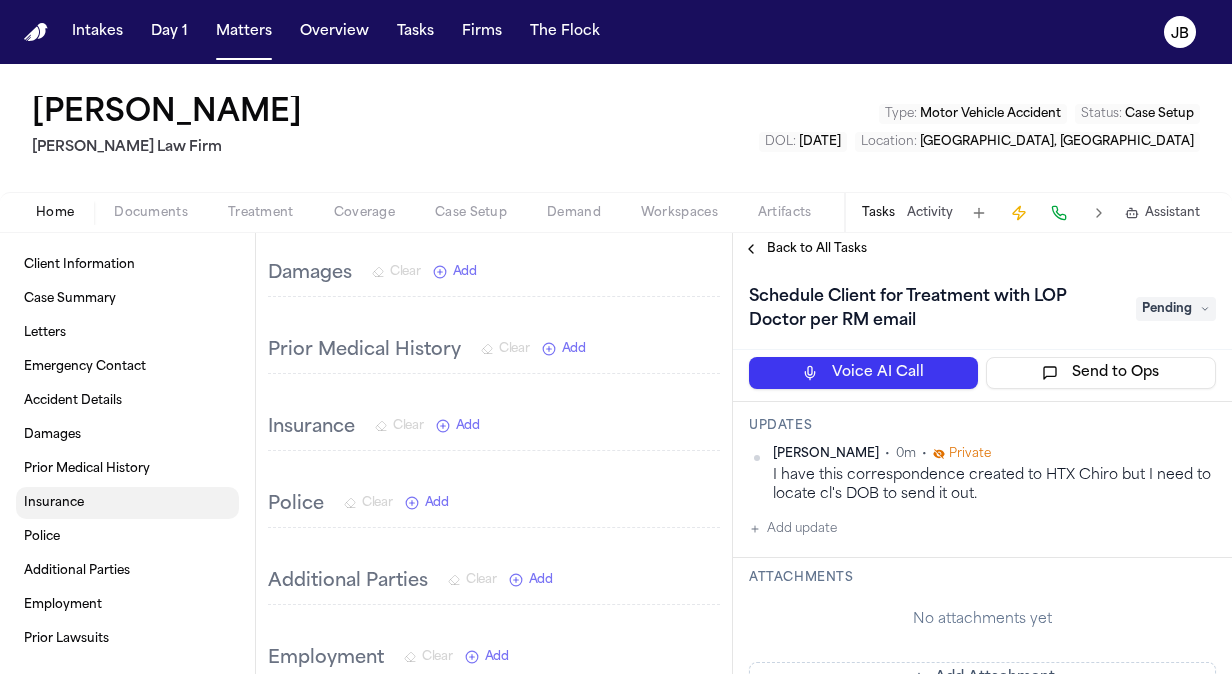 scroll, scrollTop: 1464, scrollLeft: 0, axis: vertical 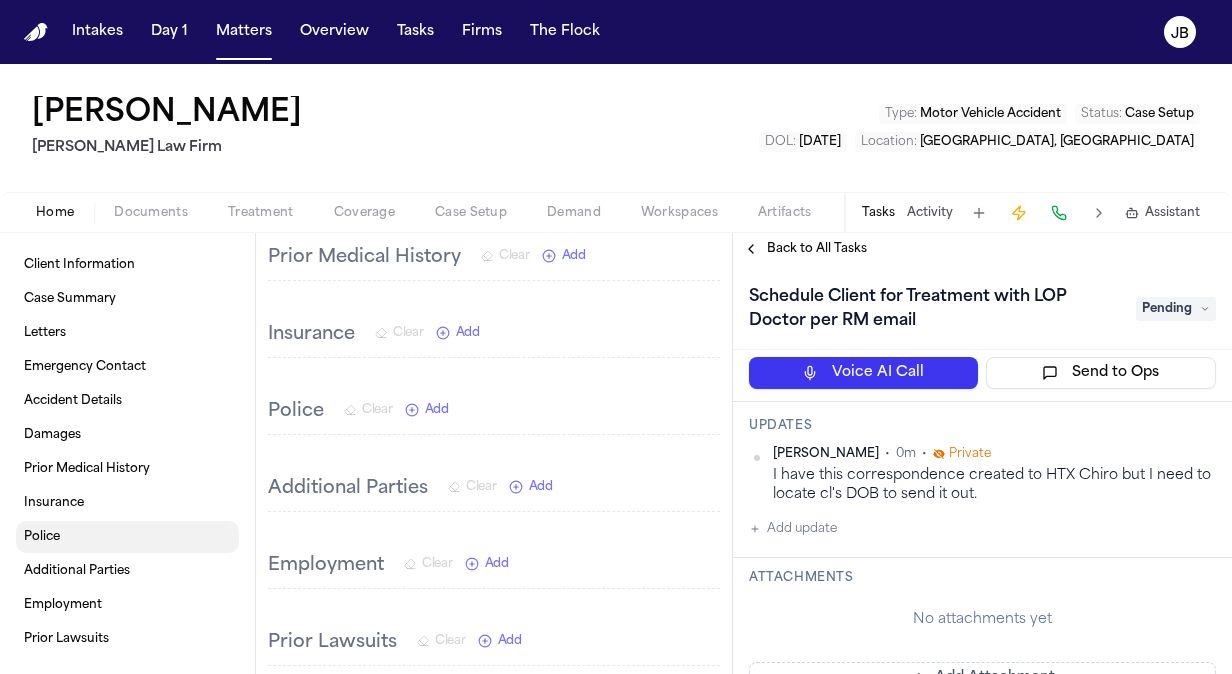 click on "Police" at bounding box center (42, 537) 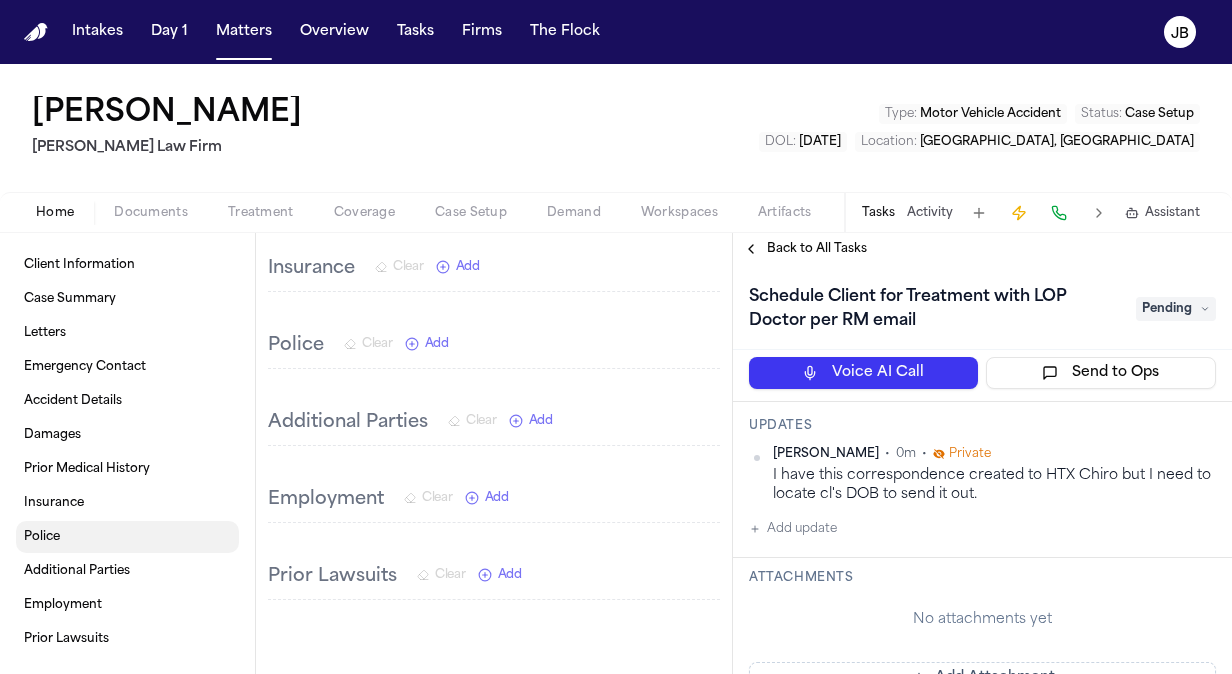 scroll, scrollTop: 1541, scrollLeft: 0, axis: vertical 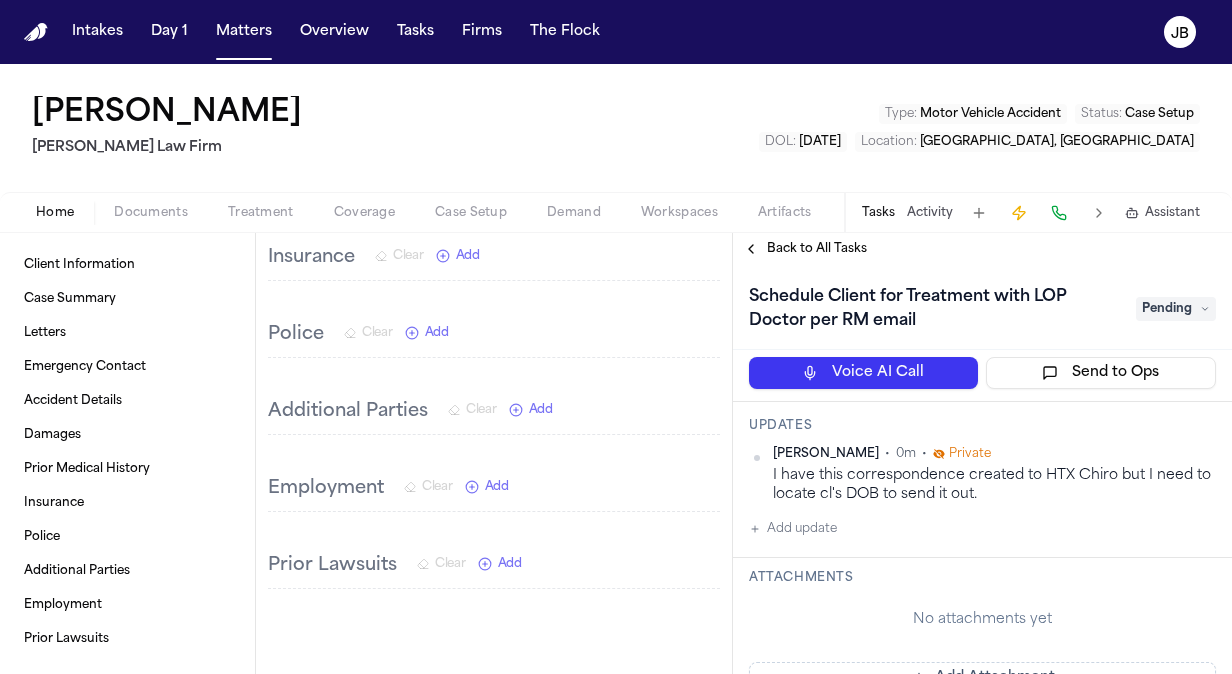 click on "Documents" at bounding box center (151, 213) 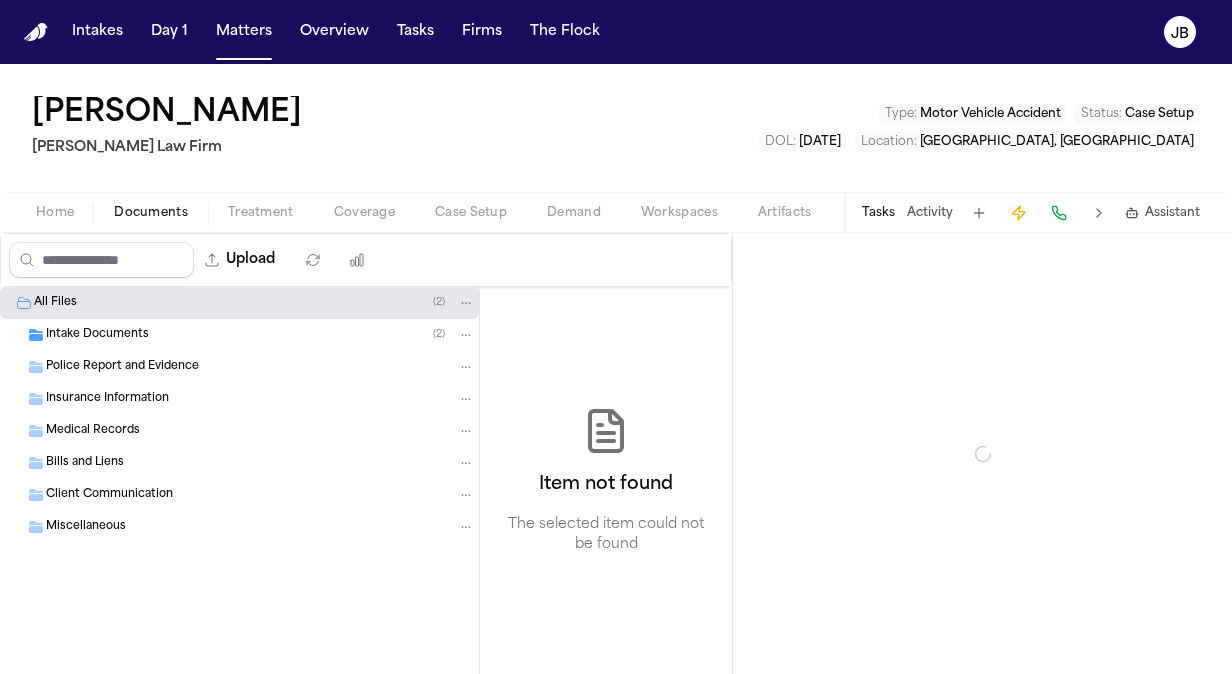 scroll, scrollTop: 0, scrollLeft: 0, axis: both 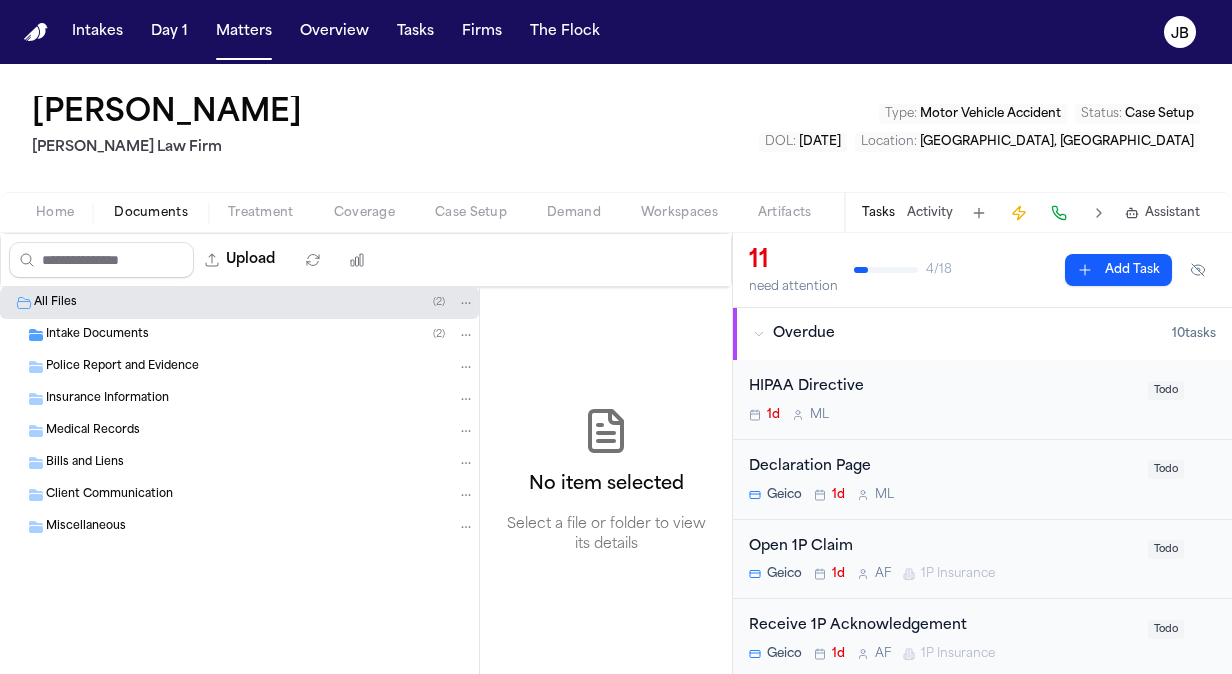 click on "Police Report and Evidence" at bounding box center (239, 367) 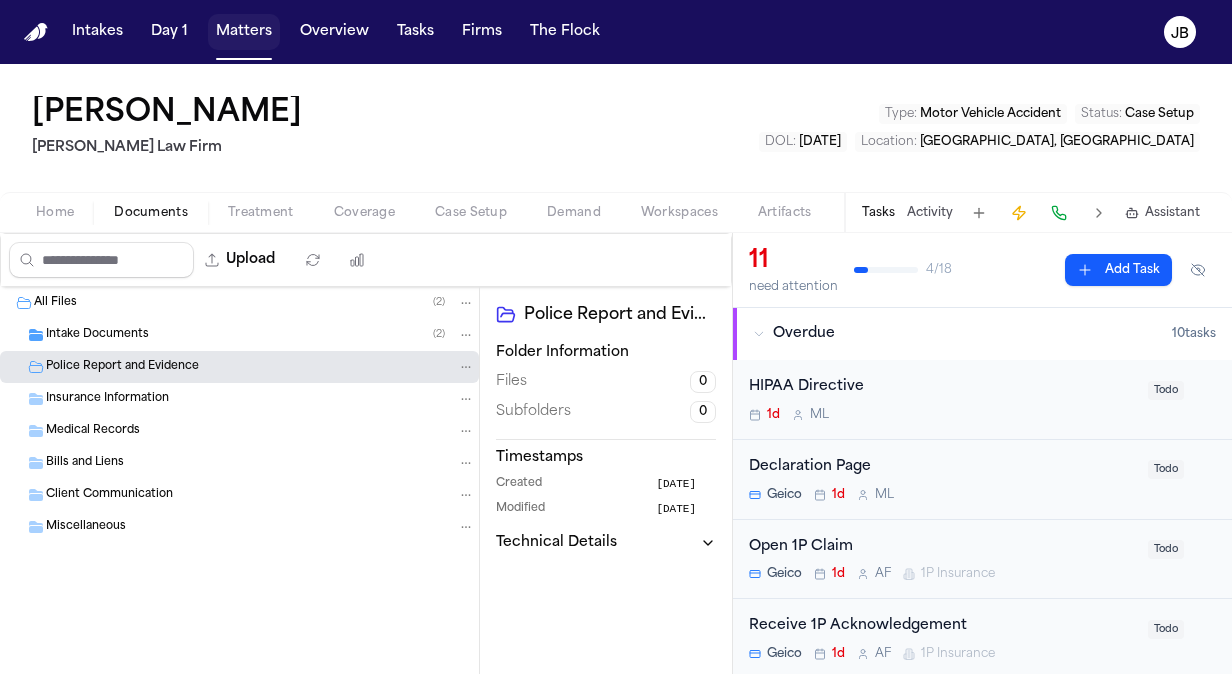 click on "Matters" at bounding box center (244, 32) 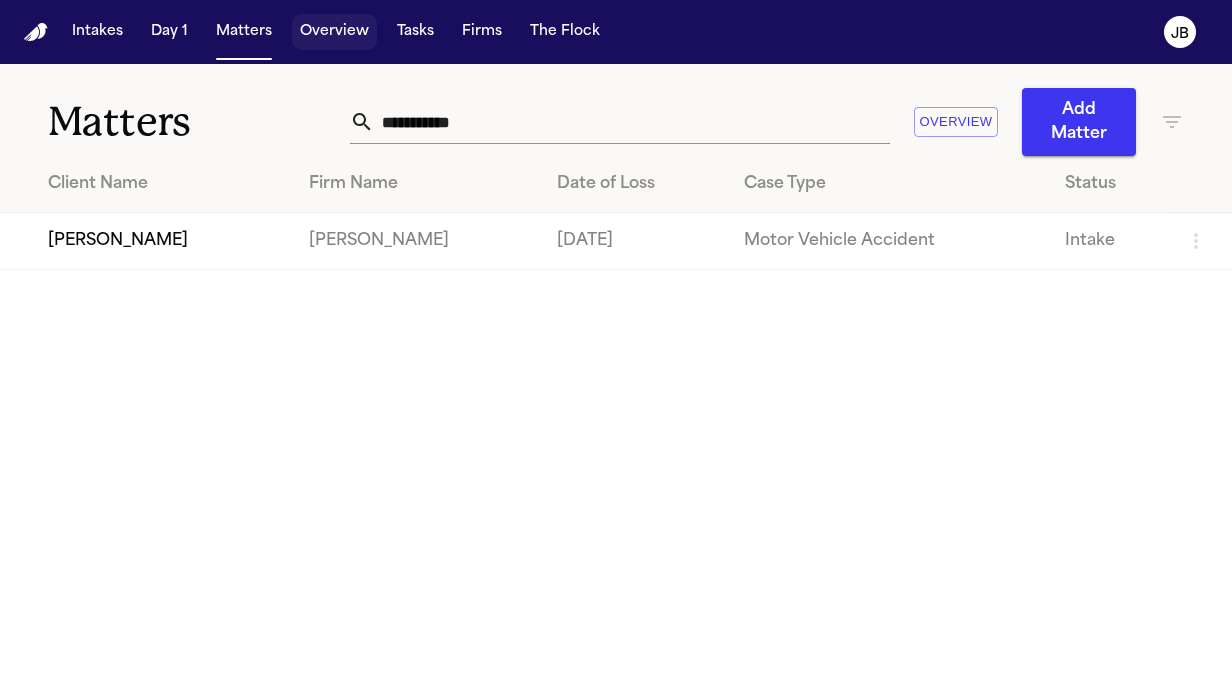 click on "Overview" at bounding box center (334, 32) 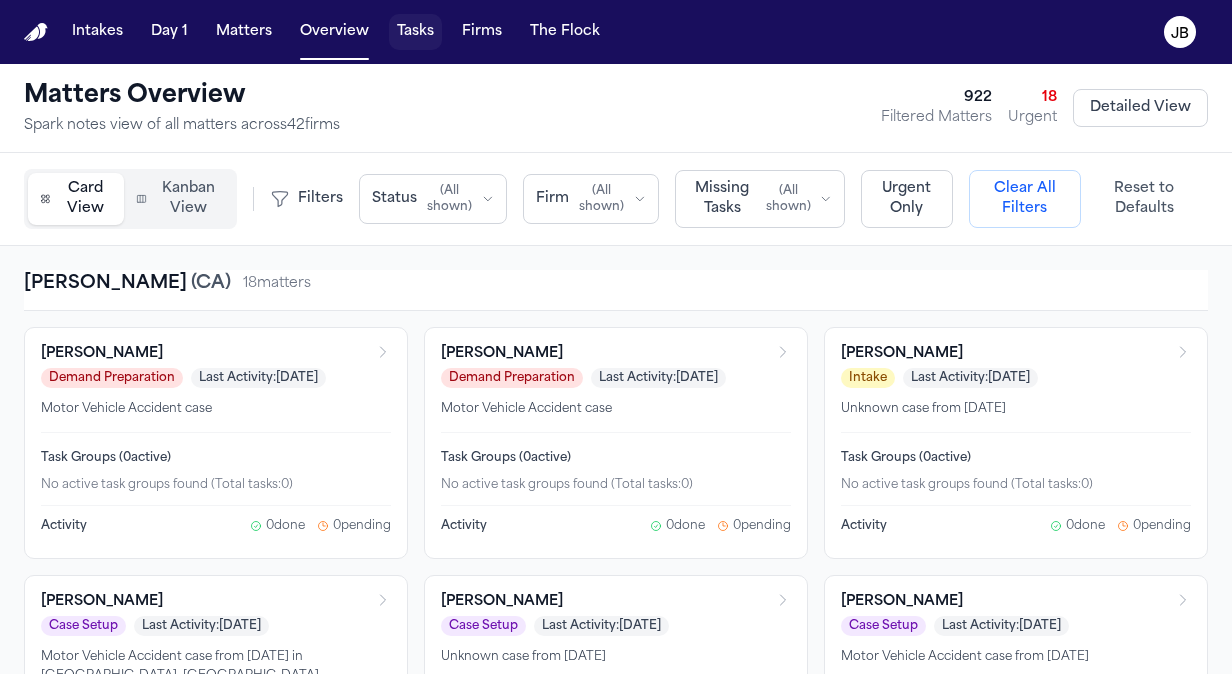 click on "Tasks" at bounding box center (415, 32) 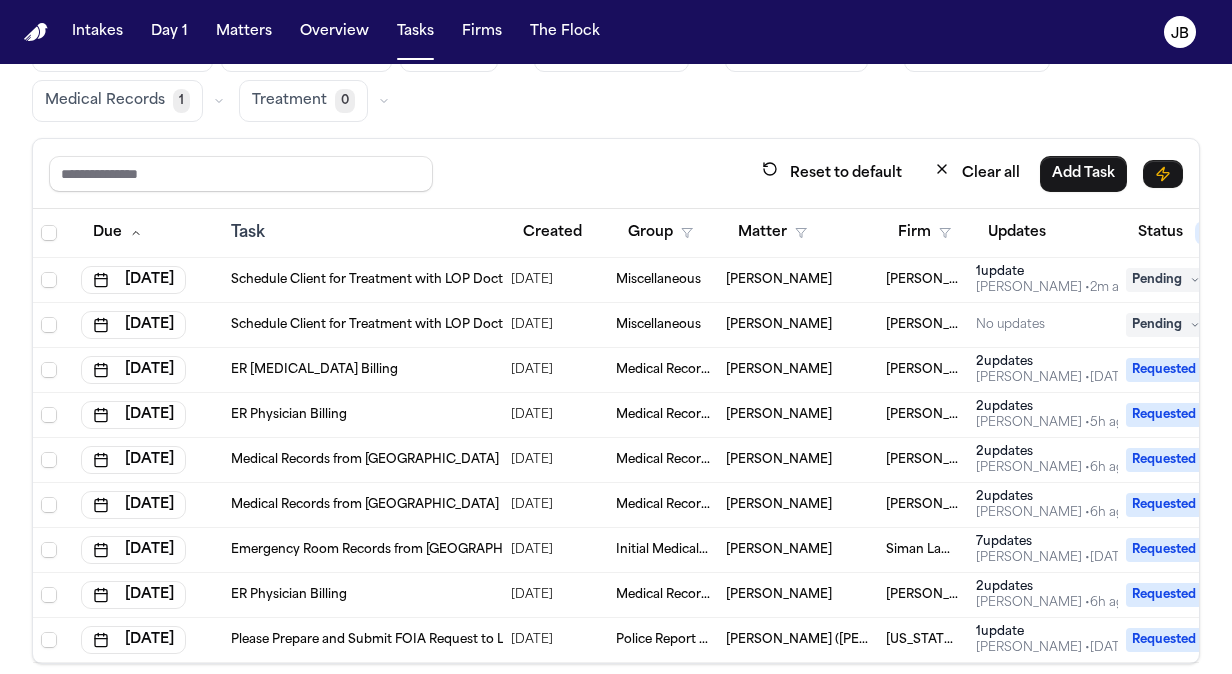 scroll, scrollTop: 116, scrollLeft: 0, axis: vertical 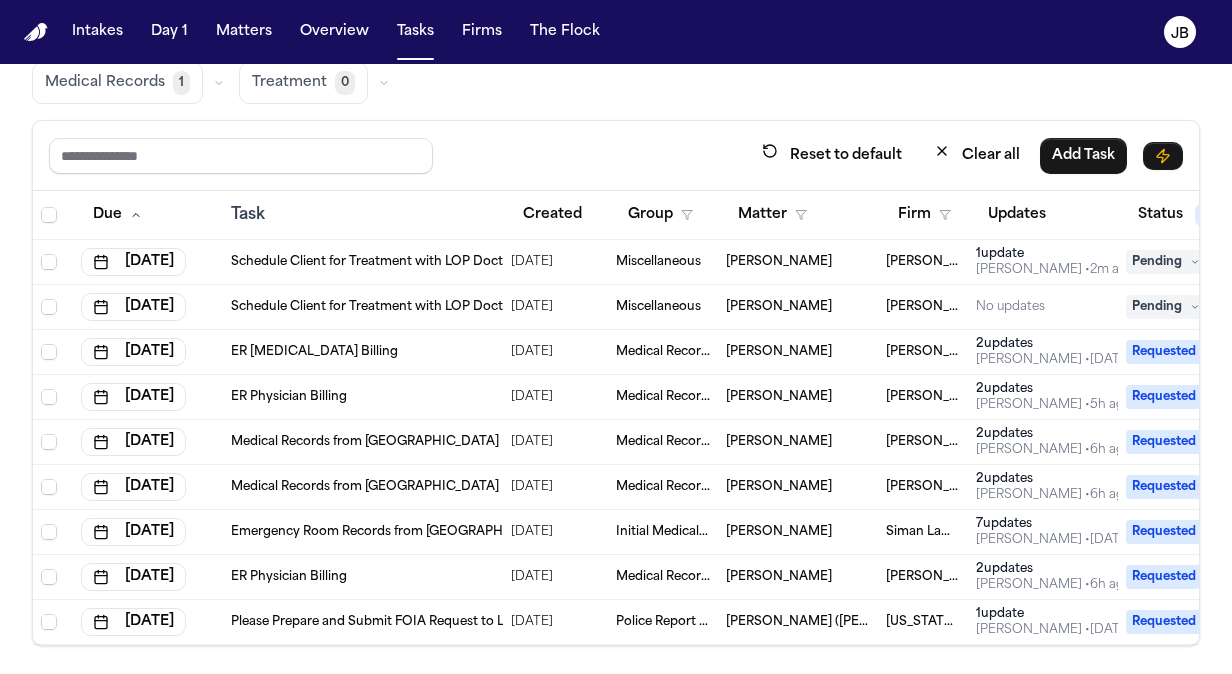 click on "Intakes Day 1 Matters Overview Tasks Firms The [PERSON_NAME]" at bounding box center [616, 32] 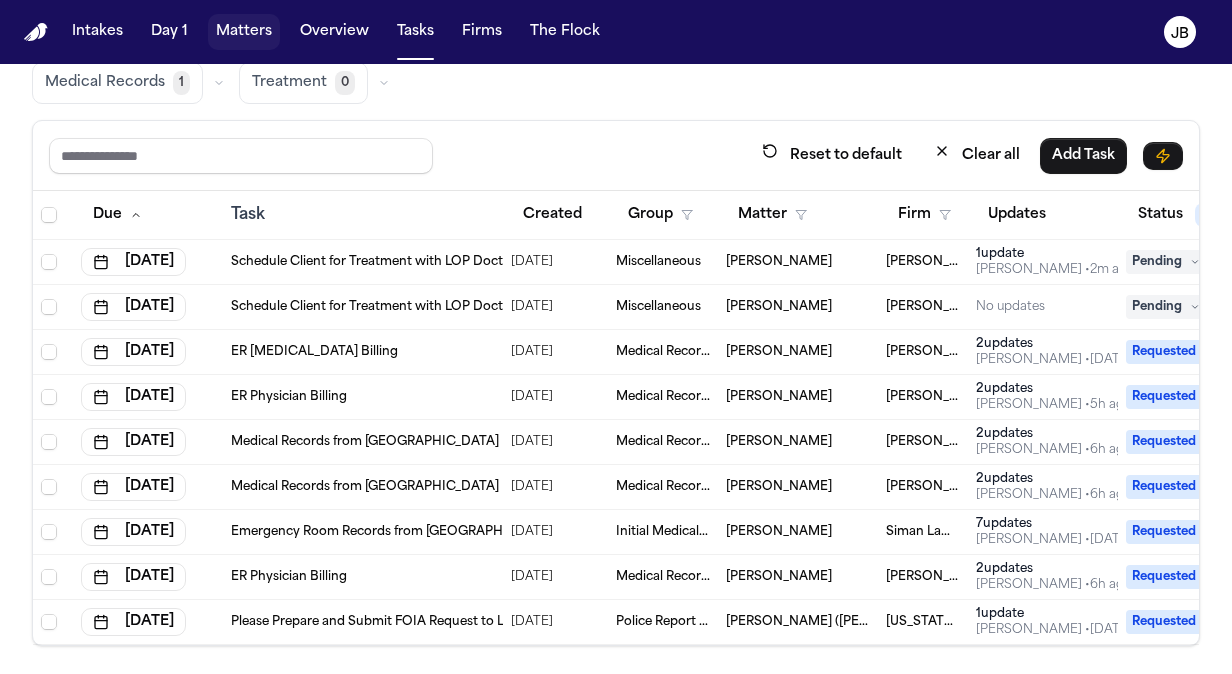 click on "Matters" at bounding box center (244, 32) 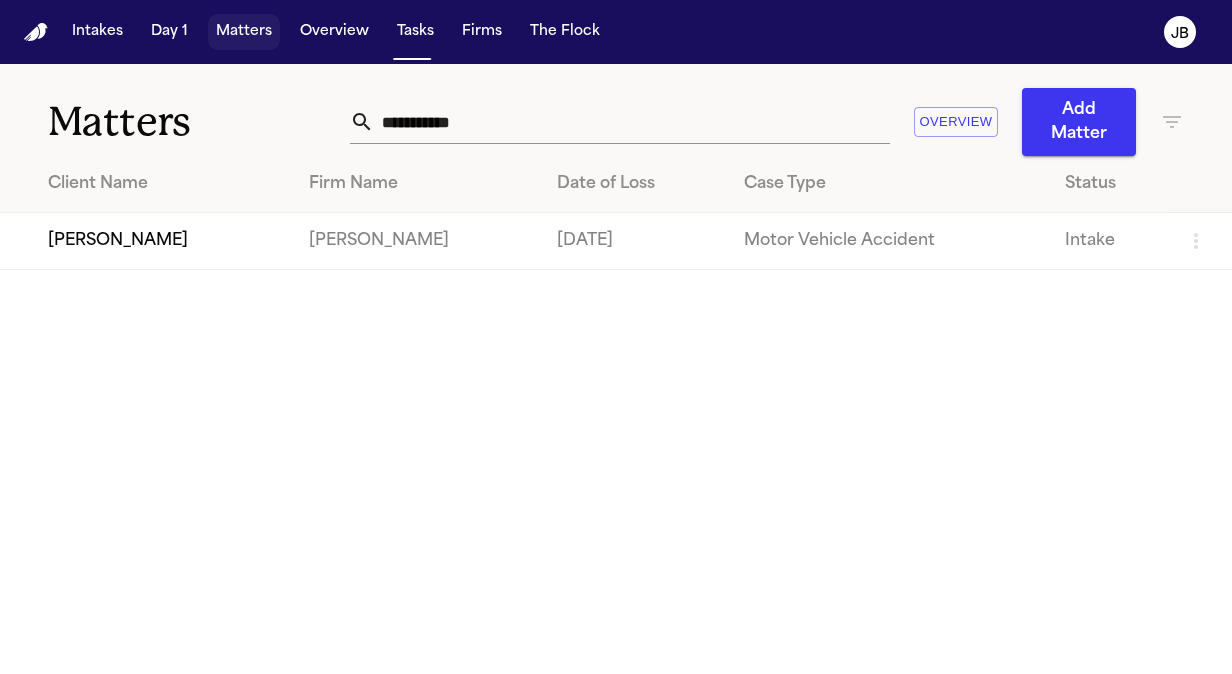 scroll, scrollTop: 0, scrollLeft: 0, axis: both 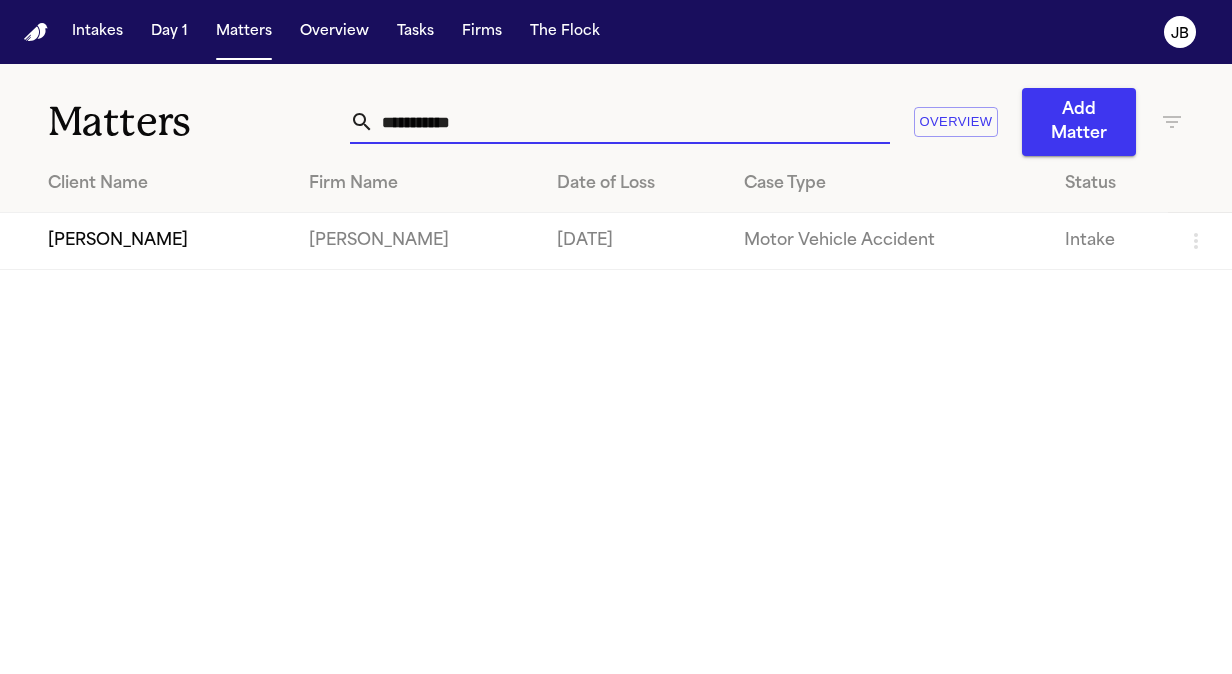 drag, startPoint x: 488, startPoint y: 120, endPoint x: 288, endPoint y: 120, distance: 200 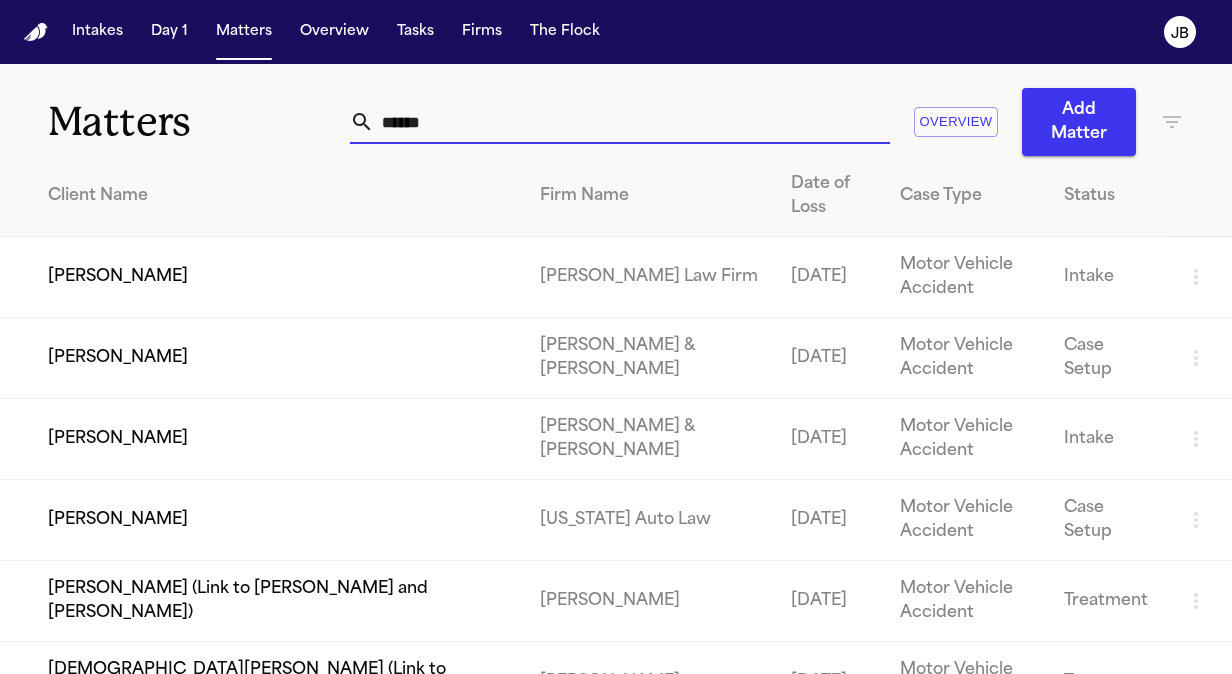 type on "******" 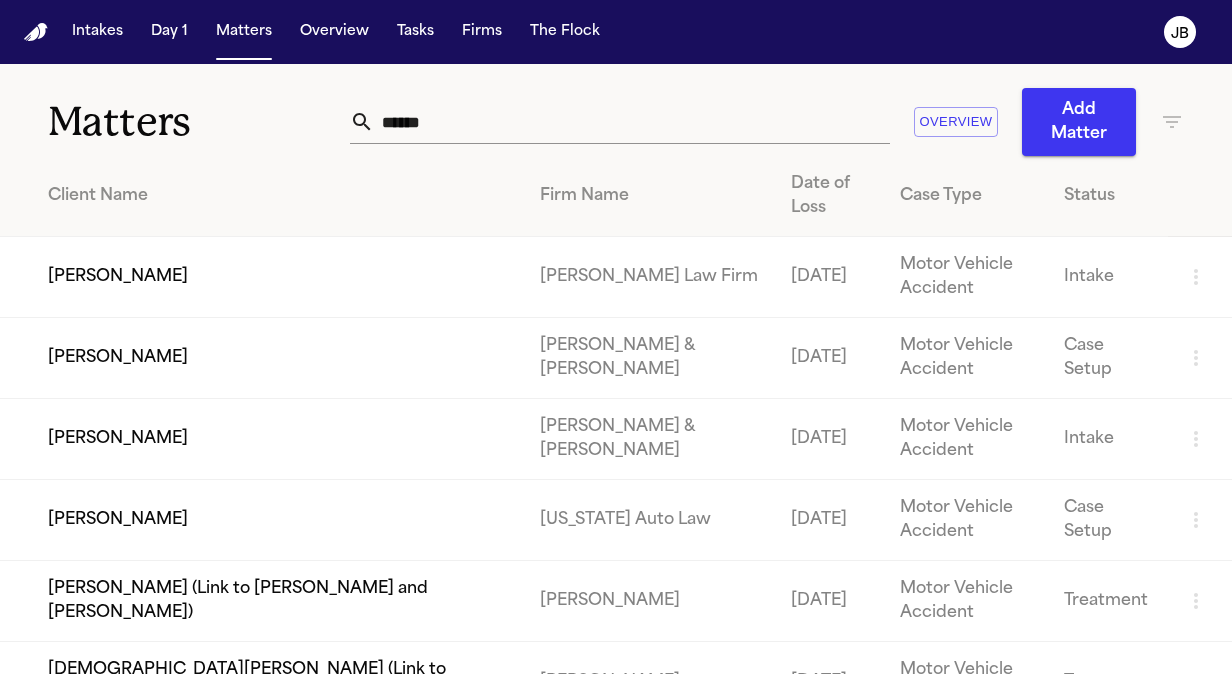 click on "[PERSON_NAME]" at bounding box center [262, 277] 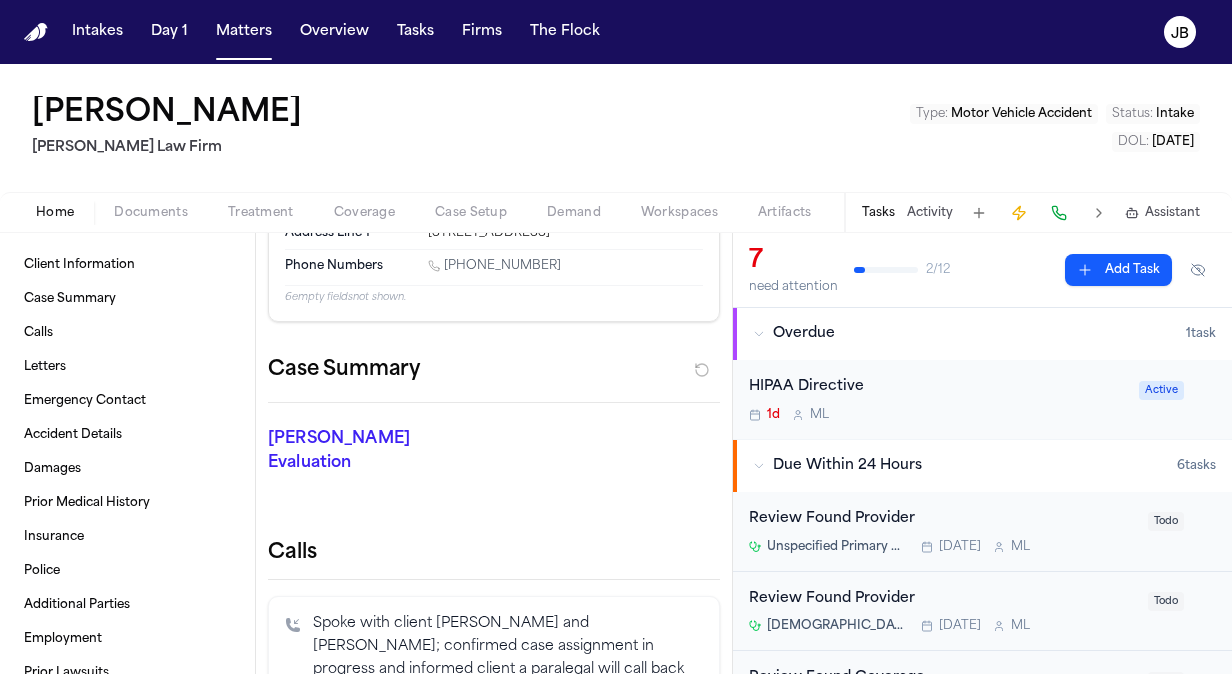 scroll, scrollTop: 114, scrollLeft: 0, axis: vertical 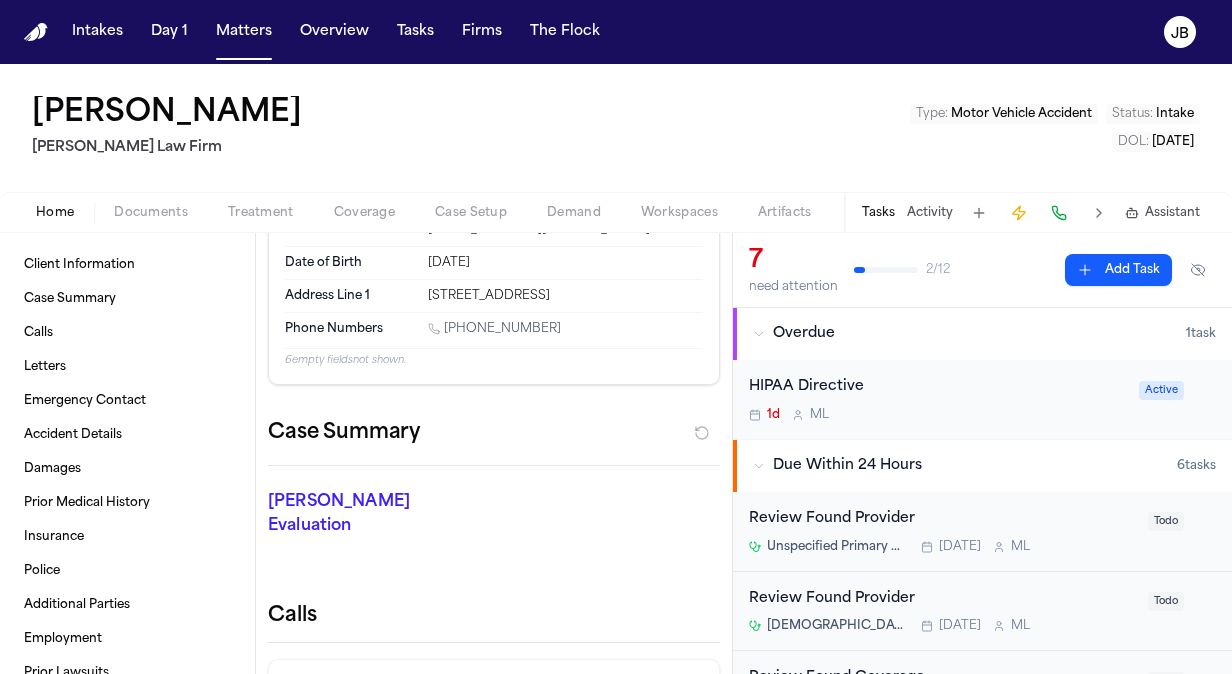 click on "Home Documents Treatment Coverage Case Setup Demand Workspaces Artifacts Tasks Activity Assistant" at bounding box center [616, 212] 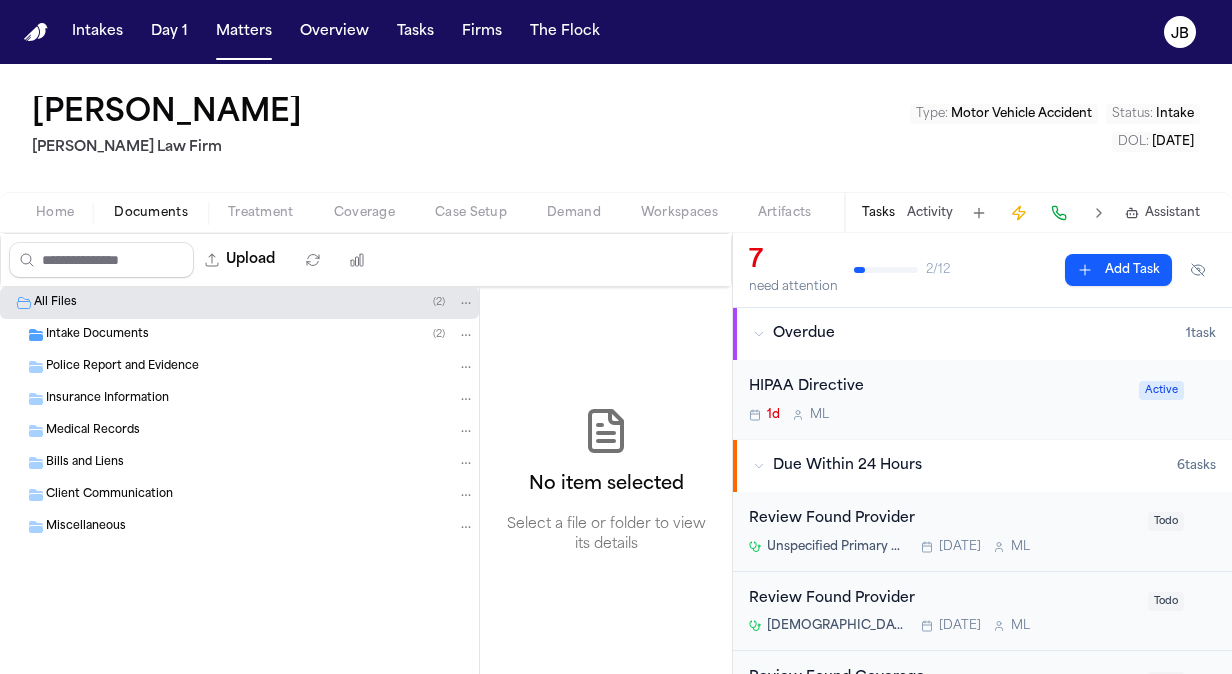 click on "Intake Documents ( 2 )" at bounding box center (260, 335) 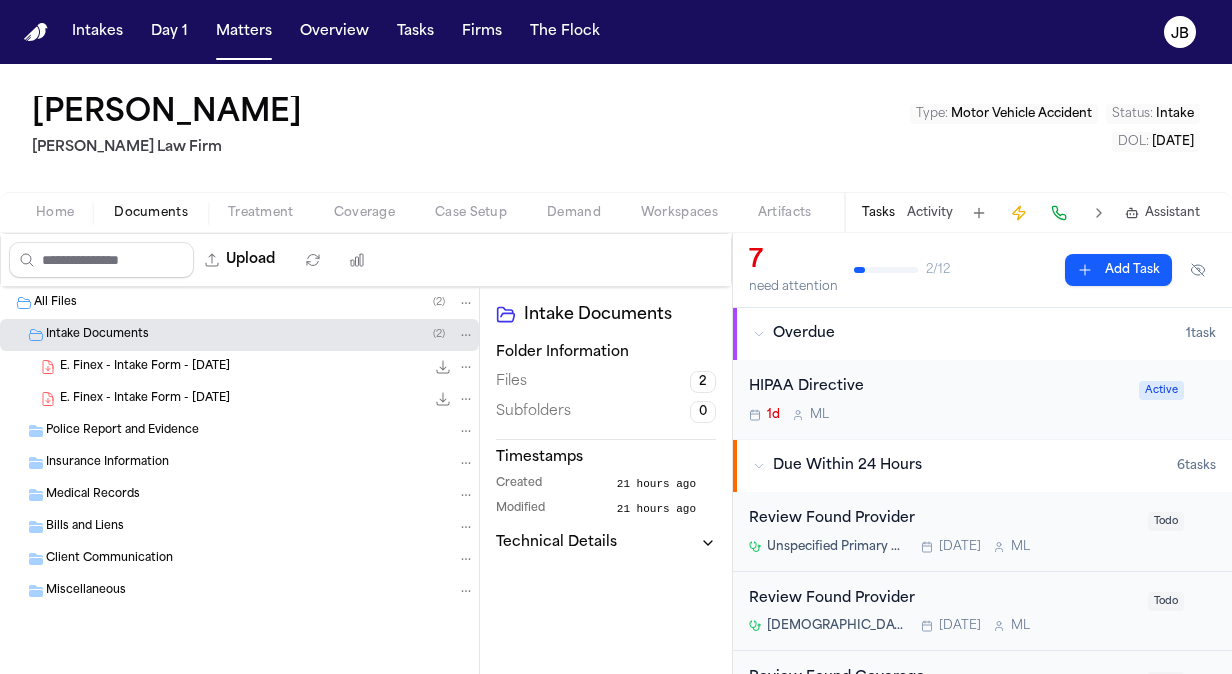 click on "Police Report and Evidence" at bounding box center [122, 431] 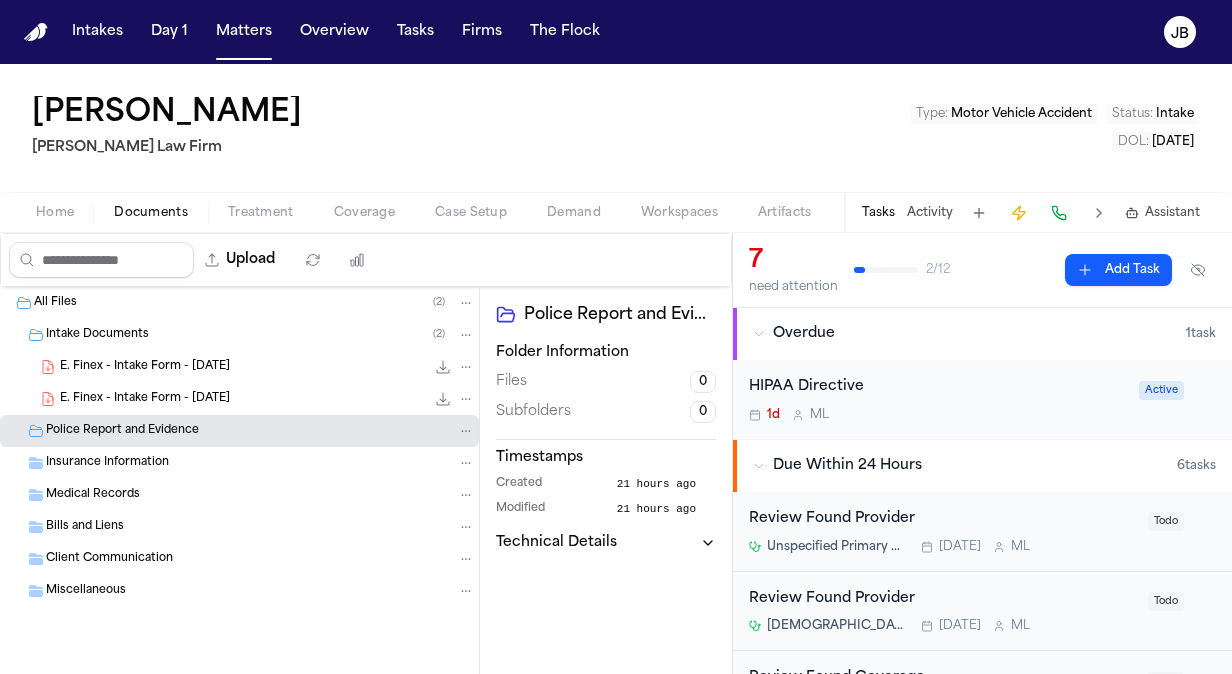 click on "Police Report and Evidence" at bounding box center (122, 431) 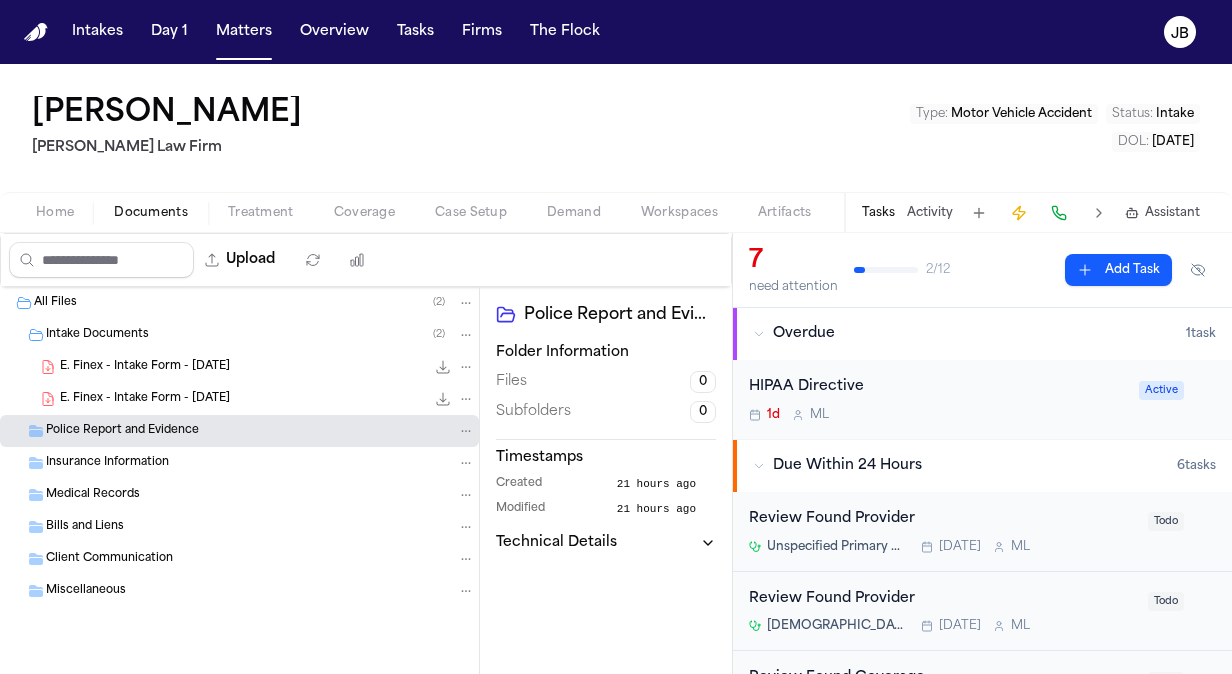 click on "Police Report and Evidence" at bounding box center [122, 431] 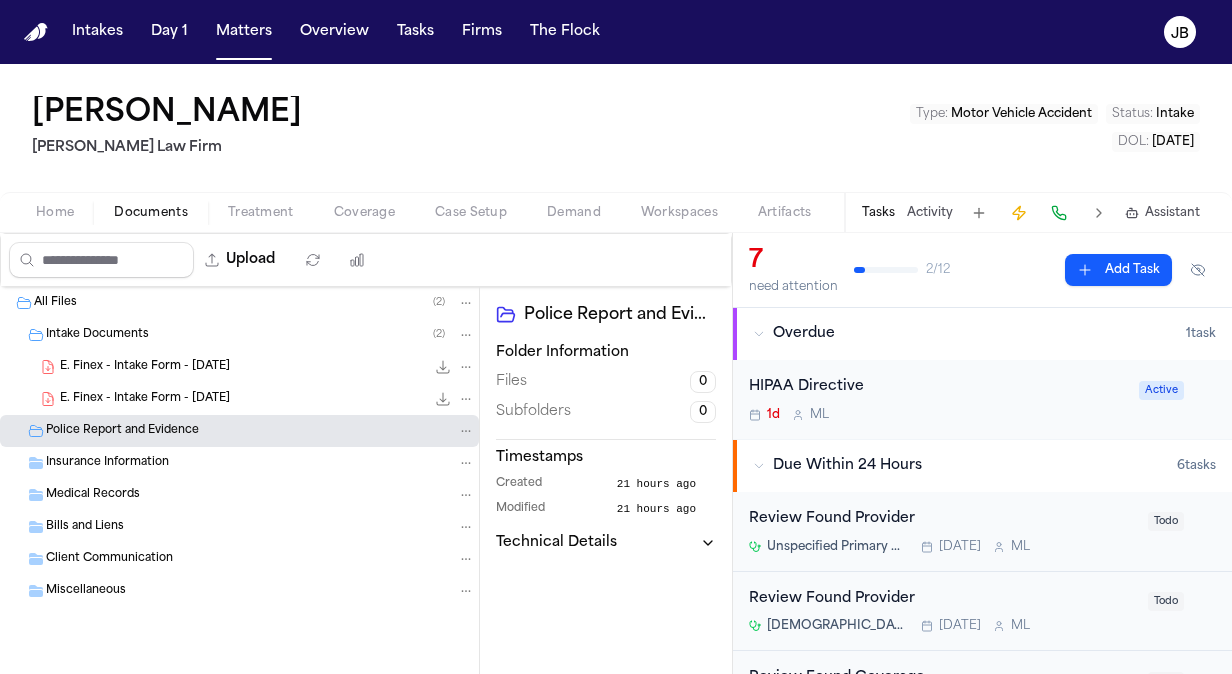 click on "Police Report and Evidence" at bounding box center (122, 431) 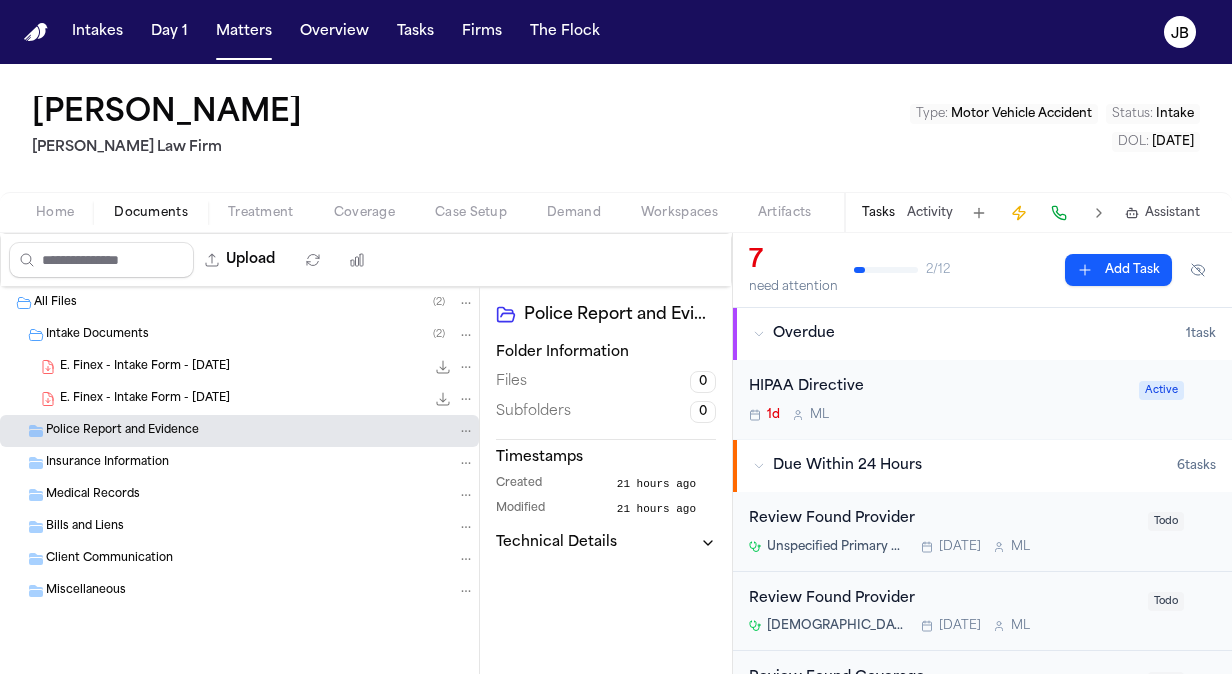 click on "Medical Records" at bounding box center [93, 495] 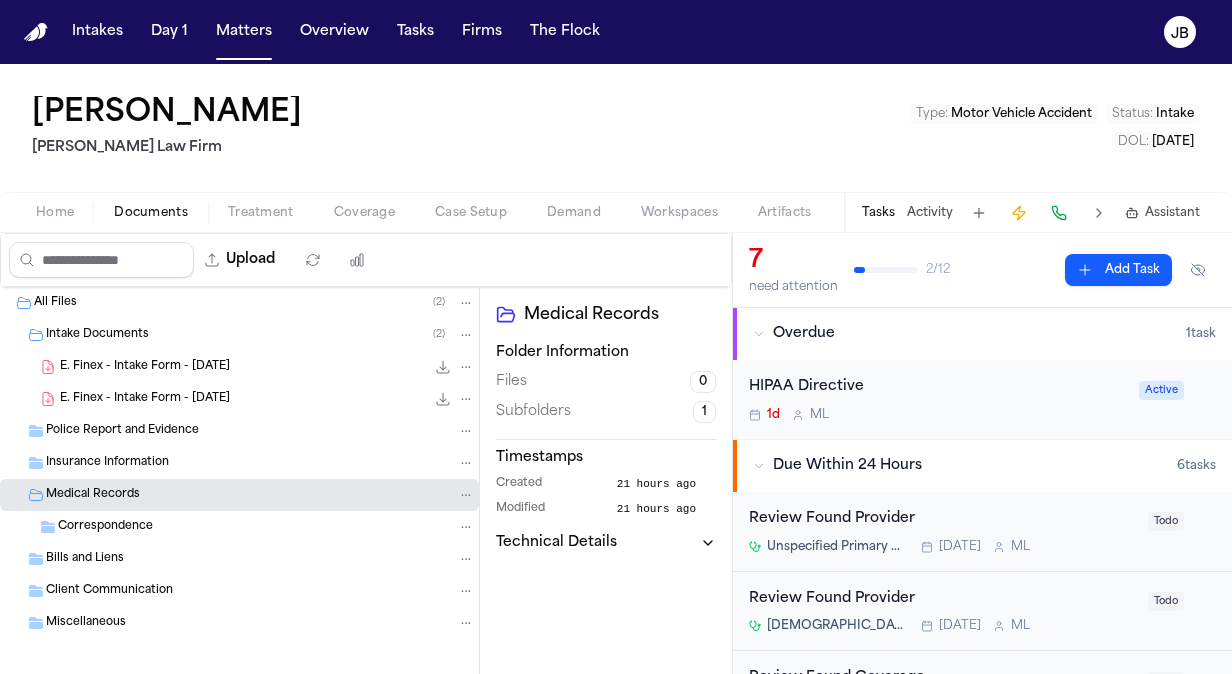 click on "Insurance Information" at bounding box center (107, 463) 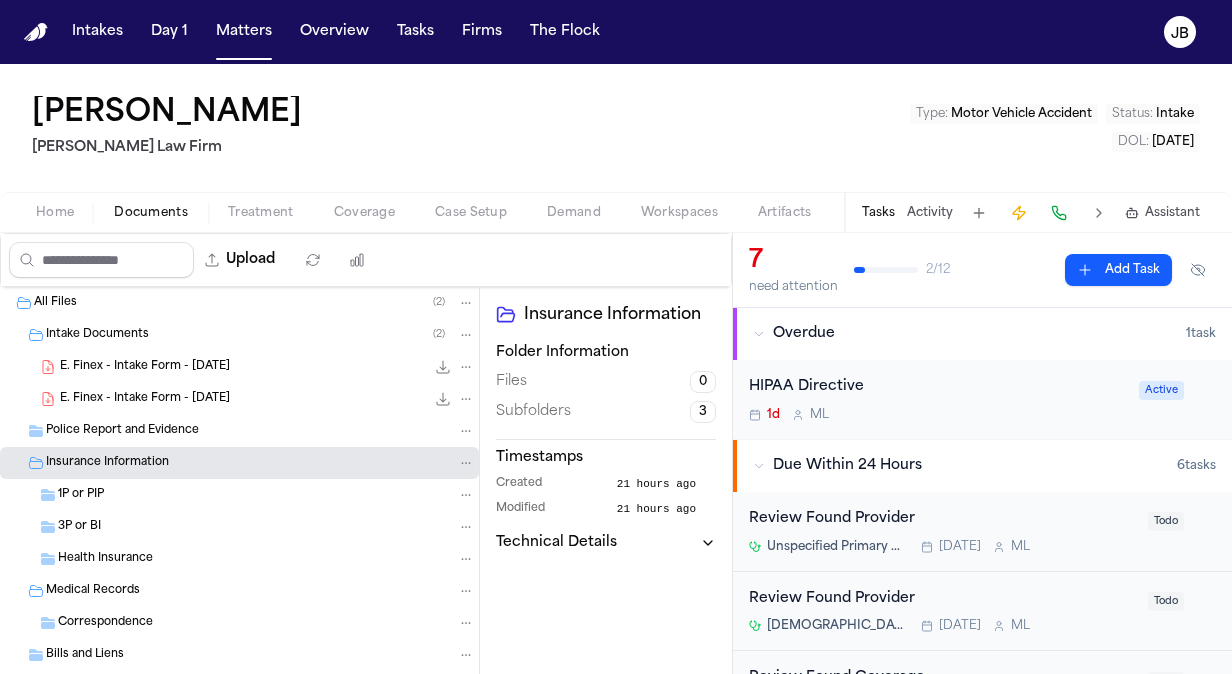 click on "1P or PIP" at bounding box center [266, 495] 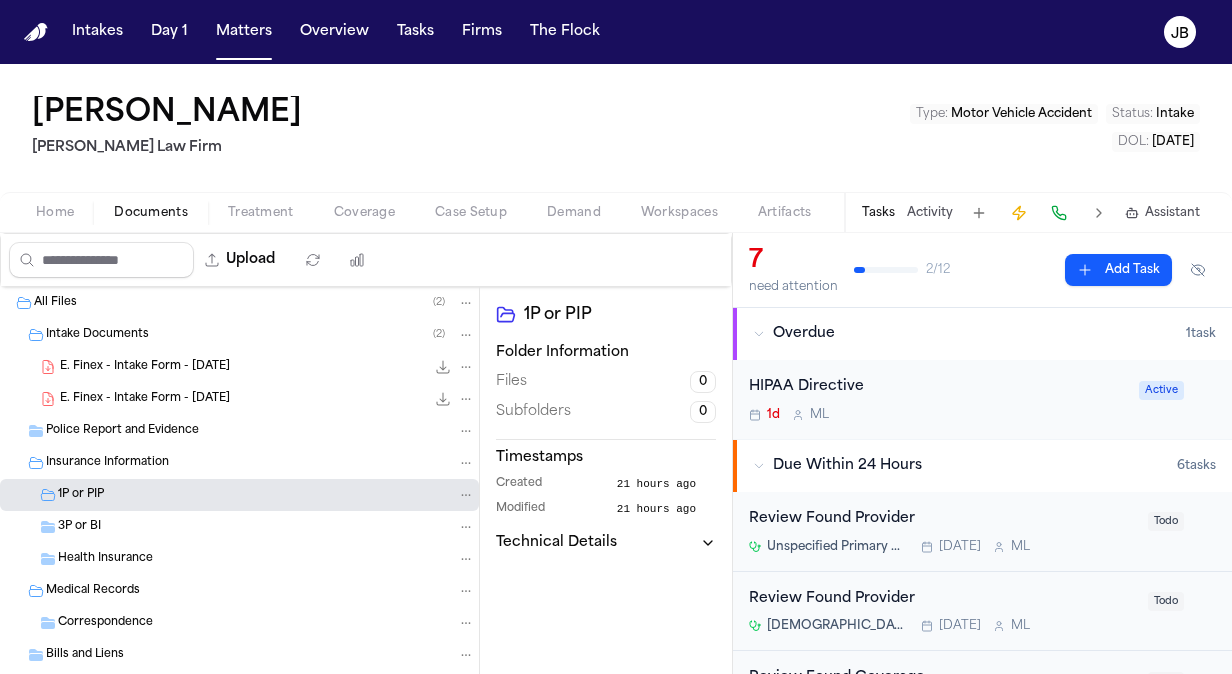 click on "1P or PIP" at bounding box center (266, 495) 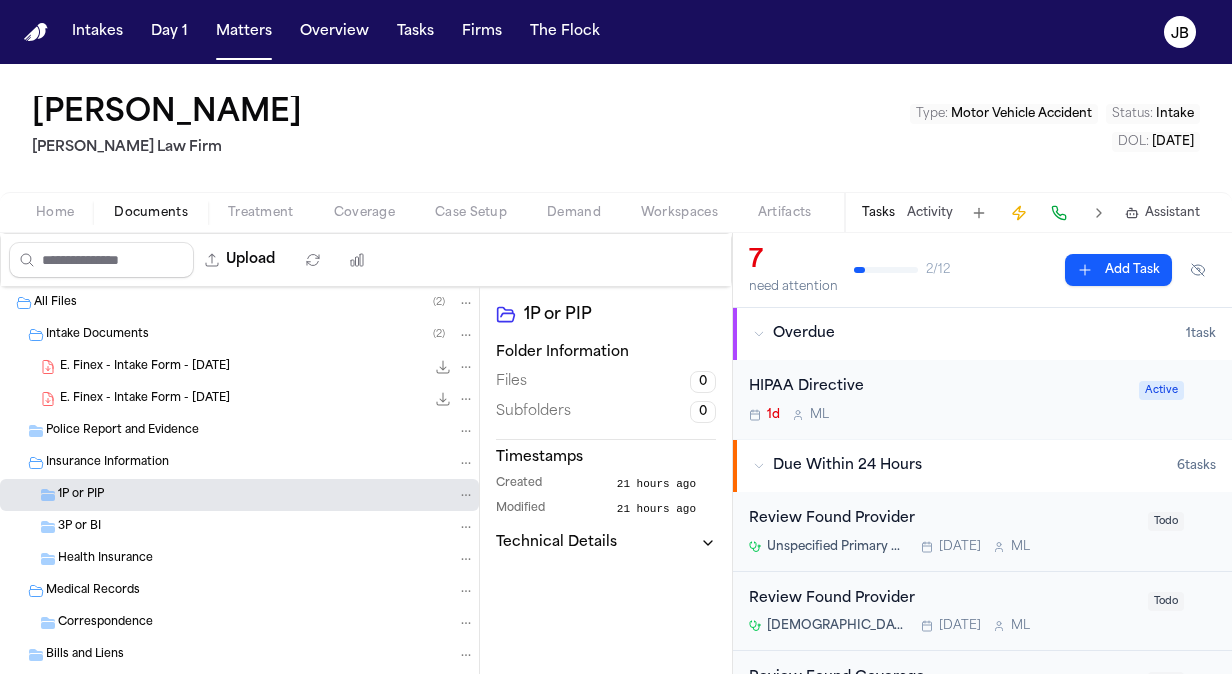 click on "1P or PIP" at bounding box center [266, 495] 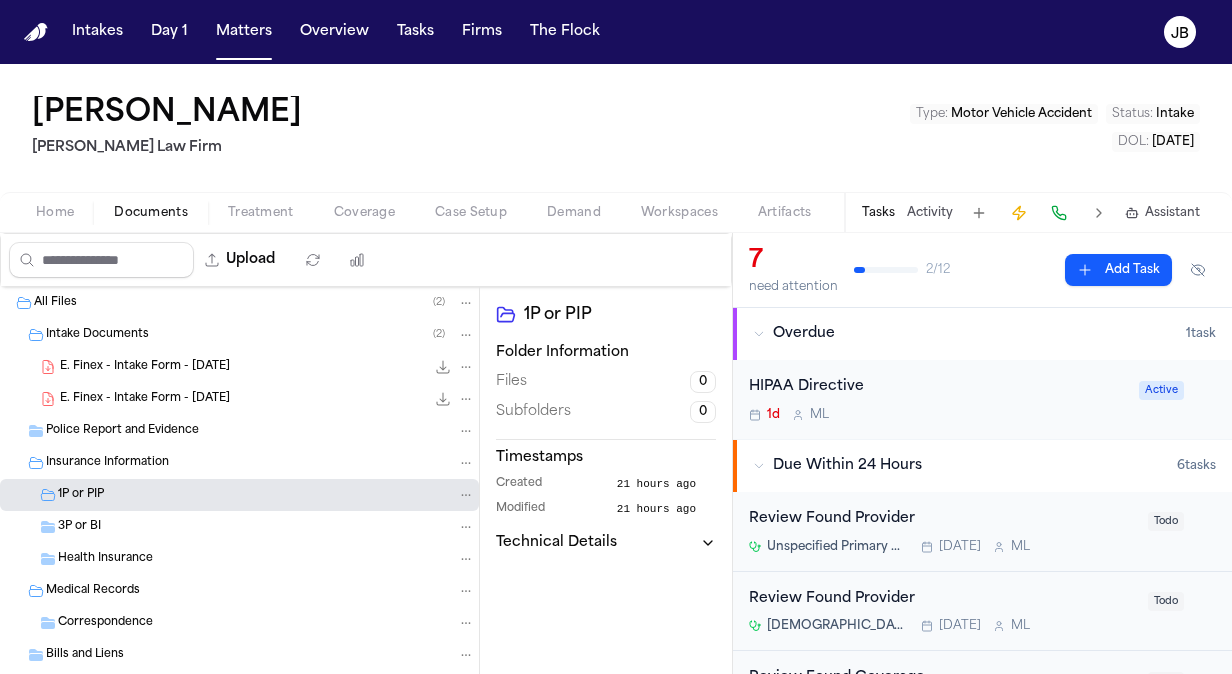 click on "1P or PIP" at bounding box center [266, 495] 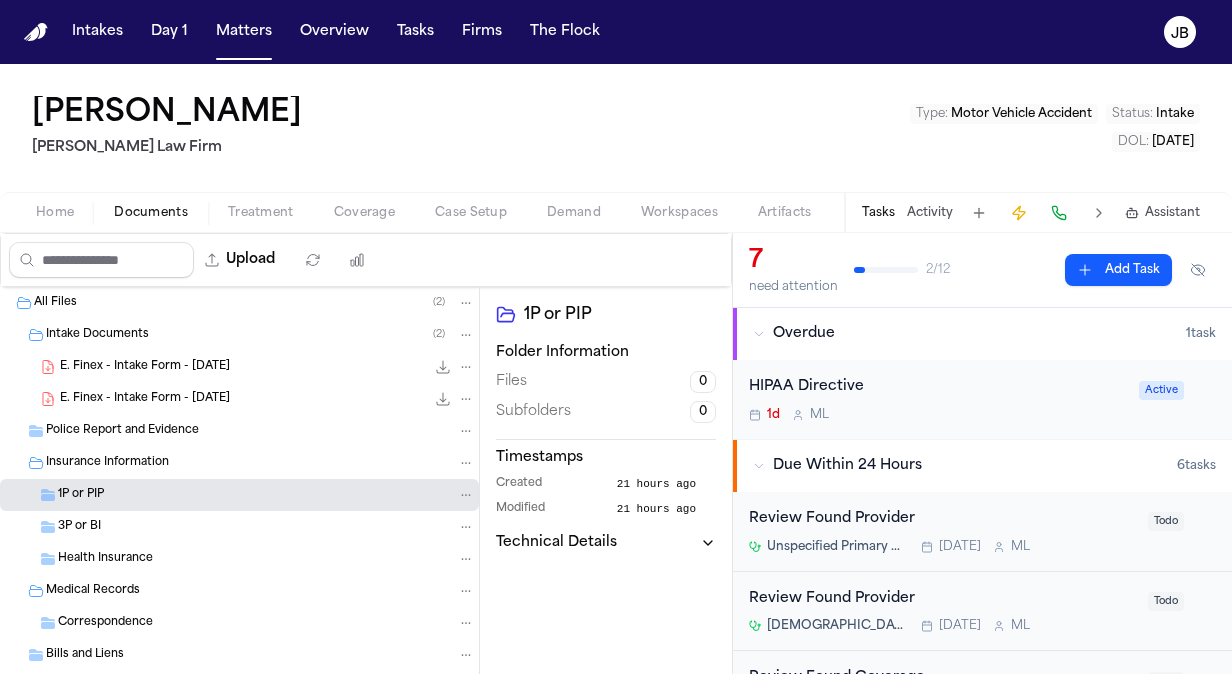 click on "Home" at bounding box center (55, 213) 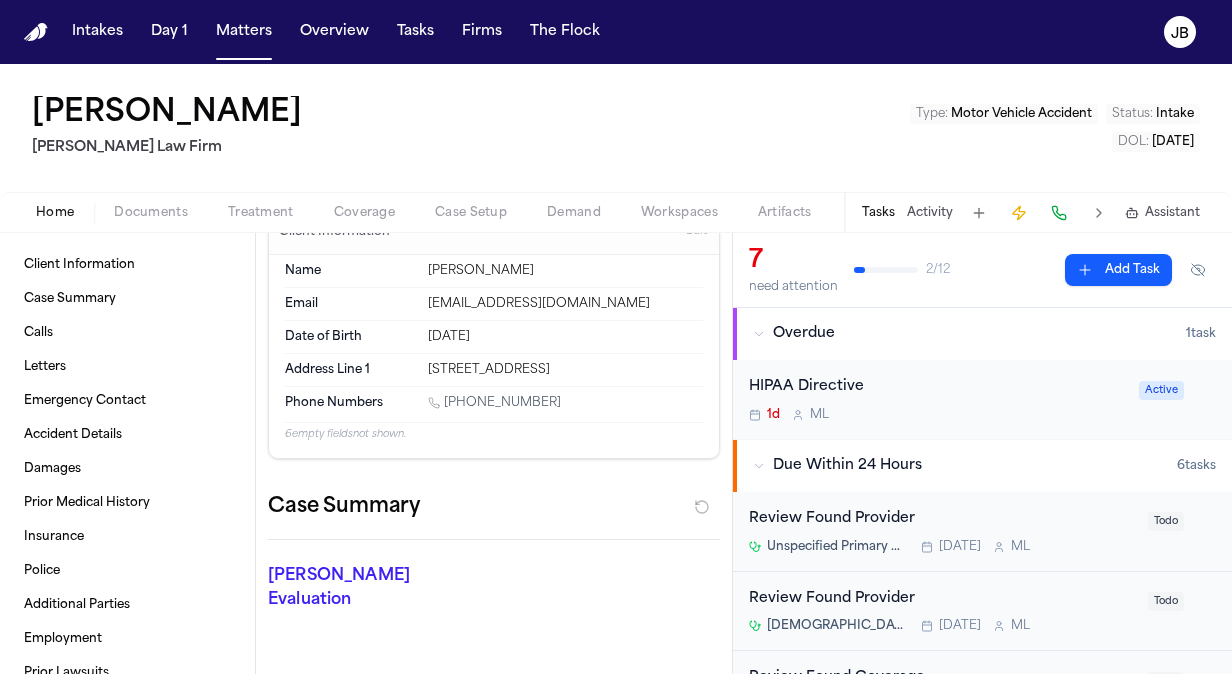 scroll, scrollTop: 0, scrollLeft: 0, axis: both 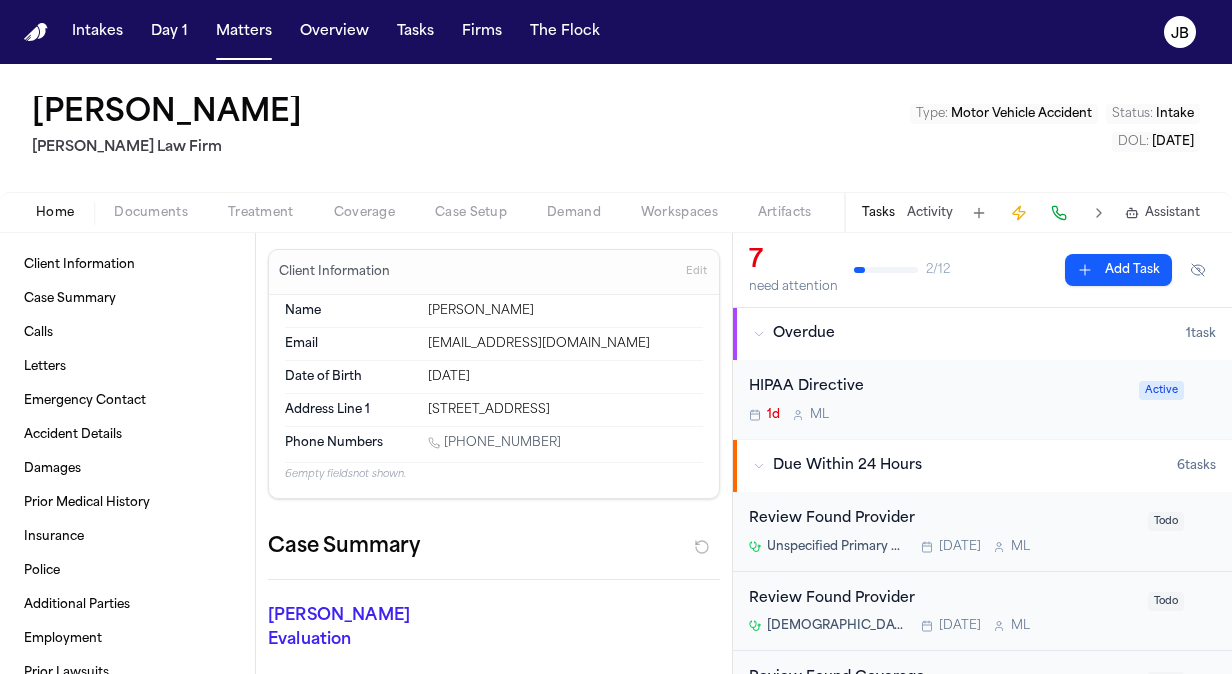 drag, startPoint x: 424, startPoint y: 407, endPoint x: 688, endPoint y: 402, distance: 264.04733 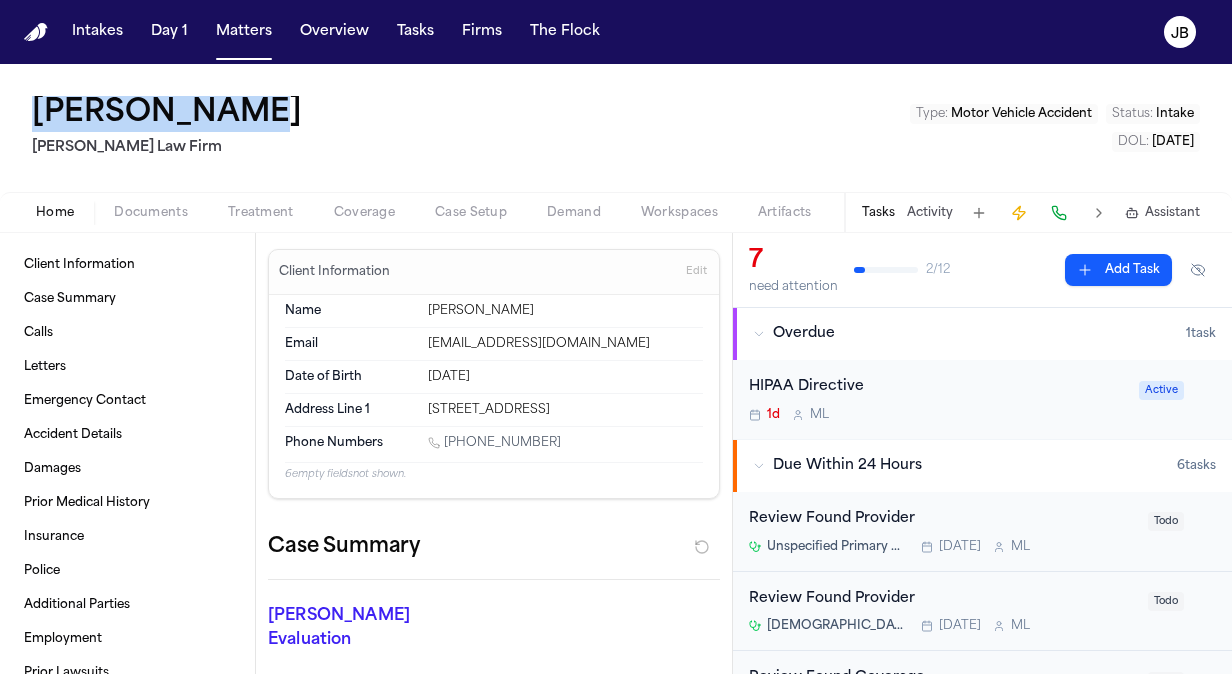 drag, startPoint x: 244, startPoint y: 106, endPoint x: 38, endPoint y: 104, distance: 206.0097 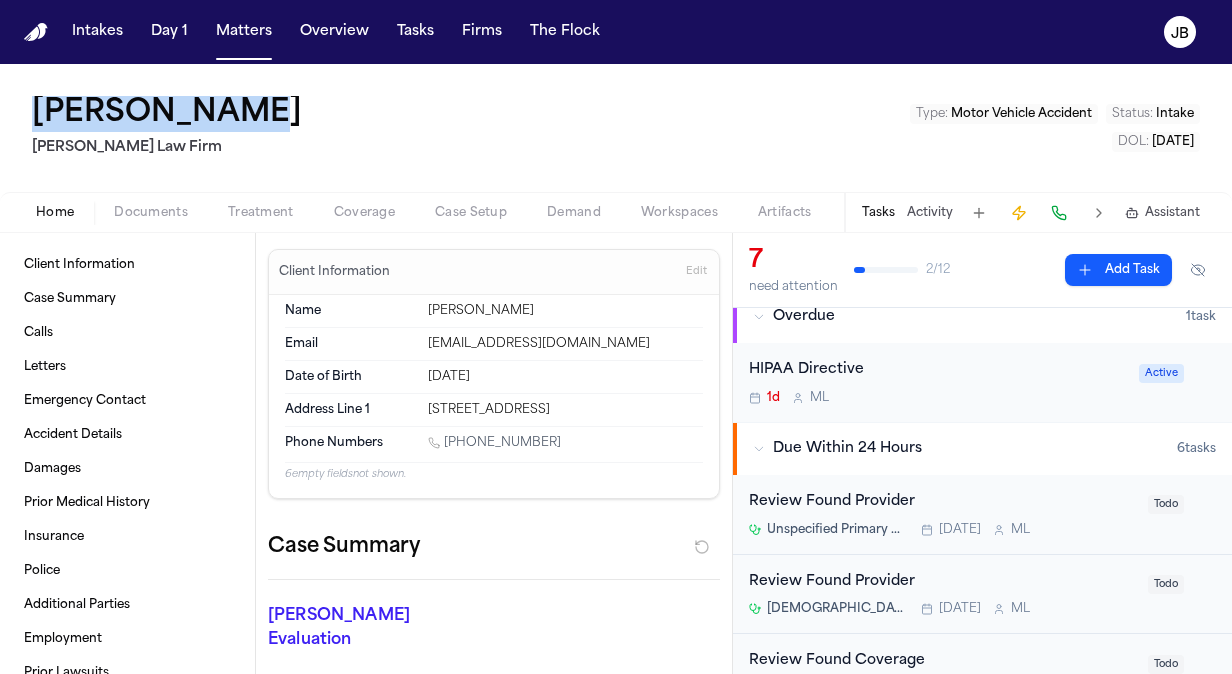 scroll, scrollTop: 0, scrollLeft: 0, axis: both 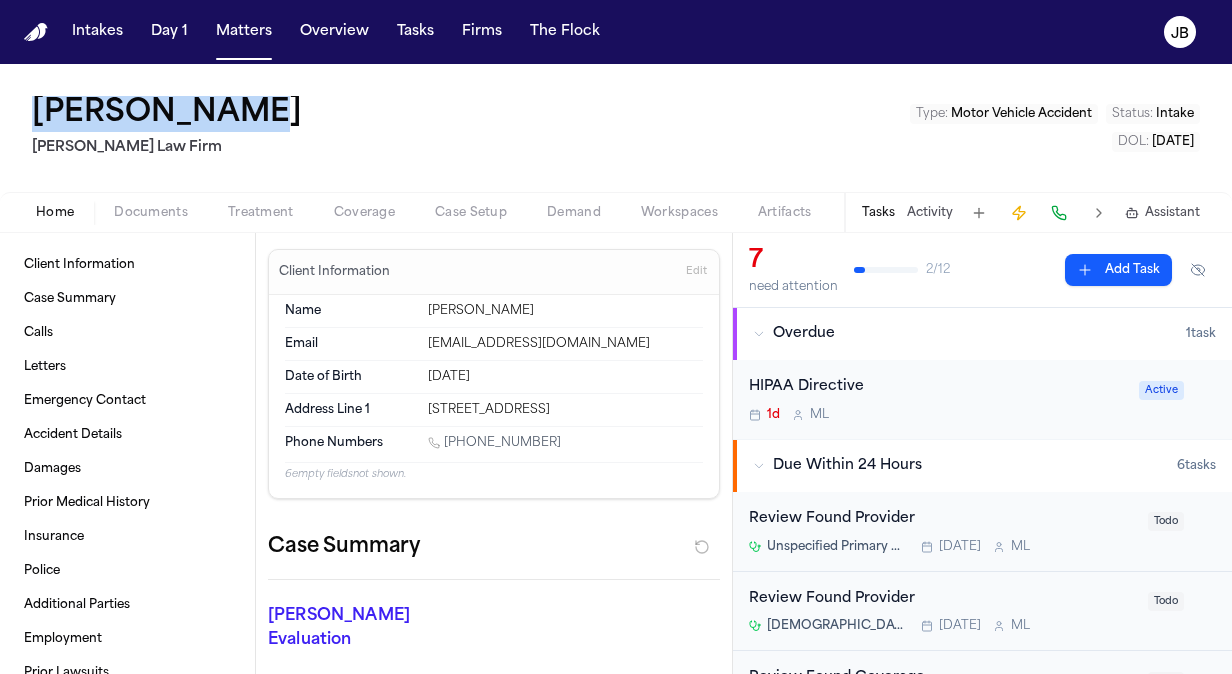 click on "Add Task" at bounding box center (1118, 270) 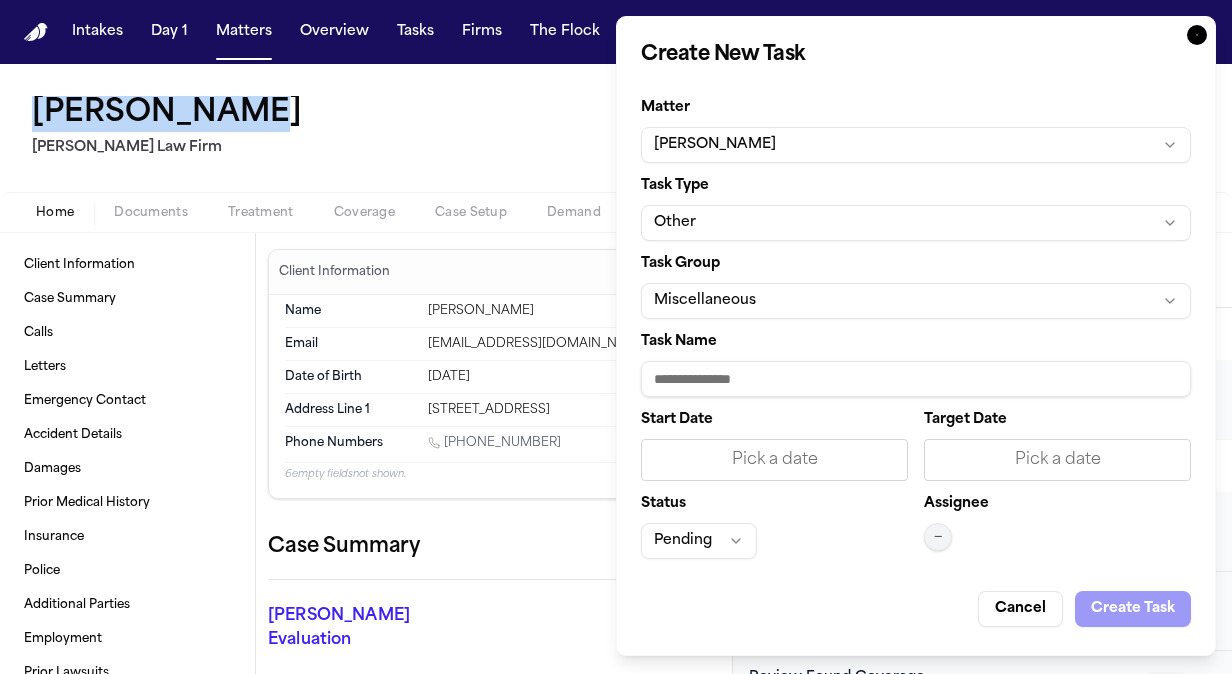 click on "Other" at bounding box center [916, 223] 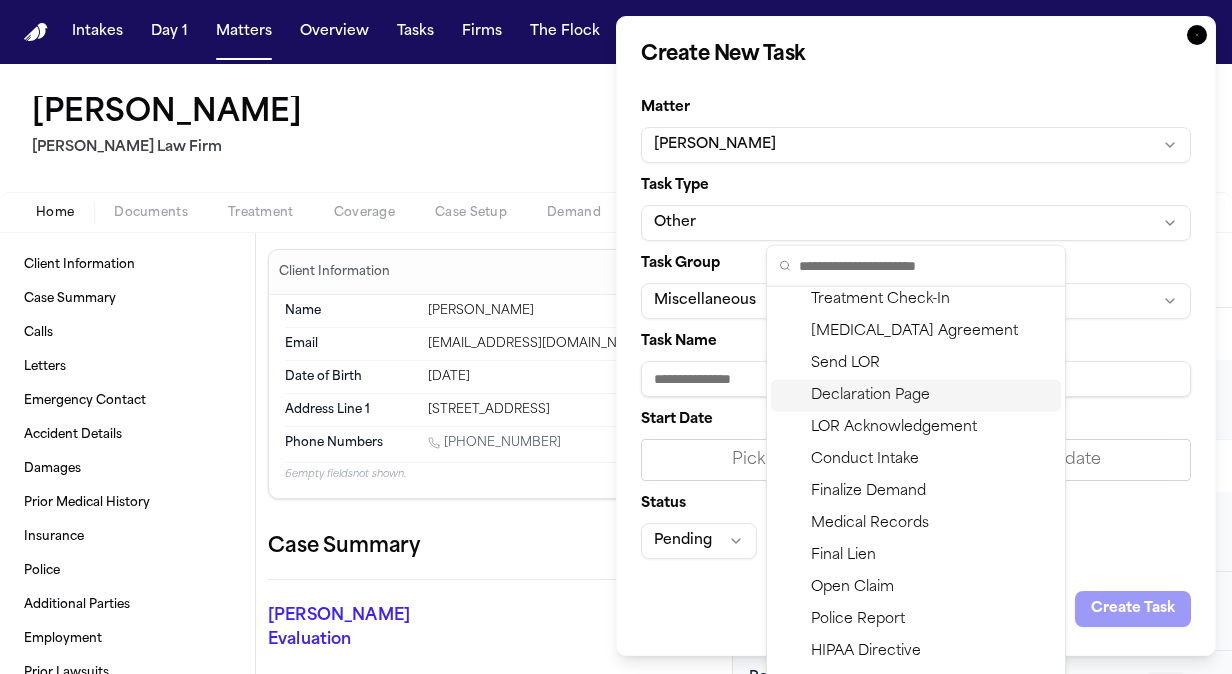 scroll, scrollTop: 0, scrollLeft: 0, axis: both 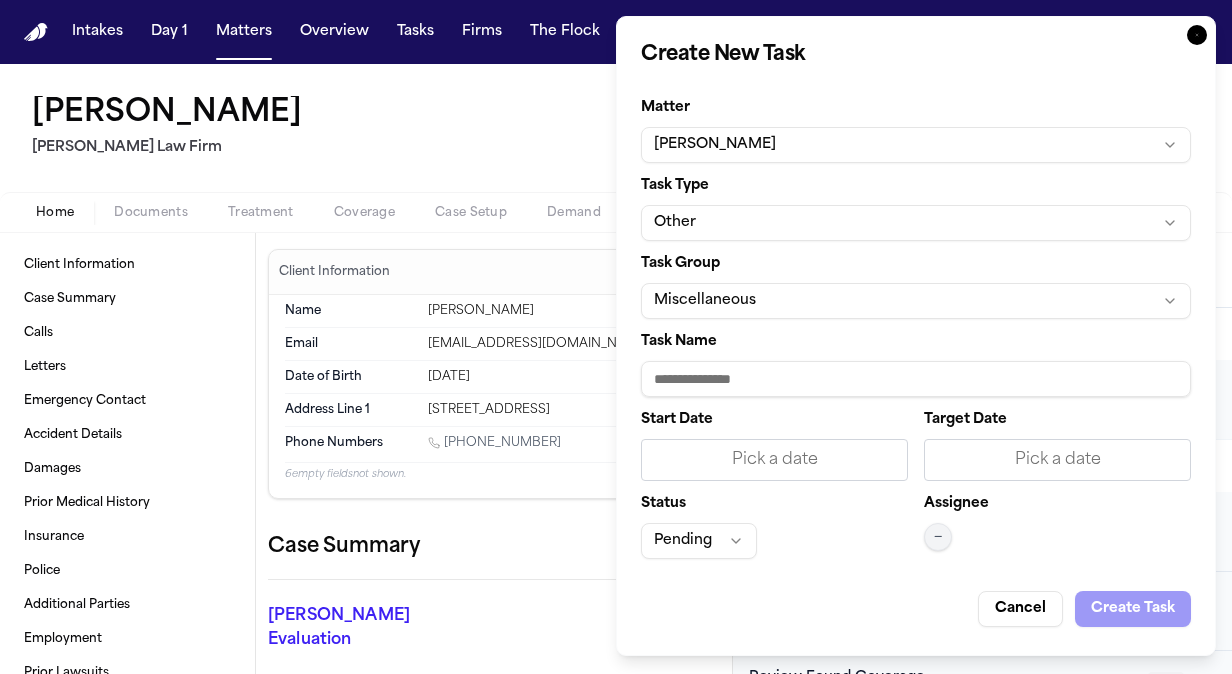 click on "Intakes Day 1 Matters Overview Tasks Firms The [PERSON_NAME] [PERSON_NAME] [PERSON_NAME] Law Firm Type :   Motor Vehicle Accident Status :   Intake DOL :   [DATE] Home Documents Treatment Coverage Case Setup Demand Workspaces Artifacts Tasks Activity Assistant Client Information Case Summary Calls Letters Emergency Contact Accident Details Damages Prior Medical History Insurance Police Additional Parties Employment Prior Lawsuits Client Information Edit Name [PERSON_NAME] Email [EMAIL_ADDRESS][DOMAIN_NAME] Date of Birth [DEMOGRAPHIC_DATA] Address Line 1 [STREET_ADDRESS] Phone Numbers [PHONE_NUMBER] 6  empty   fields  not shown. Case Summary [PERSON_NAME] Evaluation * ​ Calls Spoke with client [PERSON_NAME] and [PERSON_NAME]; confirmed case assignment in progress and informed client a paralegal will call back soon. Provided client's contact information to assigned attorney. [DATE]  10:14 AM •  3m 11s Letters No letters created yet Matter Details Emergency Contact Clear Edit Name Phone 5" at bounding box center [616, 337] 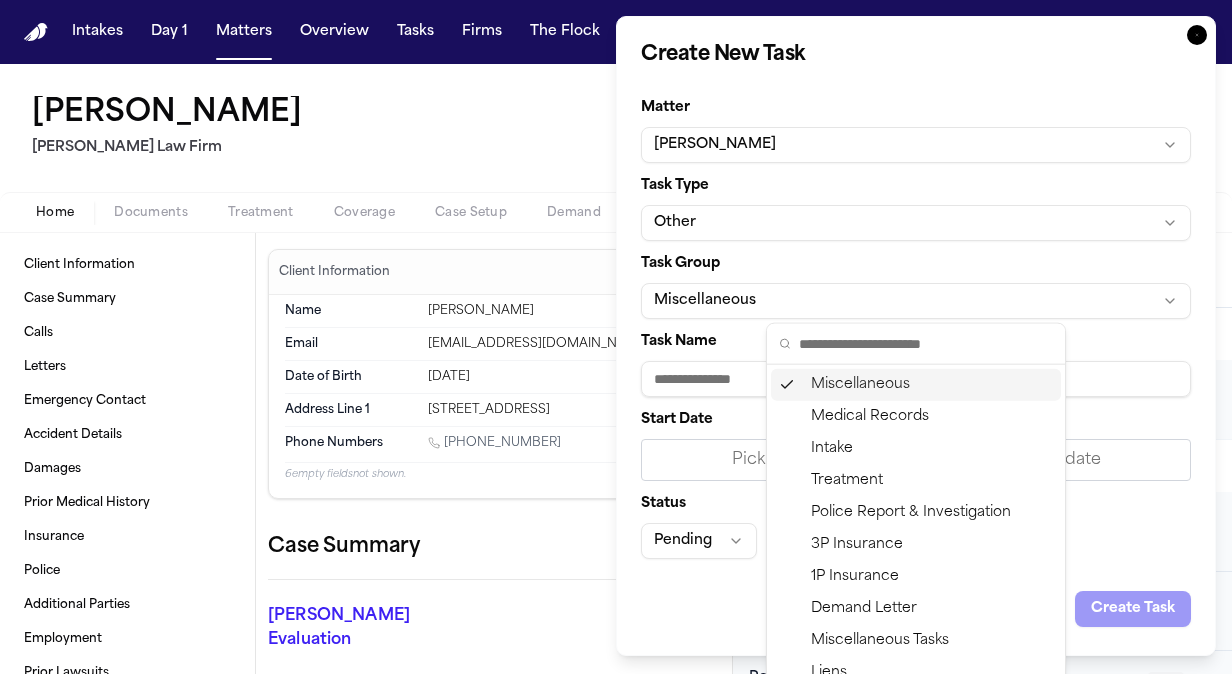 click on "Intakes Day 1 Matters Overview Tasks Firms The [PERSON_NAME] [PERSON_NAME] [PERSON_NAME] Law Firm Type :   Motor Vehicle Accident Status :   Intake DOL :   [DATE] Home Documents Treatment Coverage Case Setup Demand Workspaces Artifacts Tasks Activity Assistant Client Information Case Summary Calls Letters Emergency Contact Accident Details Damages Prior Medical History Insurance Police Additional Parties Employment Prior Lawsuits Client Information Edit Name [PERSON_NAME] Email [EMAIL_ADDRESS][DOMAIN_NAME] Date of Birth [DEMOGRAPHIC_DATA] Address Line 1 [STREET_ADDRESS] Phone Numbers [PHONE_NUMBER] 6  empty   fields  not shown. Case Summary [PERSON_NAME] Evaluation * ​ Calls Spoke with client [PERSON_NAME] and [PERSON_NAME]; confirmed case assignment in progress and informed client a paralegal will call back soon. Provided client's contact information to assigned attorney. [DATE]  10:14 AM •  3m 11s Letters No letters created yet Matter Details Emergency Contact Clear Edit Name Phone 5" at bounding box center (616, 337) 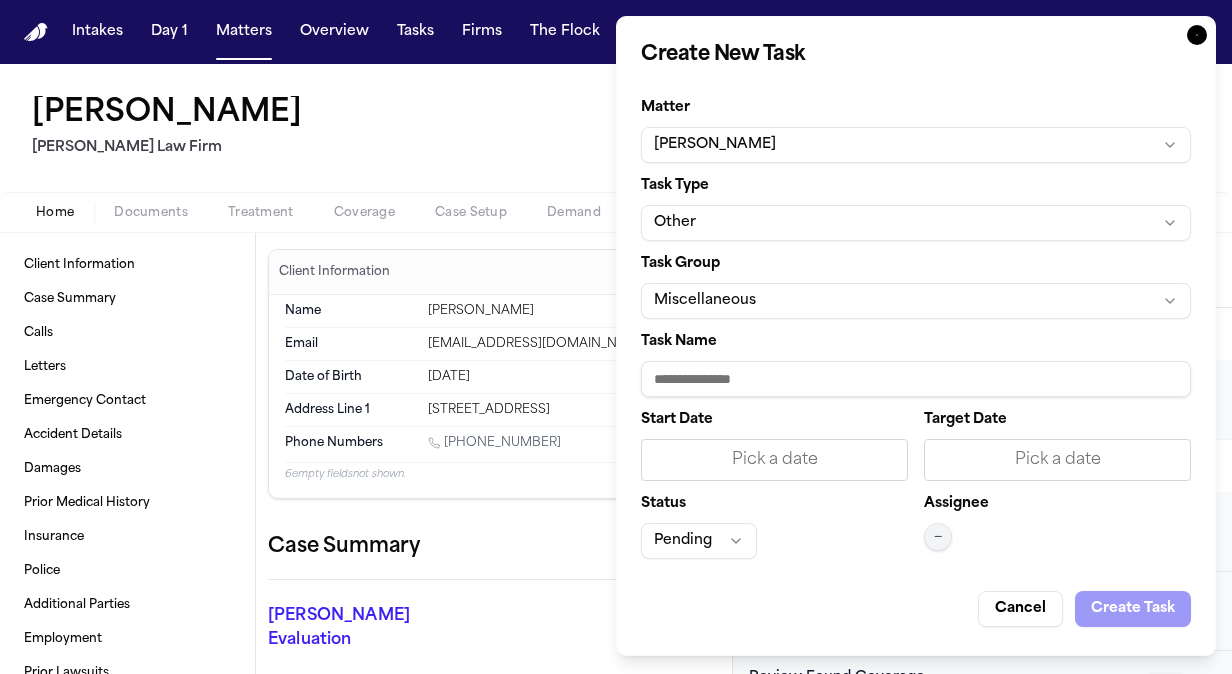 click on "Other" at bounding box center [916, 223] 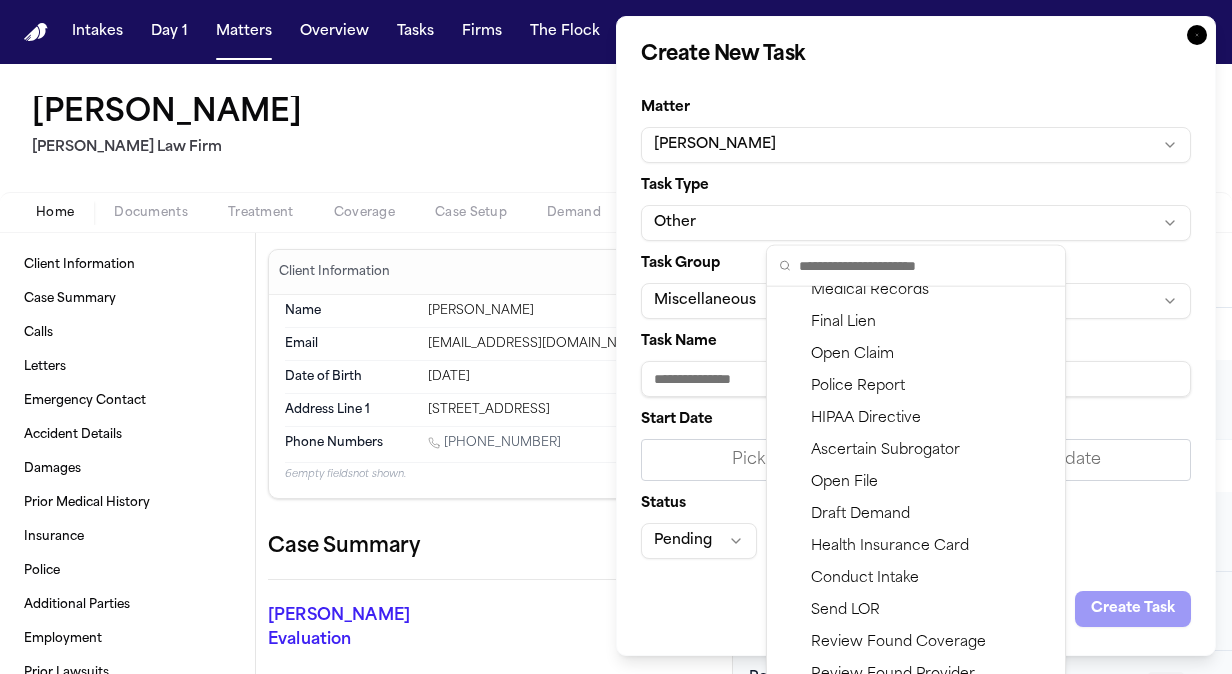 scroll, scrollTop: 280, scrollLeft: 0, axis: vertical 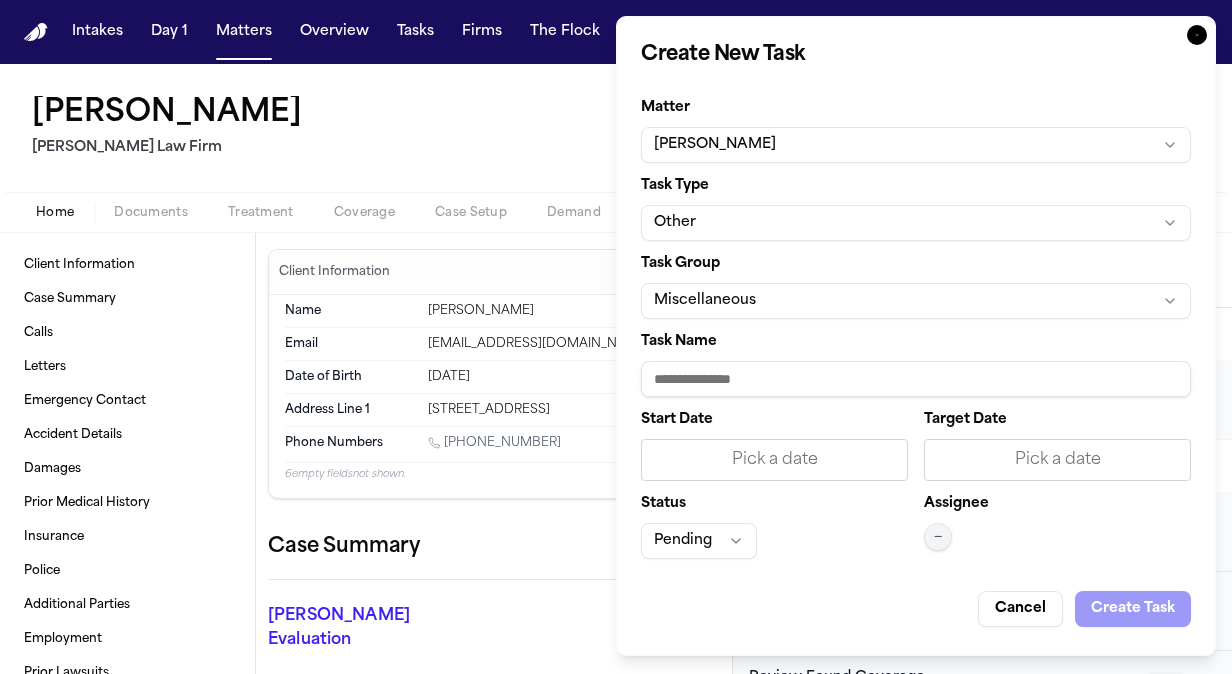 click on "Intakes Day 1 Matters Overview Tasks Firms The [PERSON_NAME] [PERSON_NAME] [PERSON_NAME] Law Firm Type :   Motor Vehicle Accident Status :   Intake DOL :   [DATE] Home Documents Treatment Coverage Case Setup Demand Workspaces Artifacts Tasks Activity Assistant Client Information Case Summary Calls Letters Emergency Contact Accident Details Damages Prior Medical History Insurance Police Additional Parties Employment Prior Lawsuits Client Information Edit Name [PERSON_NAME] Email [EMAIL_ADDRESS][DOMAIN_NAME] Date of Birth [DEMOGRAPHIC_DATA] Address Line 1 [STREET_ADDRESS] Phone Numbers [PHONE_NUMBER] 6  empty   fields  not shown. Case Summary [PERSON_NAME] Evaluation * ​ Calls Spoke with client [PERSON_NAME] and [PERSON_NAME]; confirmed case assignment in progress and informed client a paralegal will call back soon. Provided client's contact information to assigned attorney. [DATE]  10:14 AM •  3m 11s Letters No letters created yet Matter Details Emergency Contact Clear Edit Name Phone 5" at bounding box center (616, 337) 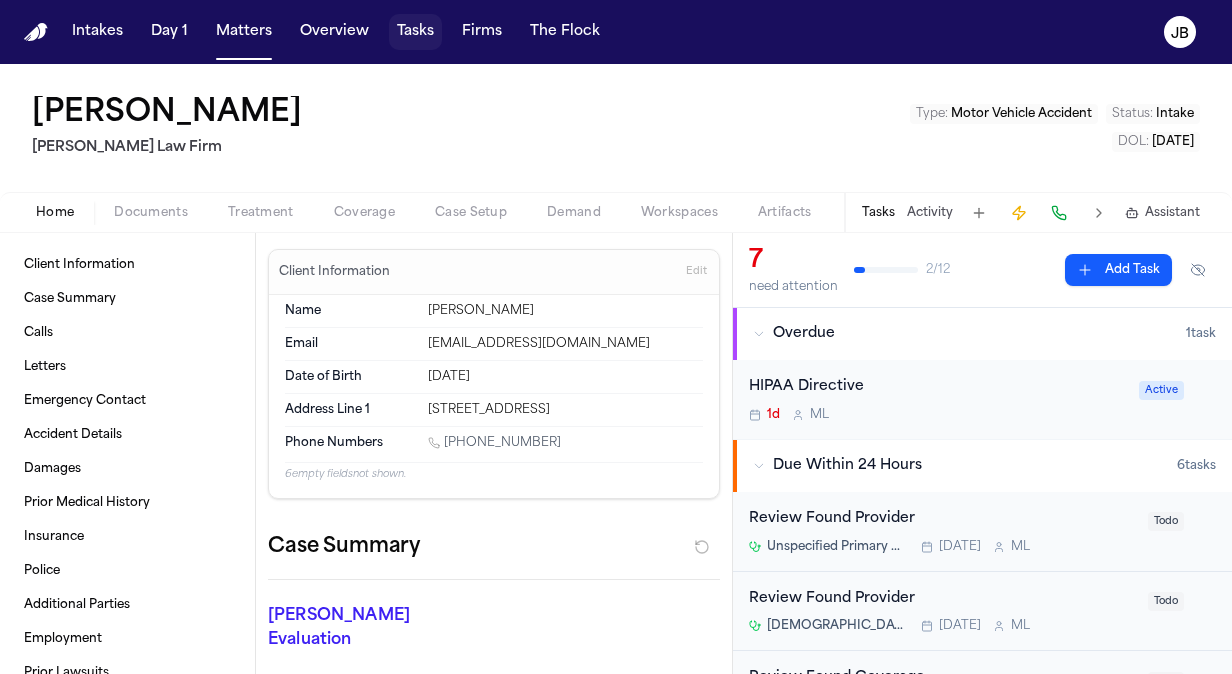 click on "Tasks" at bounding box center [415, 32] 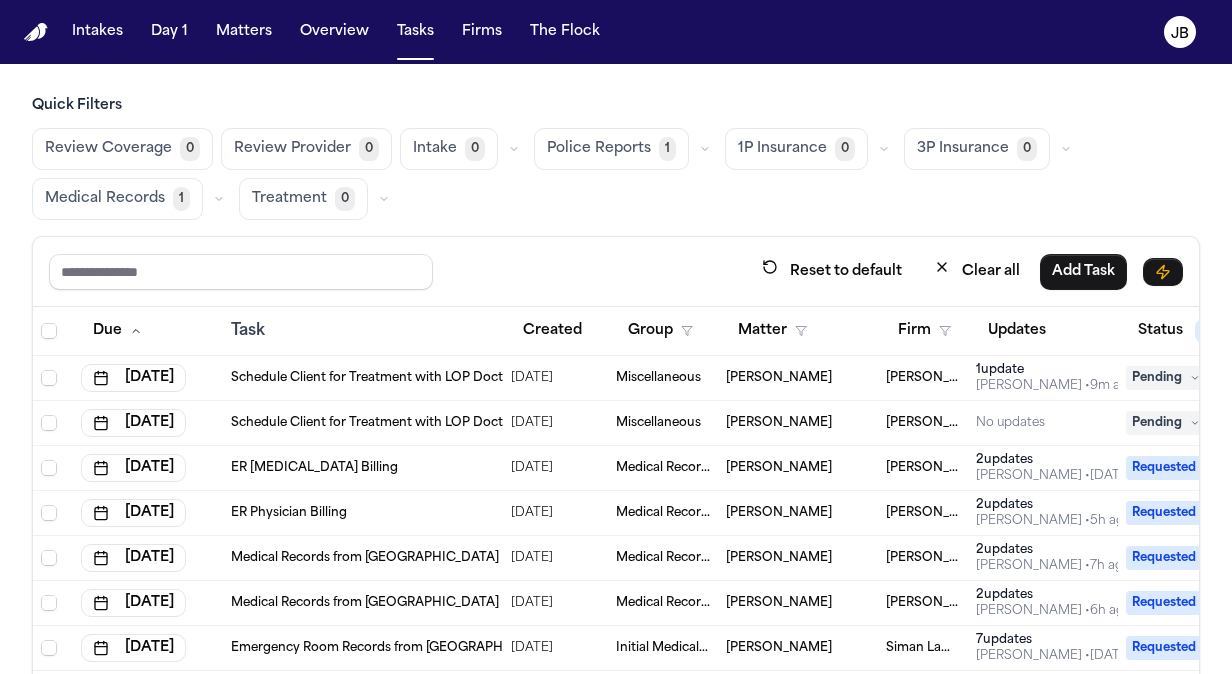click on "Schedule Client for Treatment with LOP Doctor per RM email" at bounding box center [414, 378] 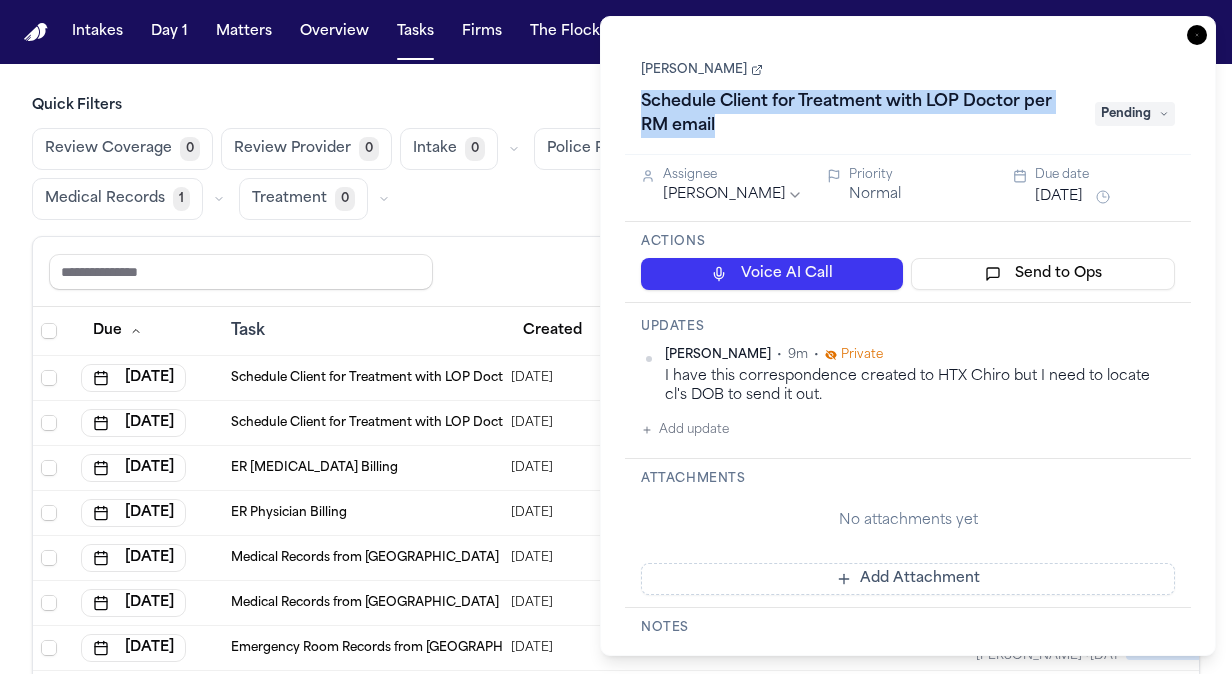 drag, startPoint x: 719, startPoint y: 128, endPoint x: 624, endPoint y: 103, distance: 98.23441 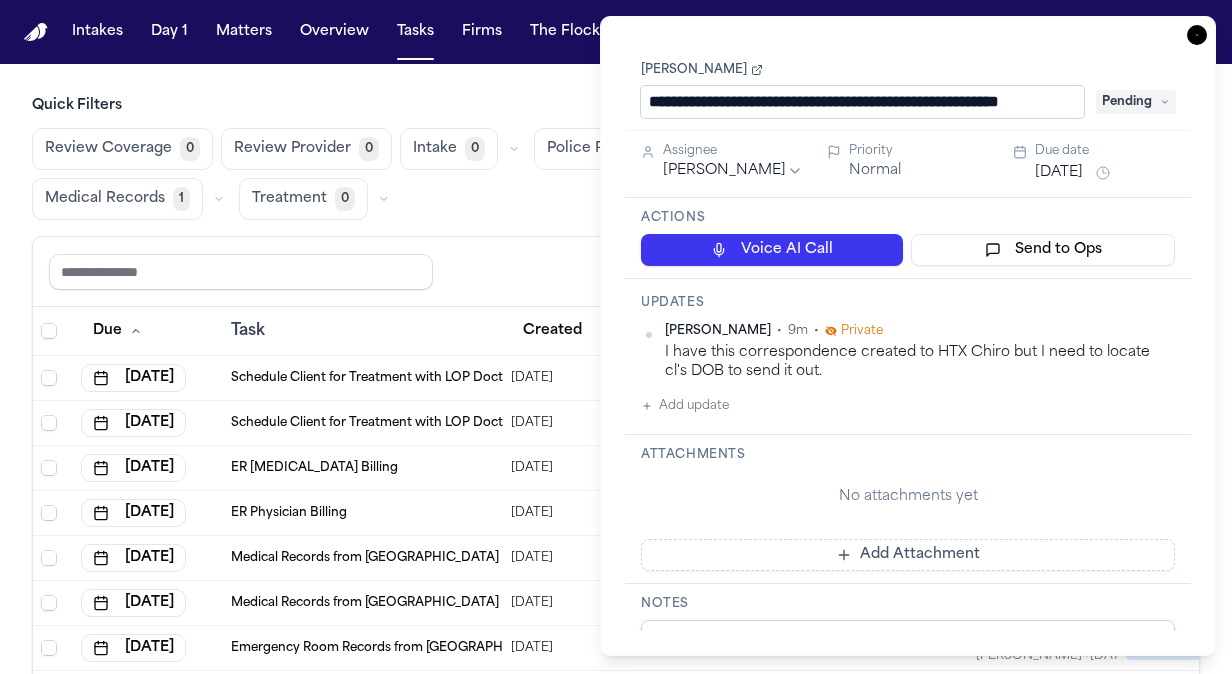 scroll, scrollTop: 0, scrollLeft: 0, axis: both 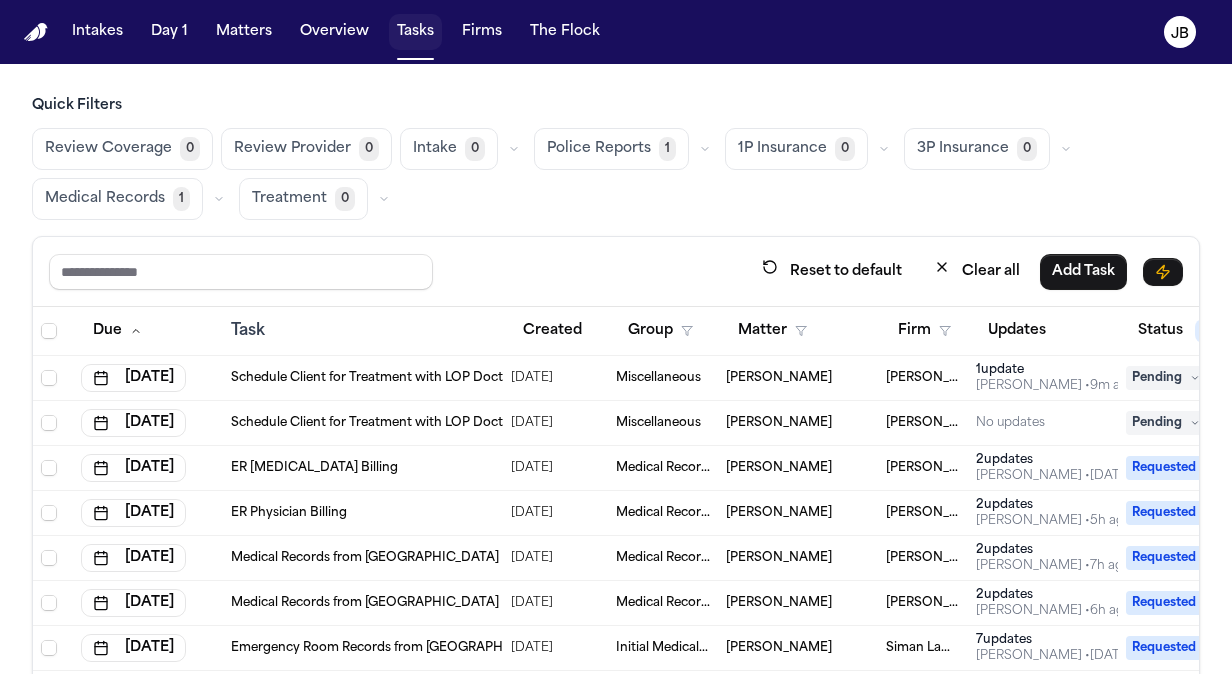 click on "Tasks" at bounding box center (415, 32) 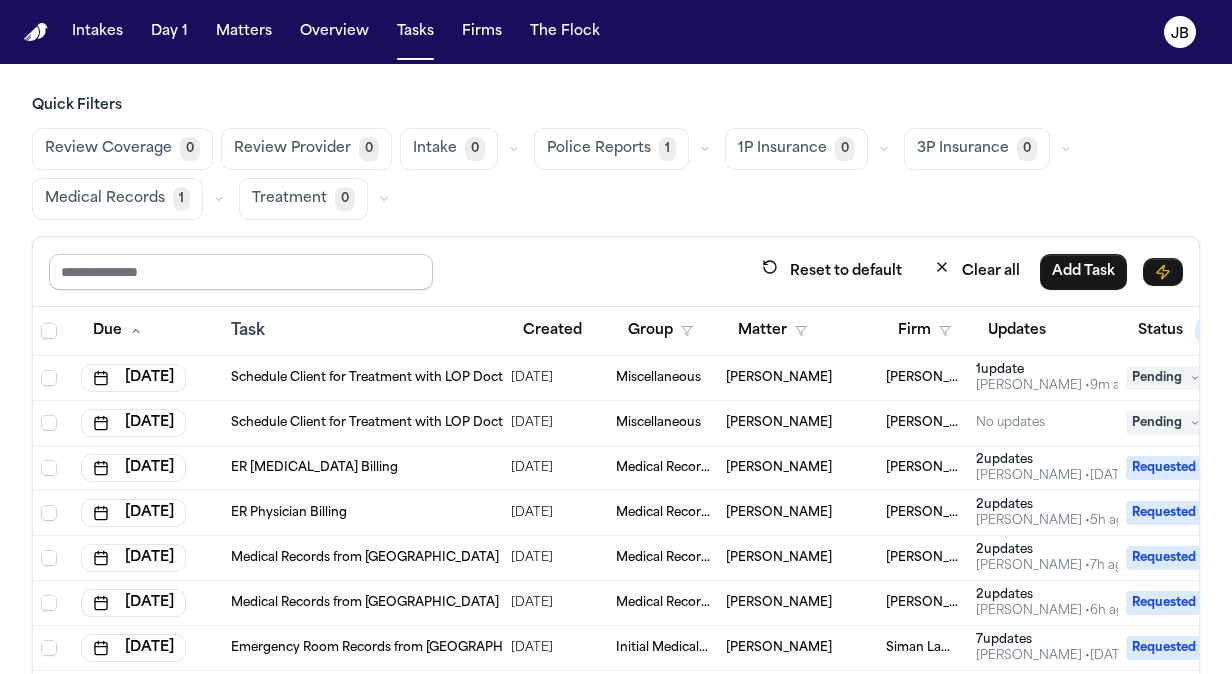 click at bounding box center (241, 272) 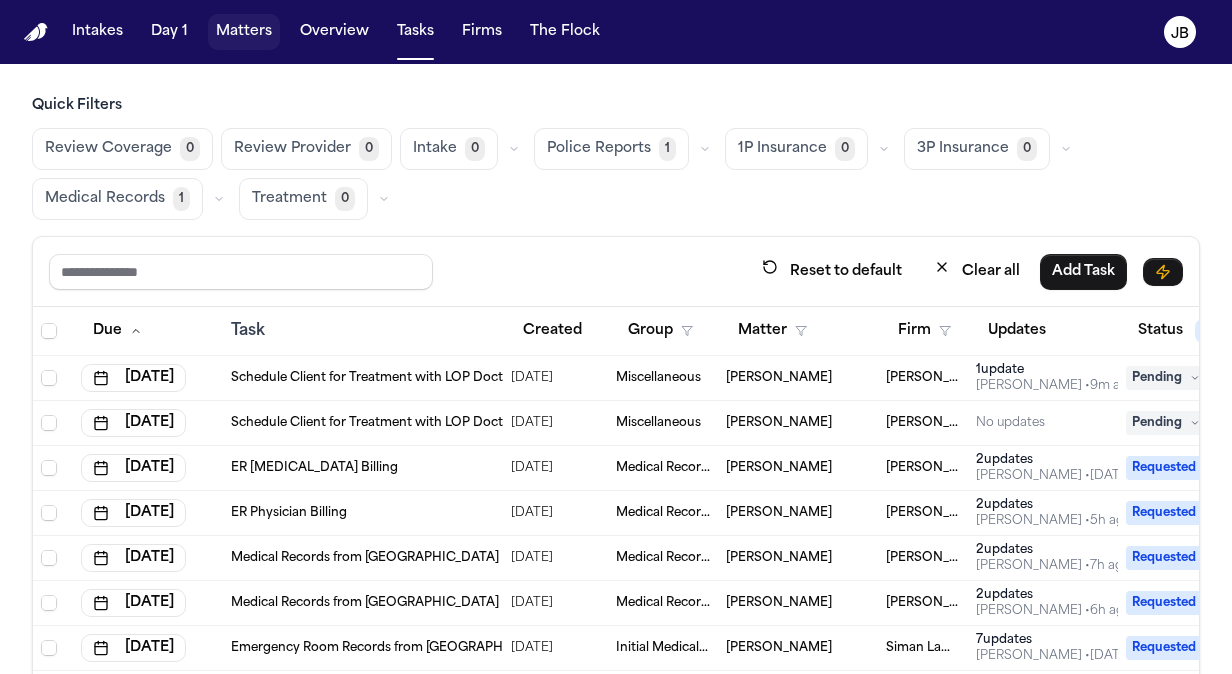 click on "Matters" at bounding box center (244, 32) 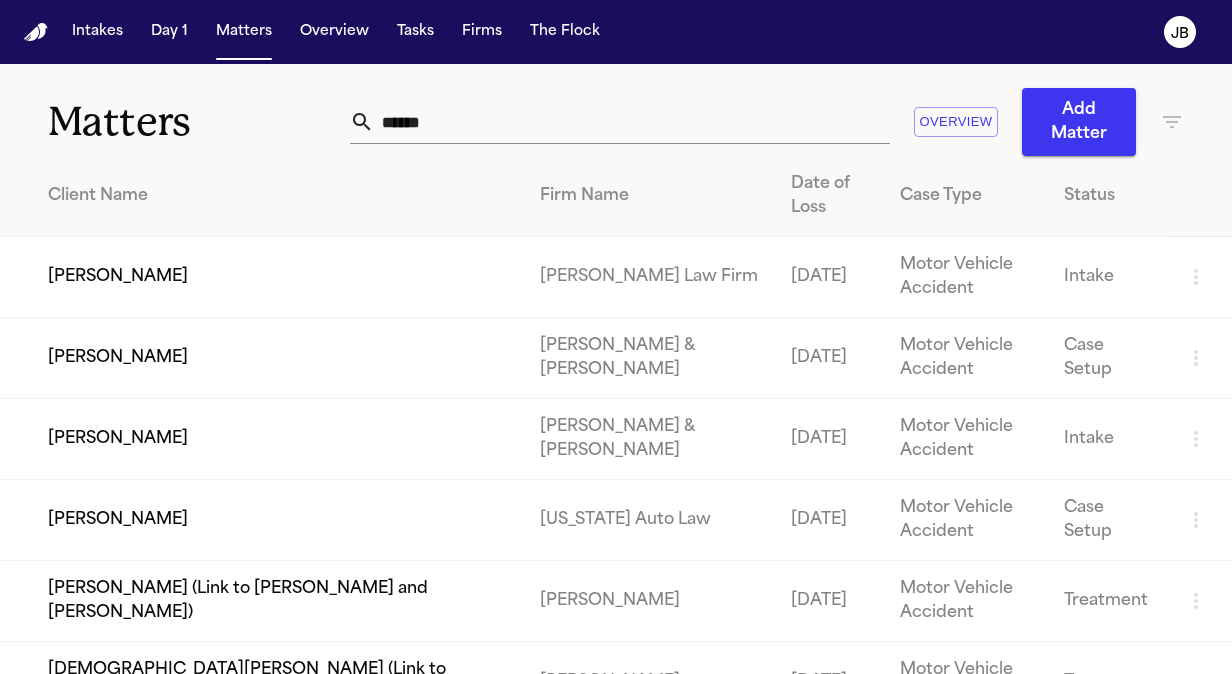 click on "[PERSON_NAME]" at bounding box center [262, 277] 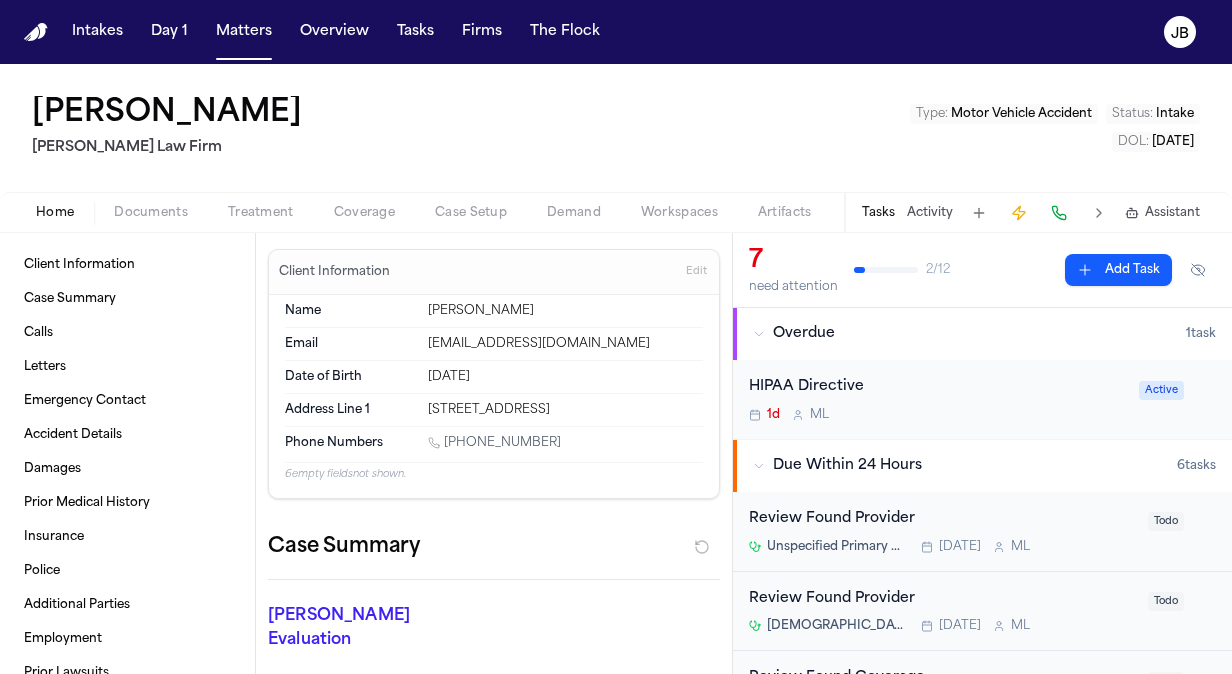 click on "Add Task" at bounding box center [1118, 270] 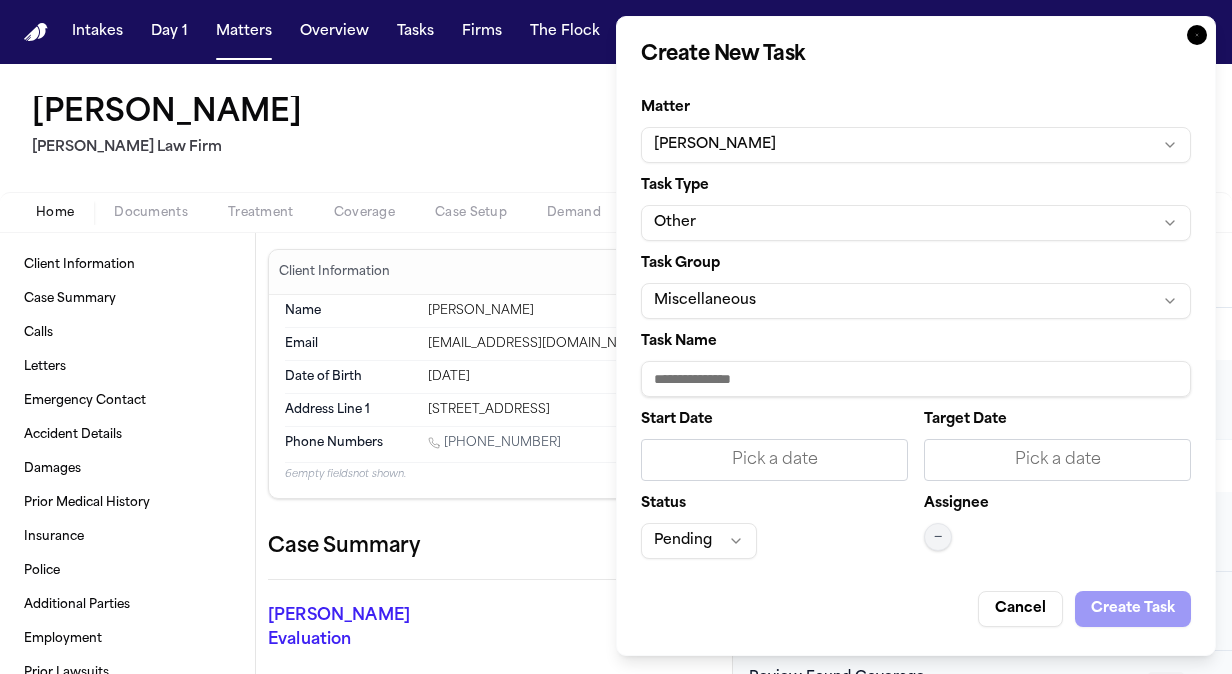 click on "Task Name" at bounding box center (916, 379) 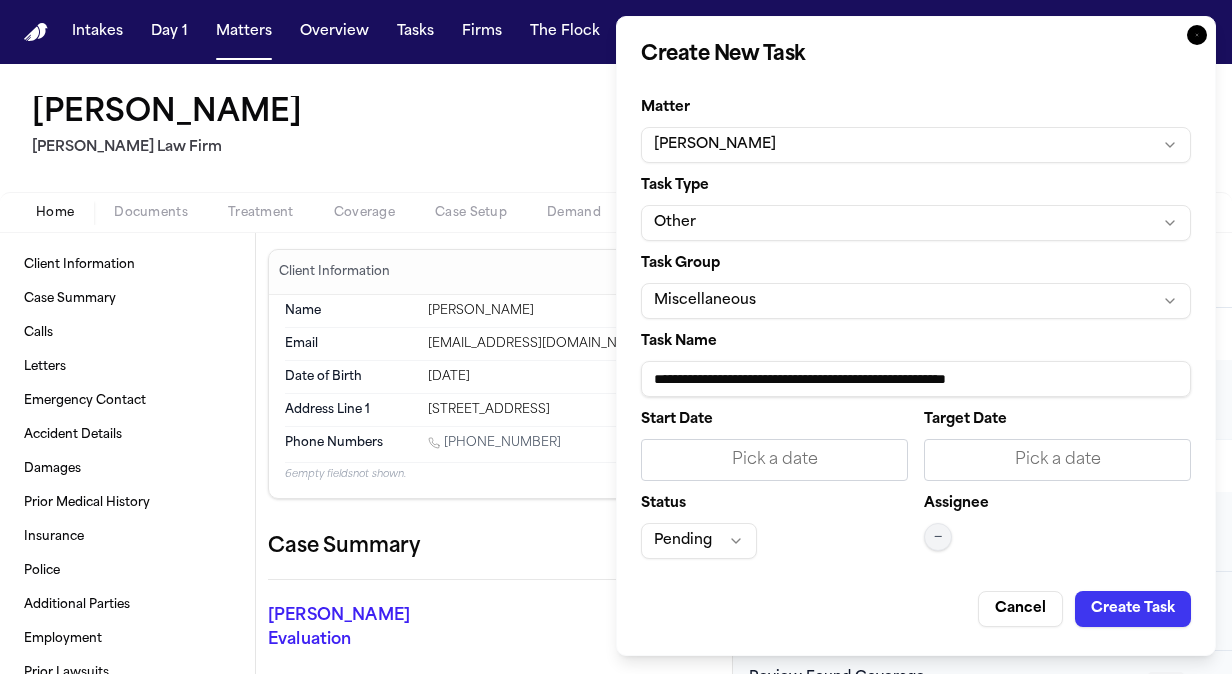 type on "**********" 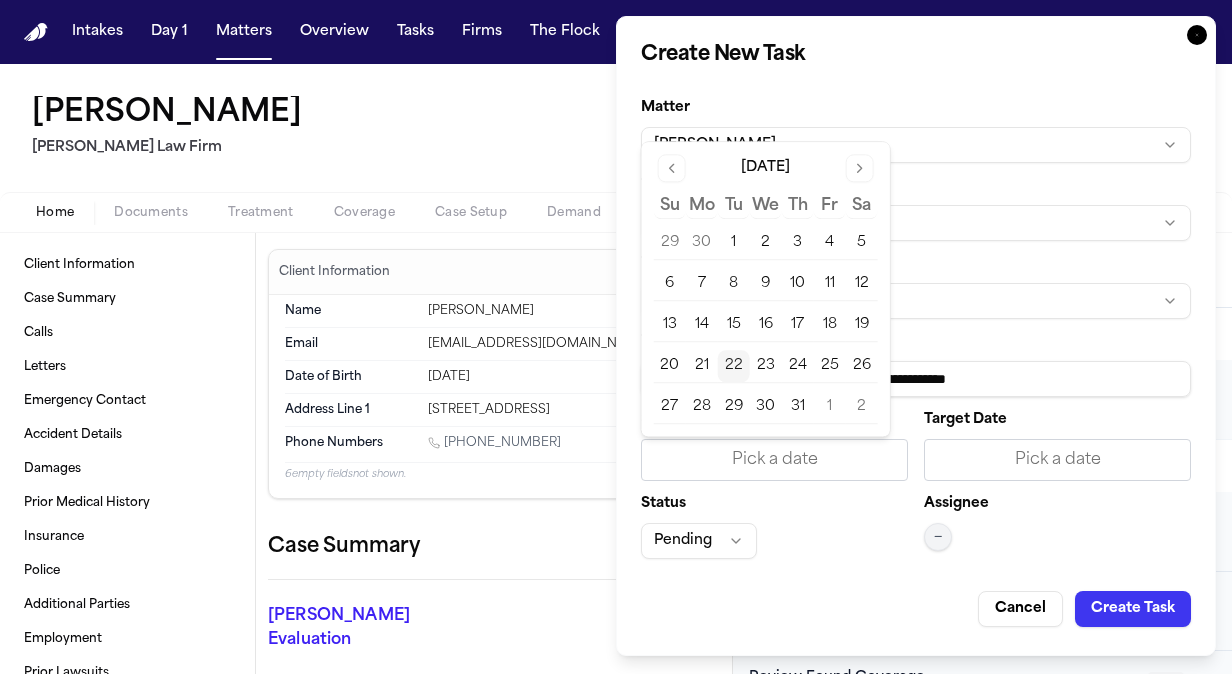 click on "23" at bounding box center (766, 366) 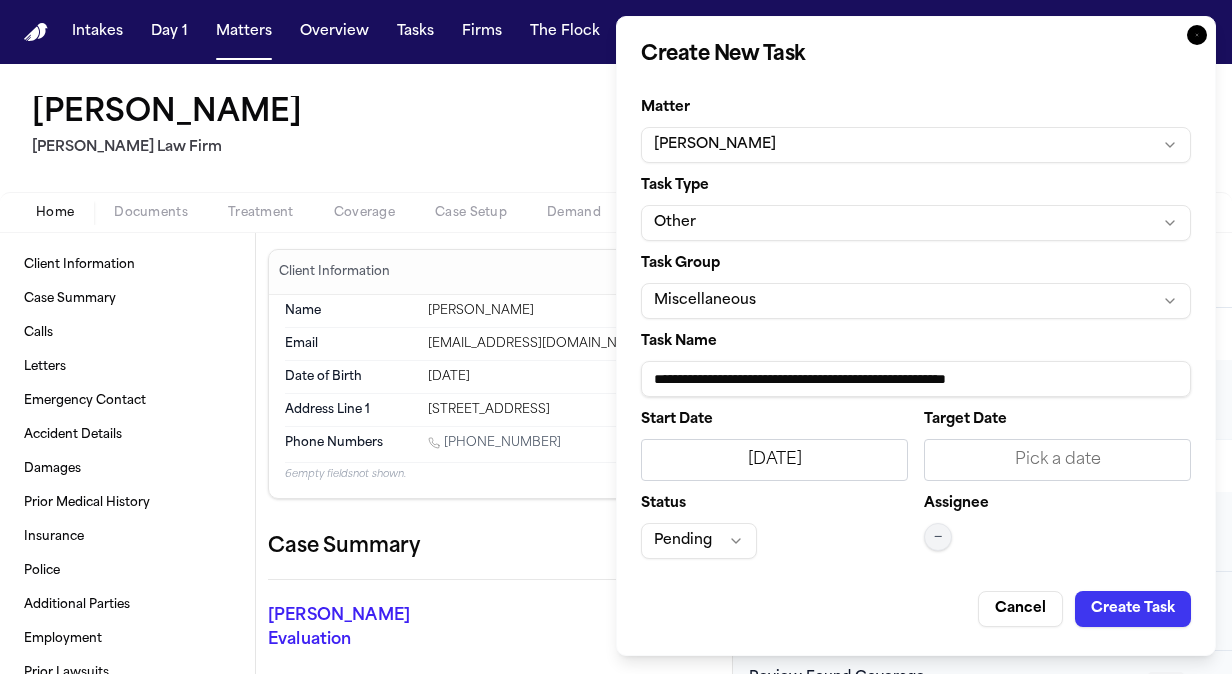 click on "Pick a date" at bounding box center (1057, 460) 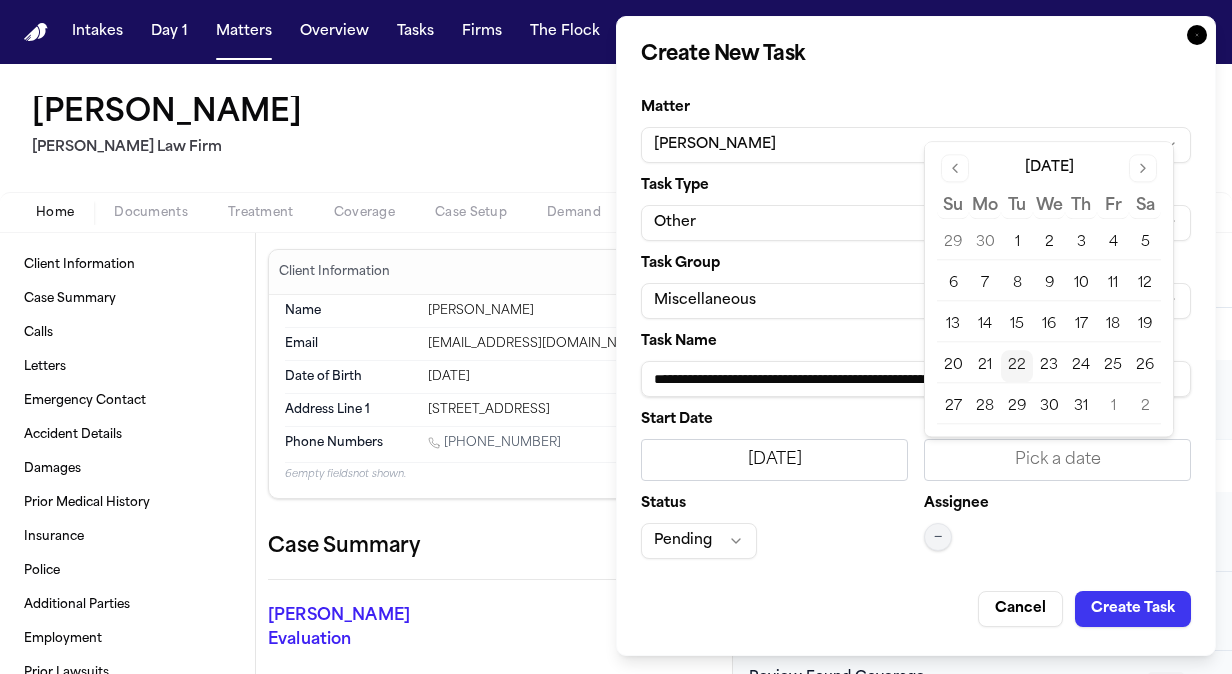 click on "23" at bounding box center [1049, 366] 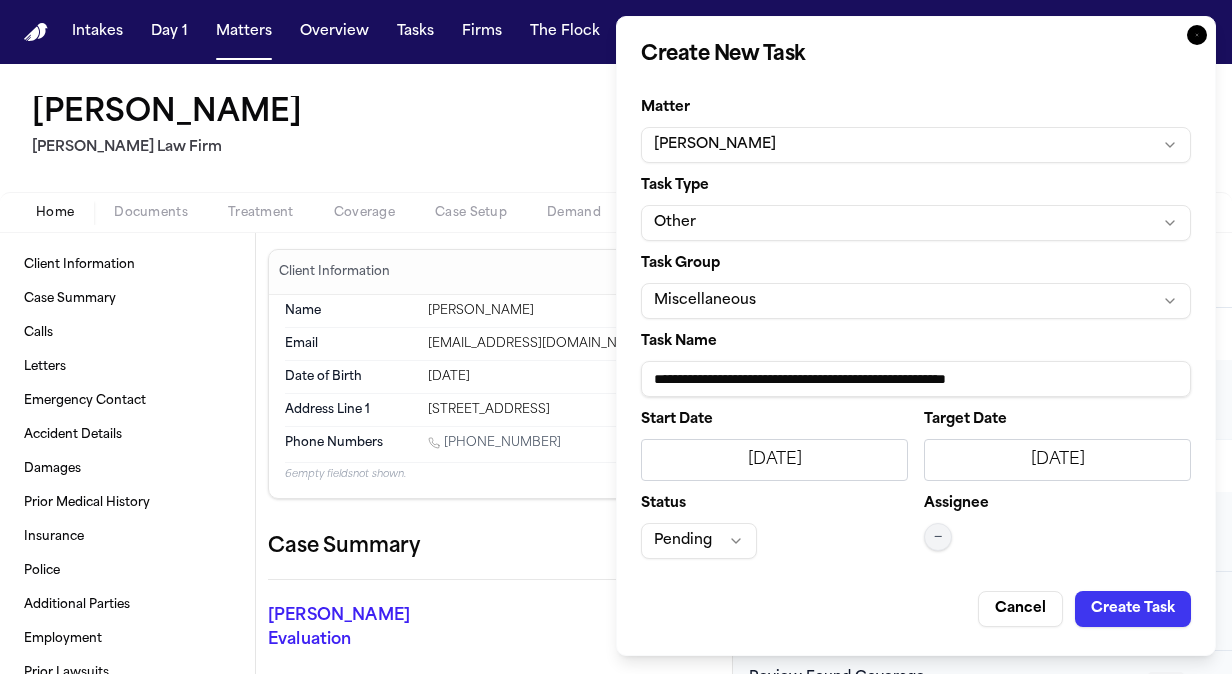 click on "—" at bounding box center (938, 537) 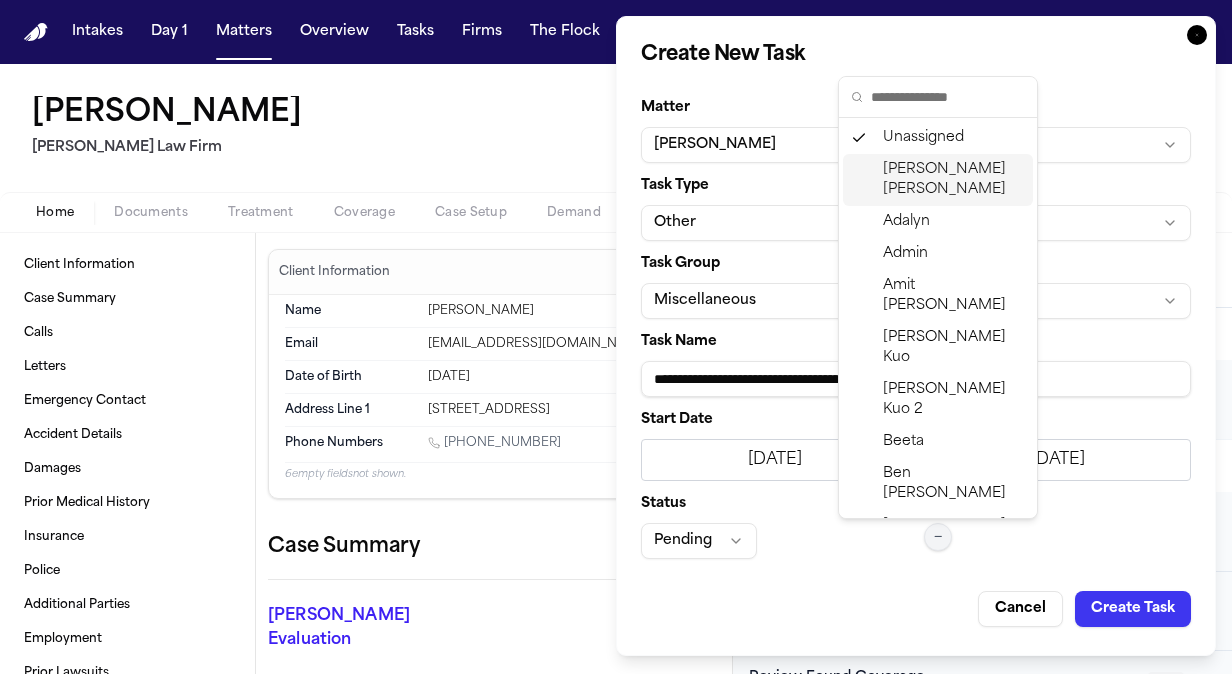 click on "[PERSON_NAME]" at bounding box center (954, 180) 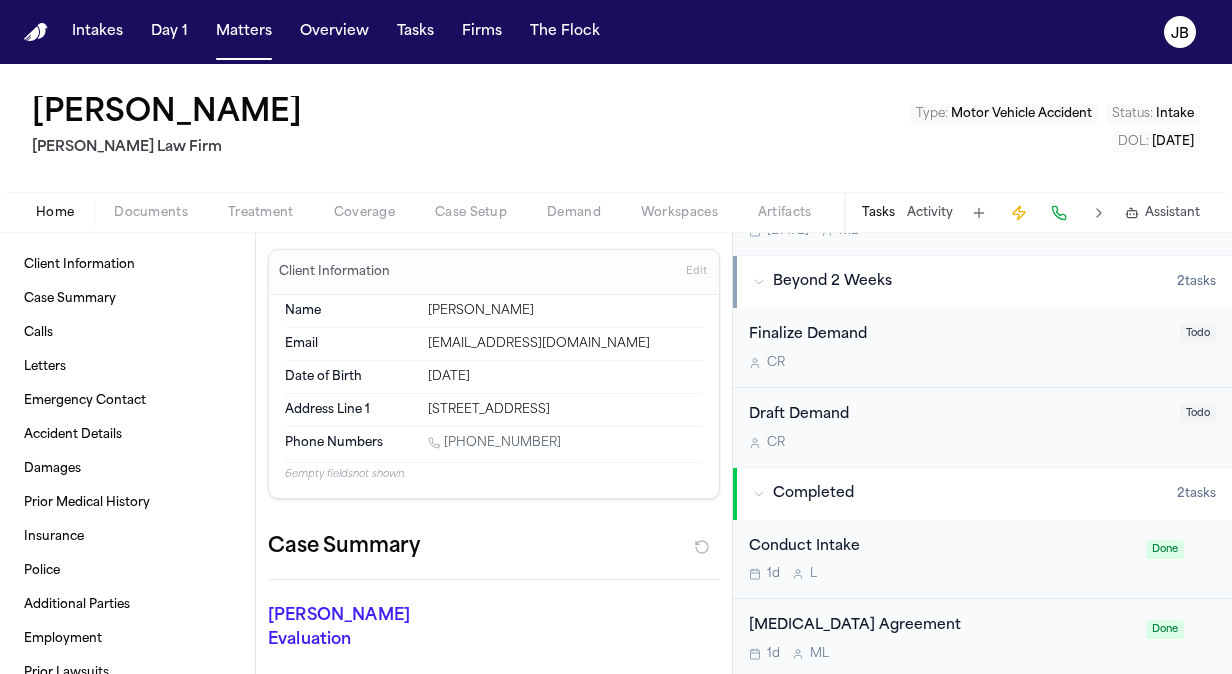 scroll, scrollTop: 0, scrollLeft: 0, axis: both 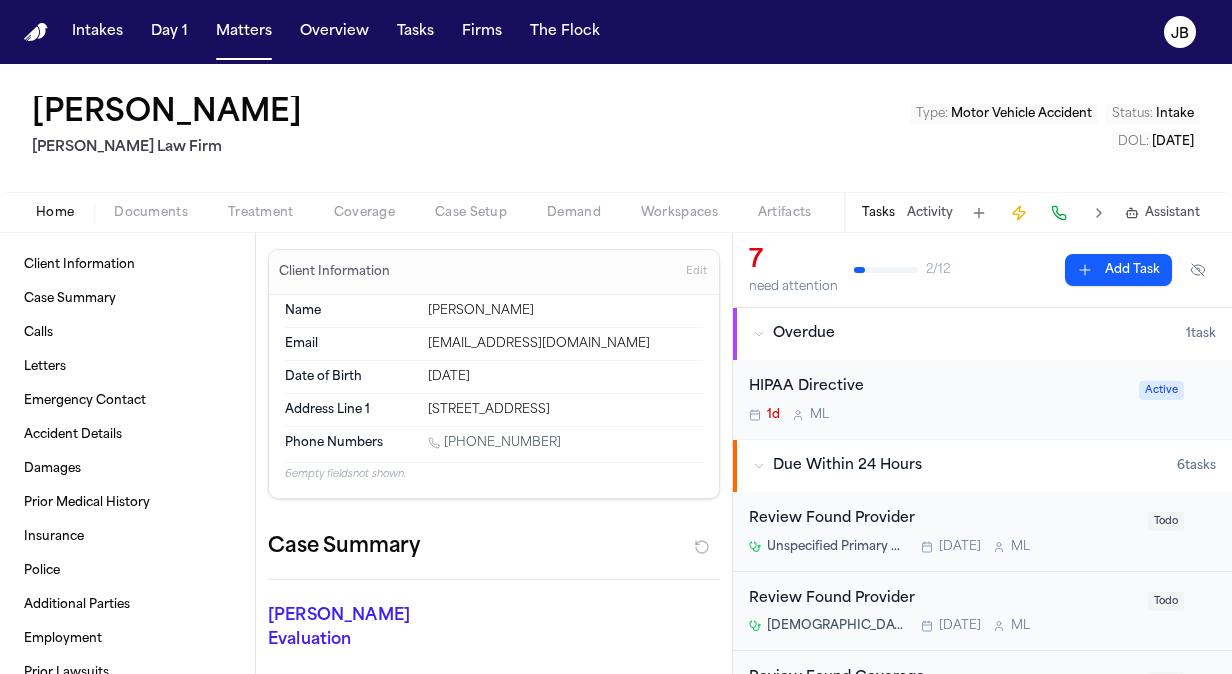 click on "[PERSON_NAME] [PERSON_NAME] Law Firm Type :   Motor Vehicle Accident Status :   Intake DOL :   [DATE]" at bounding box center [616, 128] 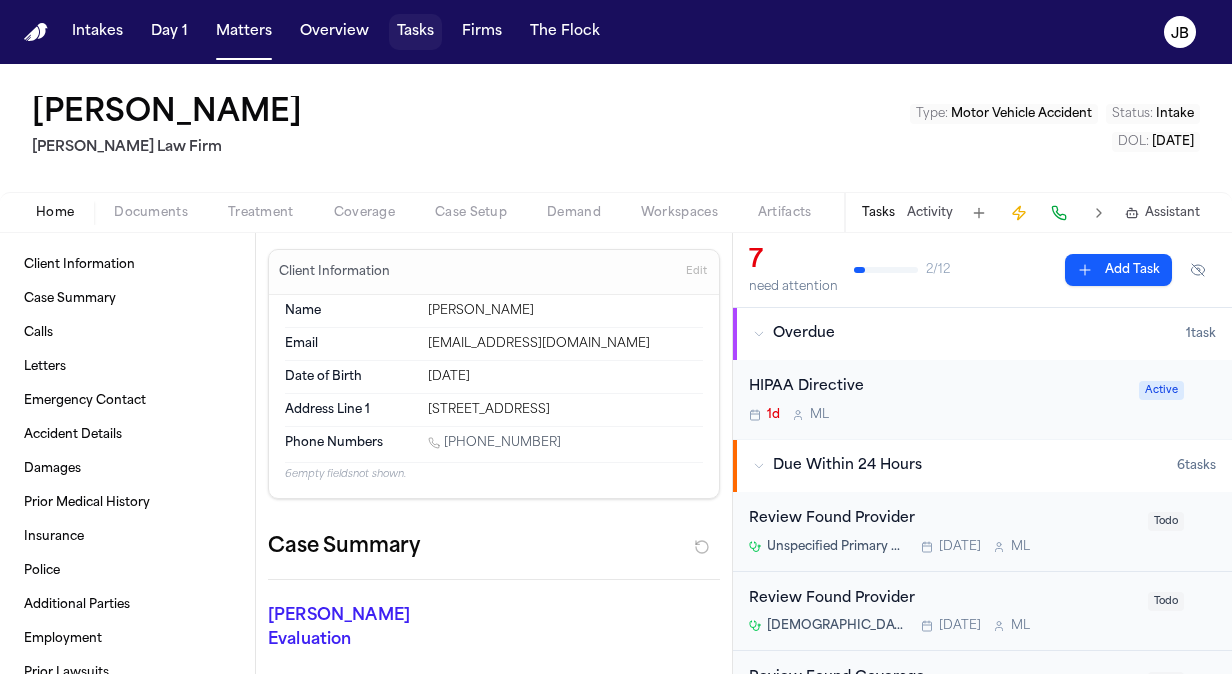 click on "Tasks" at bounding box center [415, 32] 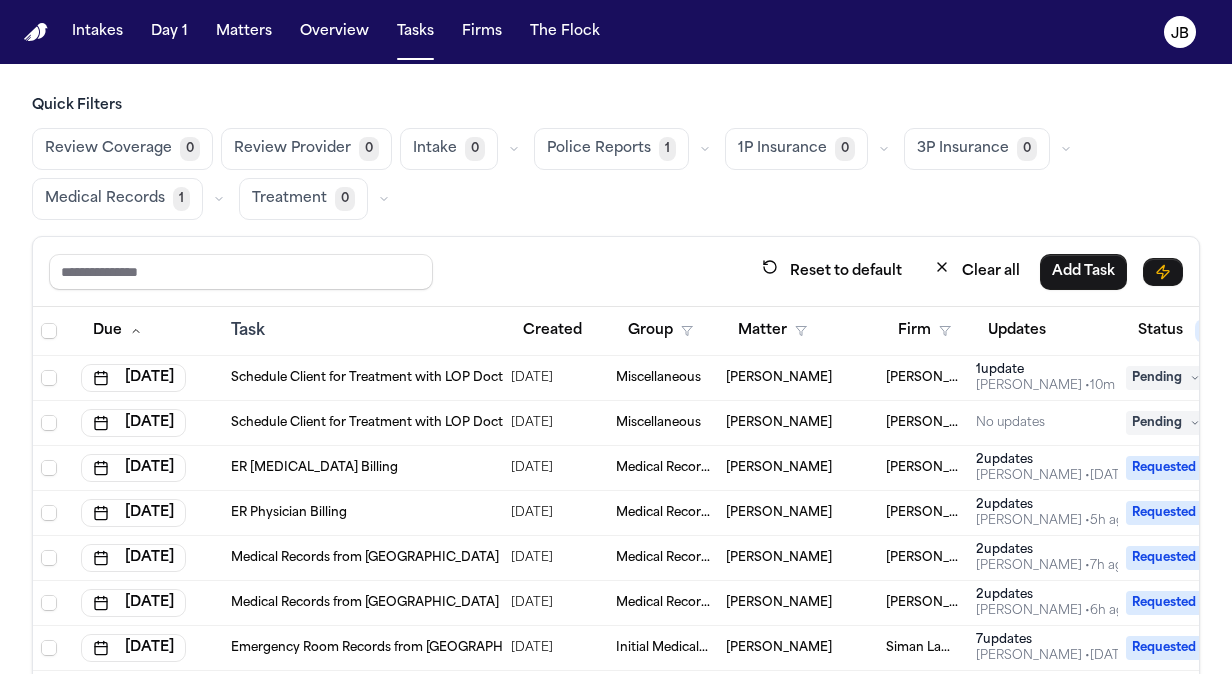 scroll, scrollTop: 116, scrollLeft: 0, axis: vertical 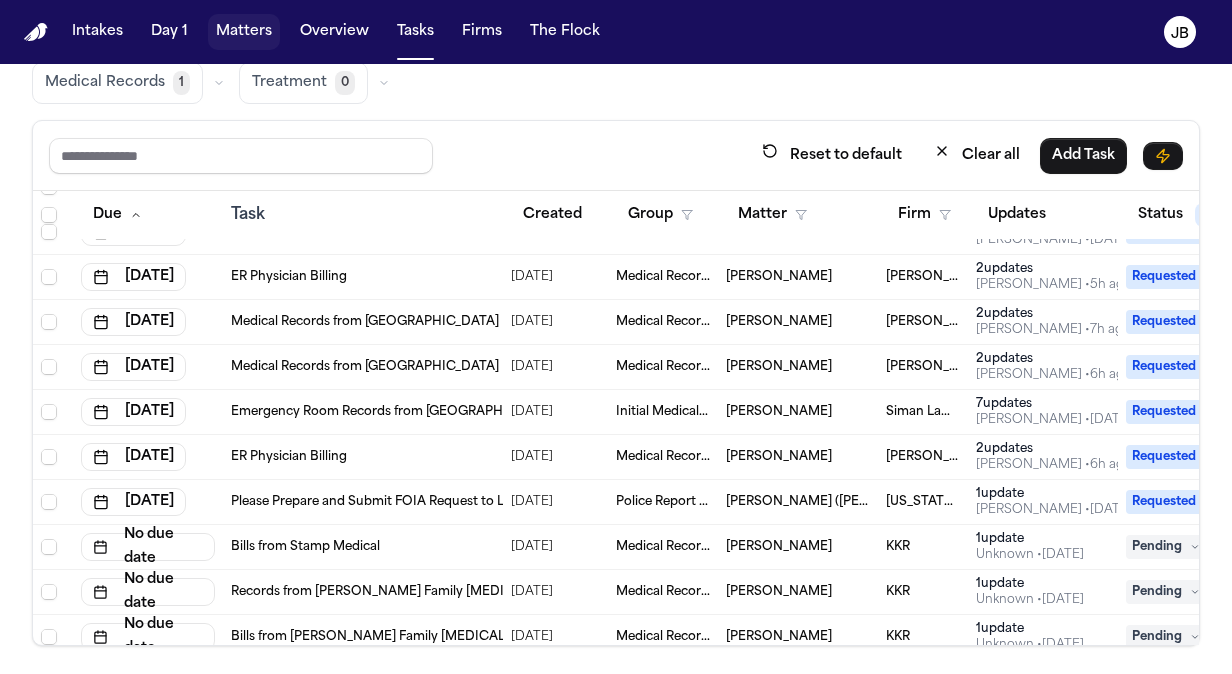 click on "Matters" at bounding box center (244, 32) 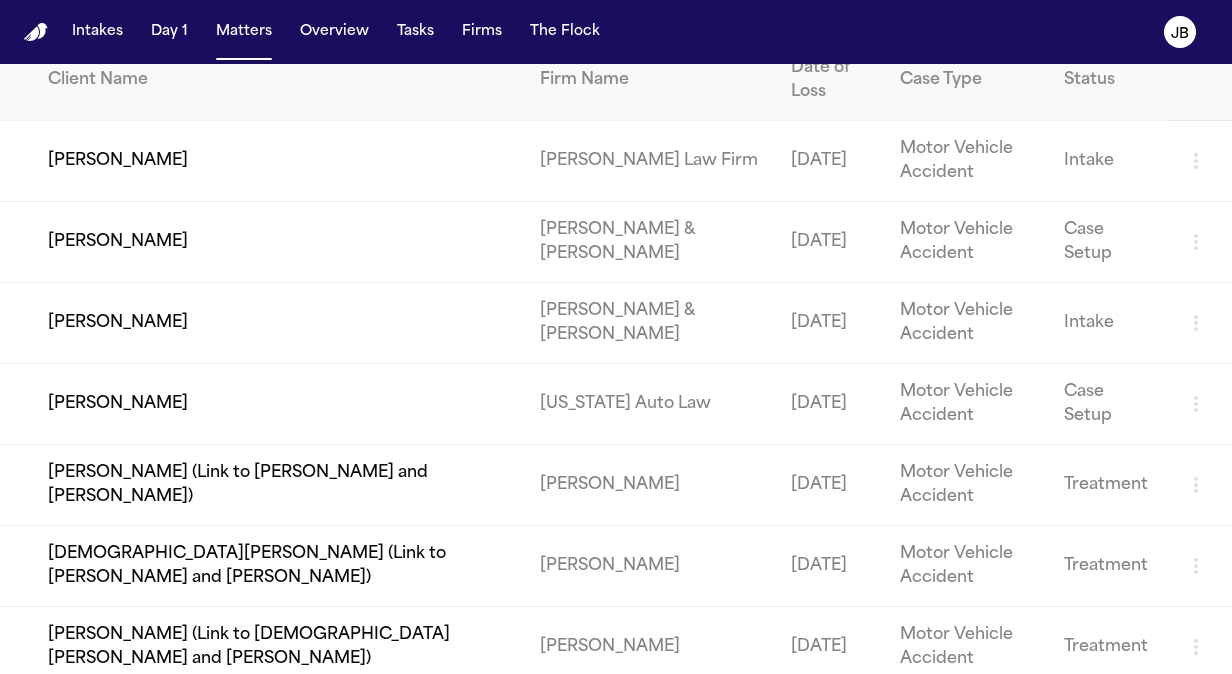 click on "[PERSON_NAME]" at bounding box center [262, 161] 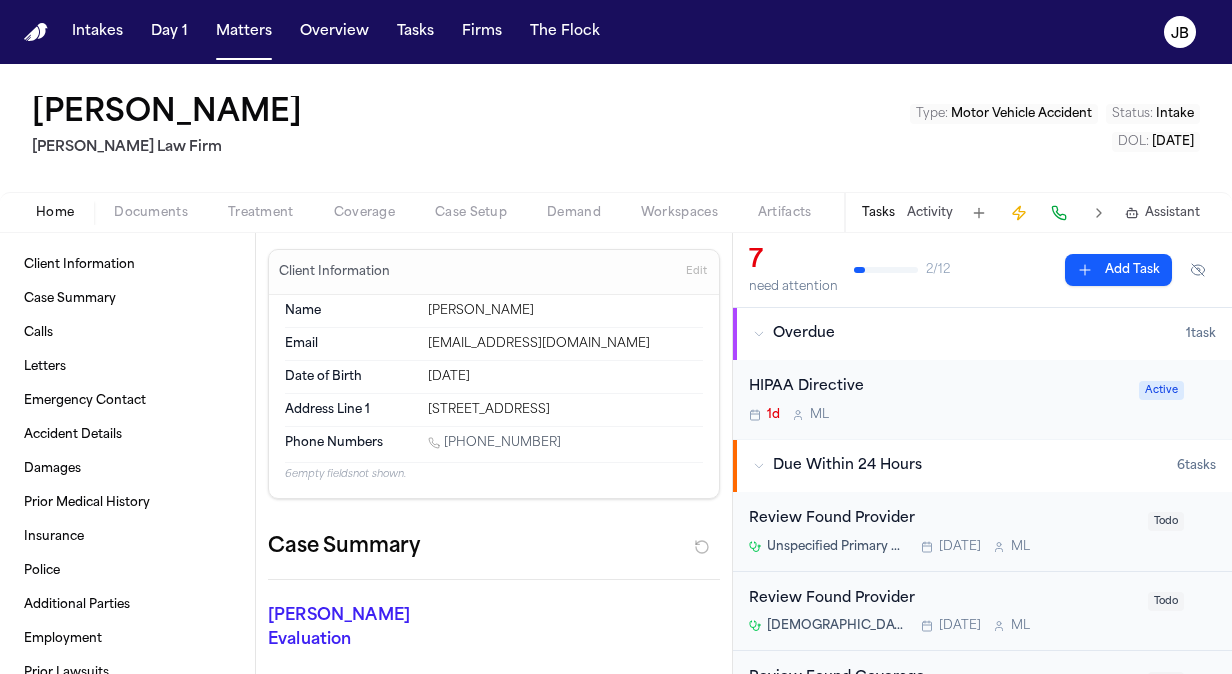 scroll, scrollTop: 0, scrollLeft: 0, axis: both 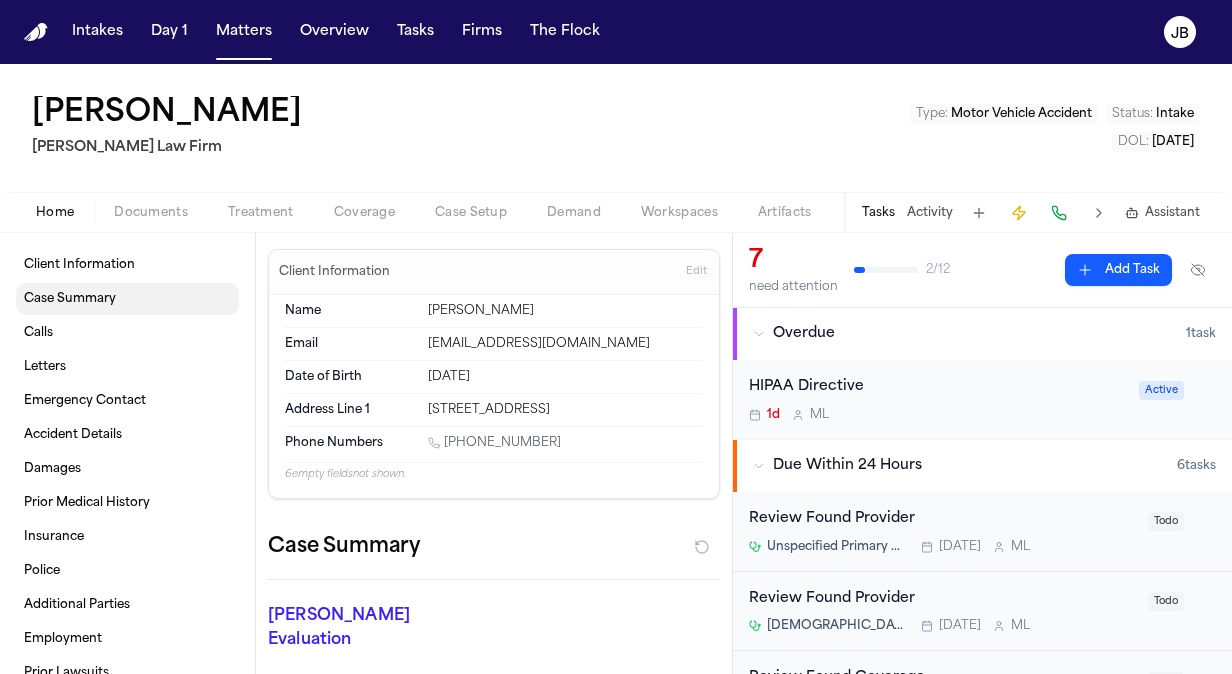 click on "Case Summary" at bounding box center [70, 299] 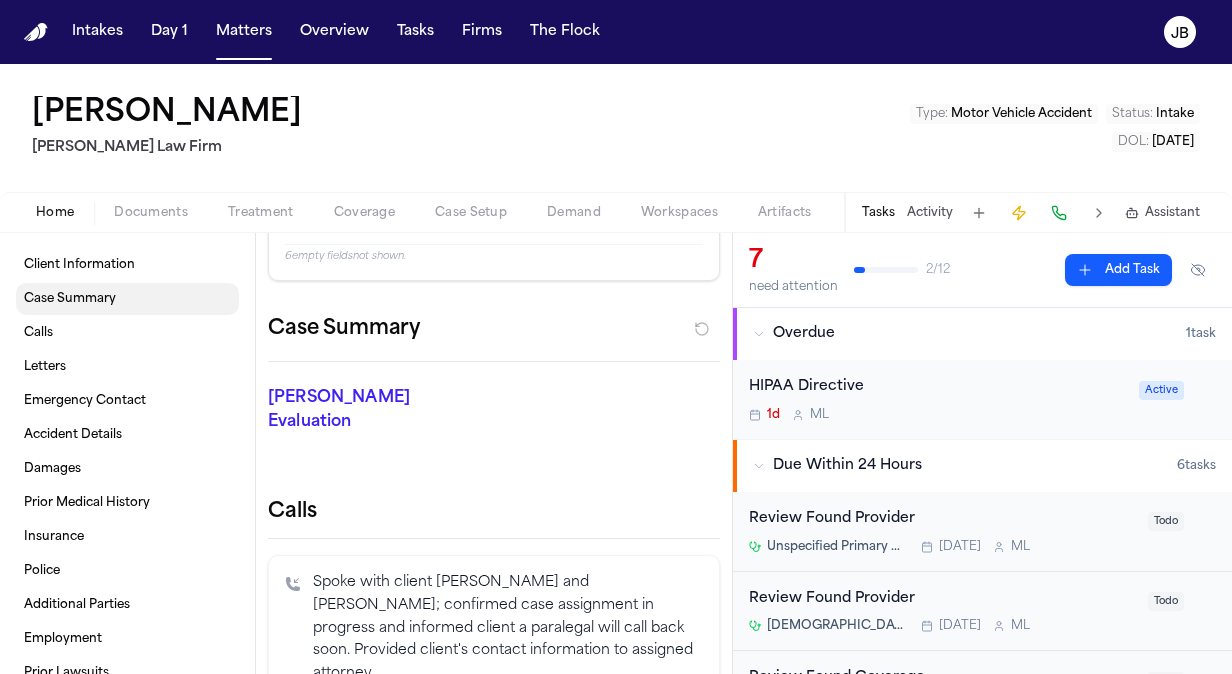 scroll, scrollTop: 272, scrollLeft: 0, axis: vertical 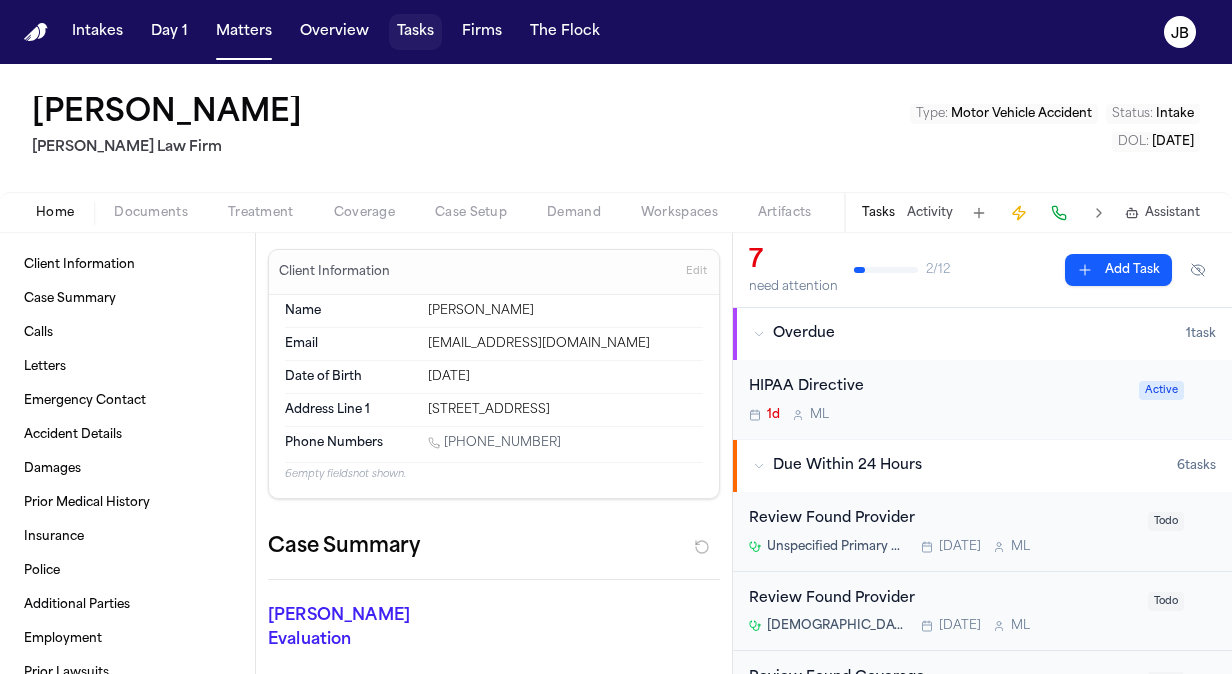 click on "Tasks" at bounding box center [415, 32] 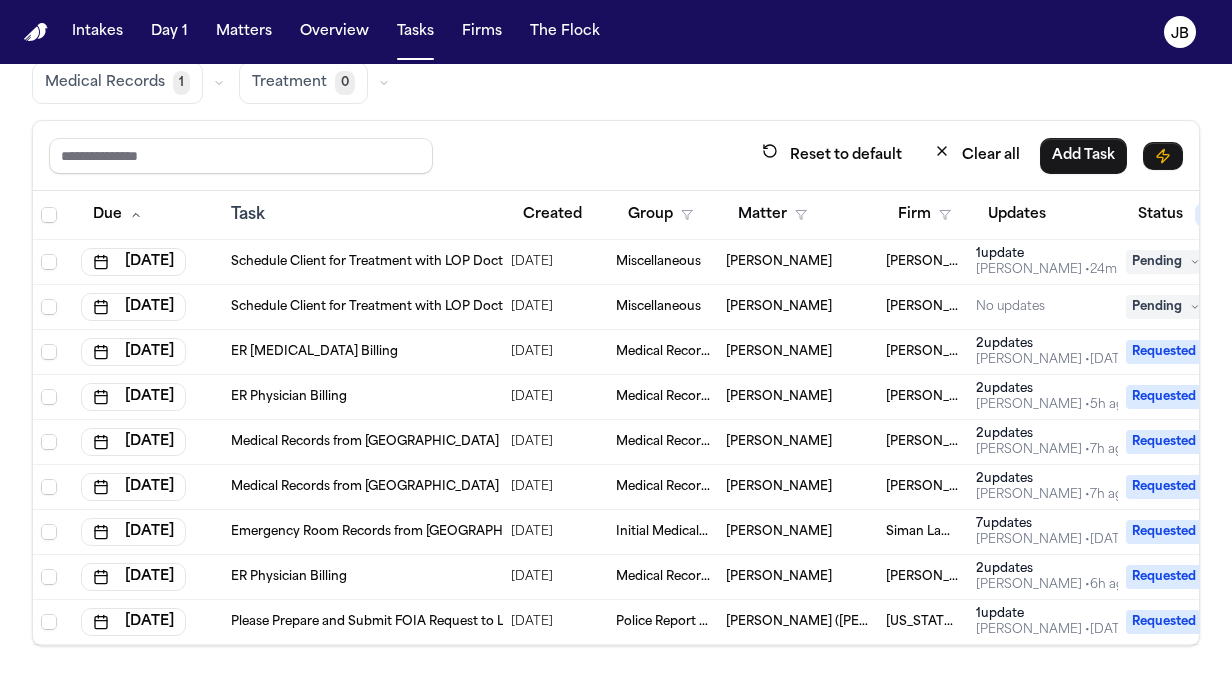 scroll, scrollTop: 0, scrollLeft: 0, axis: both 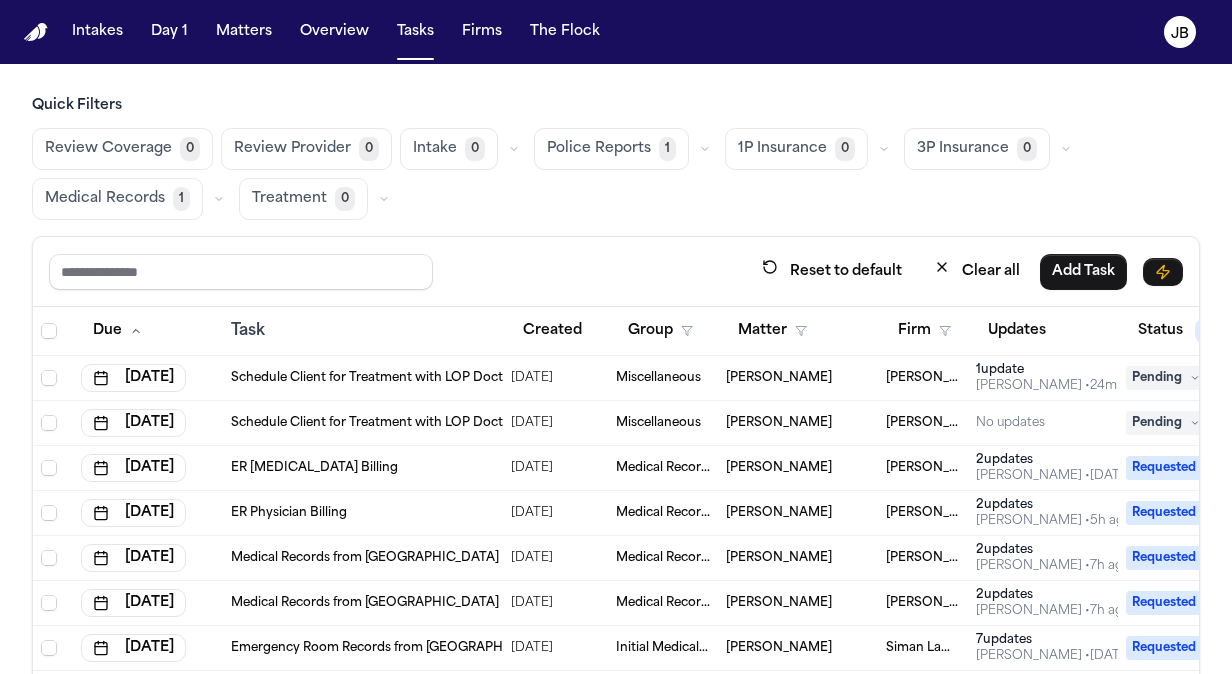 click on "Review Coverage 0 Review Provider 0 Intake 0 Police Reports 1 1P Insurance 0 3P Insurance 0 Medical Records 1 Treatment 0" at bounding box center [616, 174] 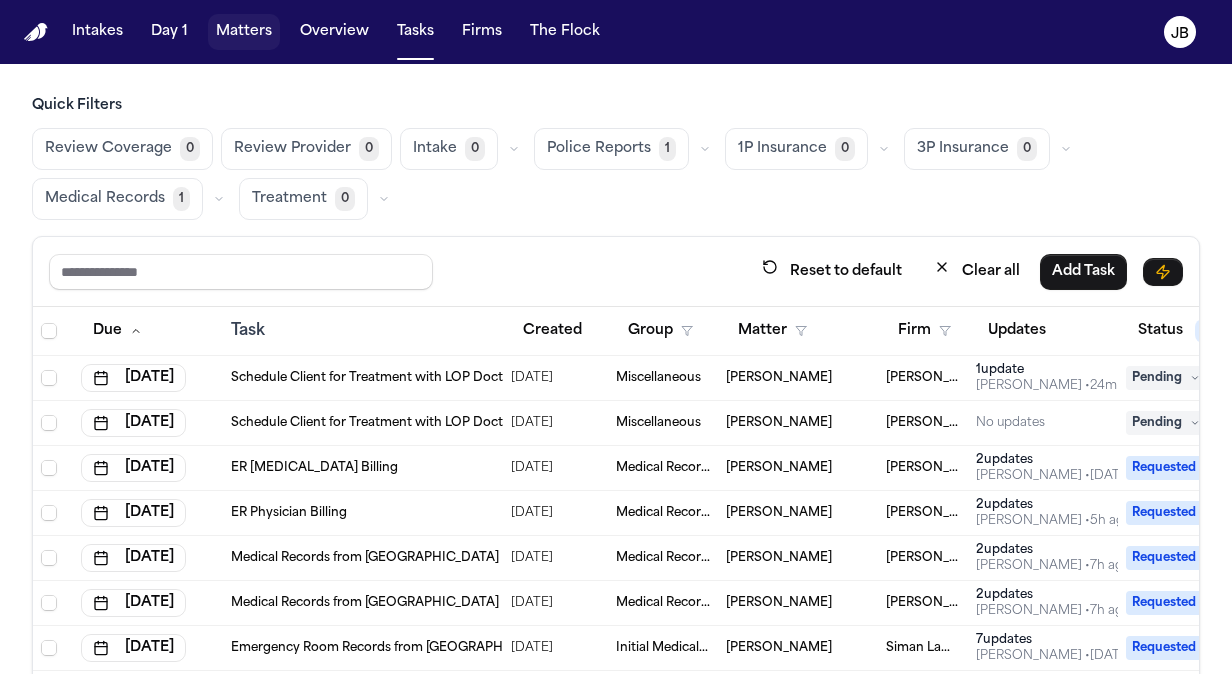 click on "Matters" at bounding box center (244, 32) 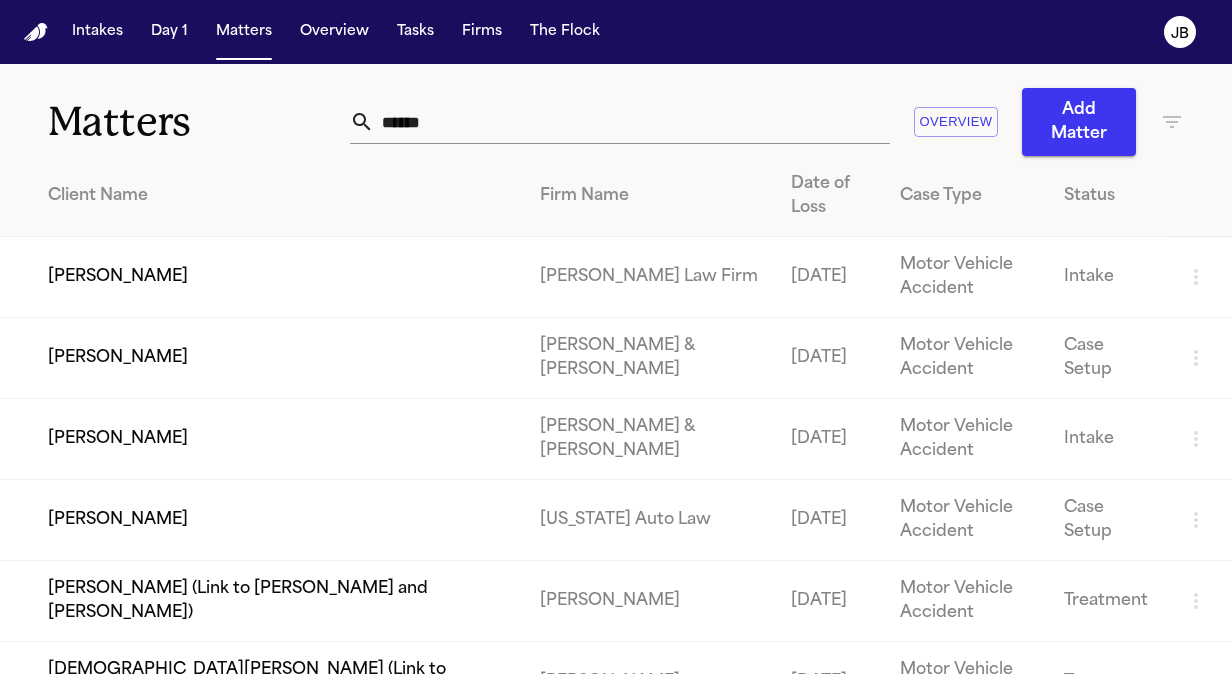 click on "[PERSON_NAME]" at bounding box center (262, 277) 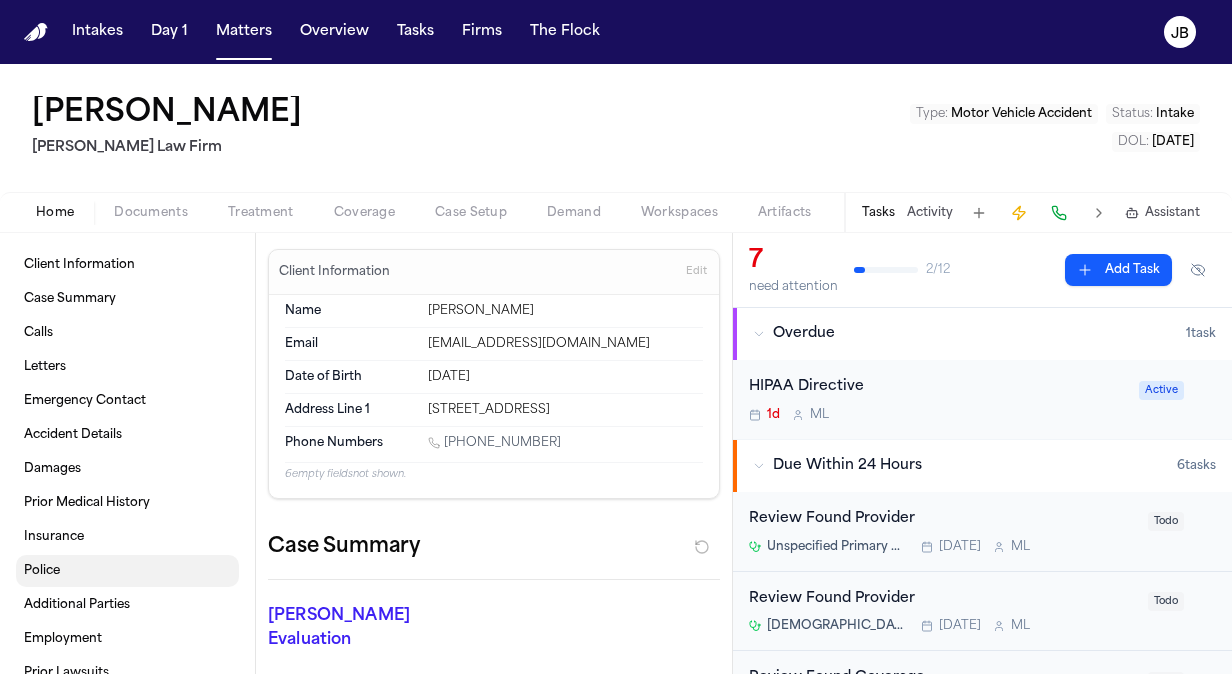 click on "Police" at bounding box center (127, 571) 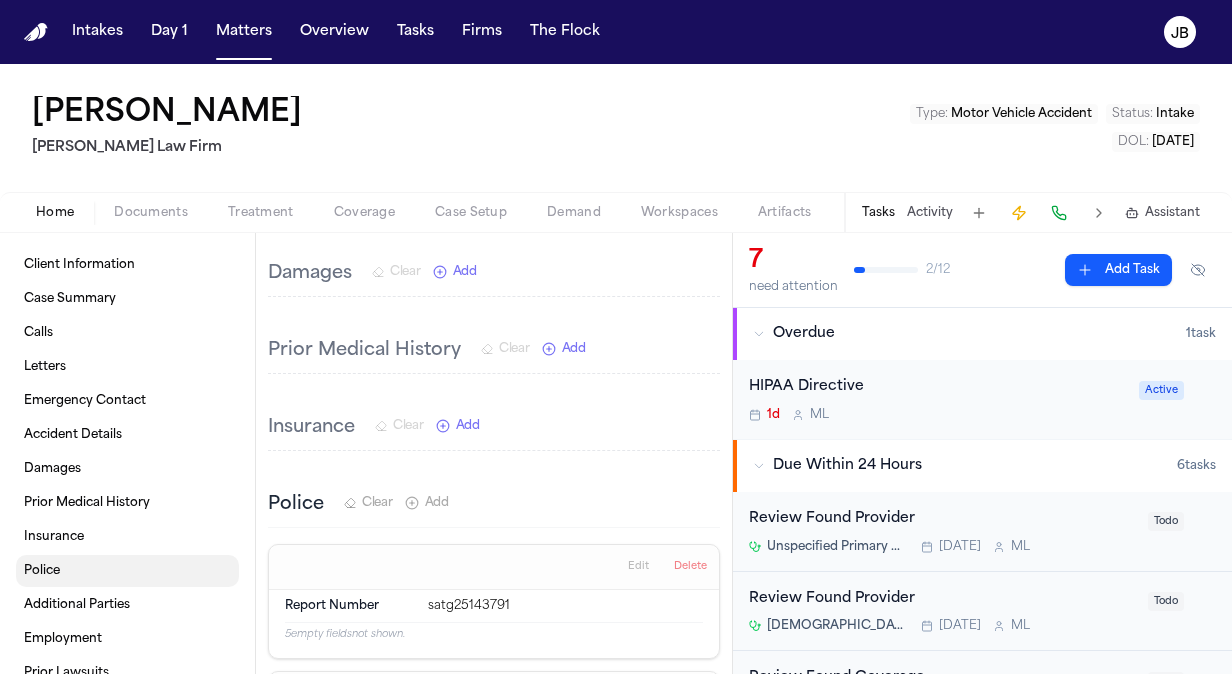 scroll, scrollTop: 2206, scrollLeft: 0, axis: vertical 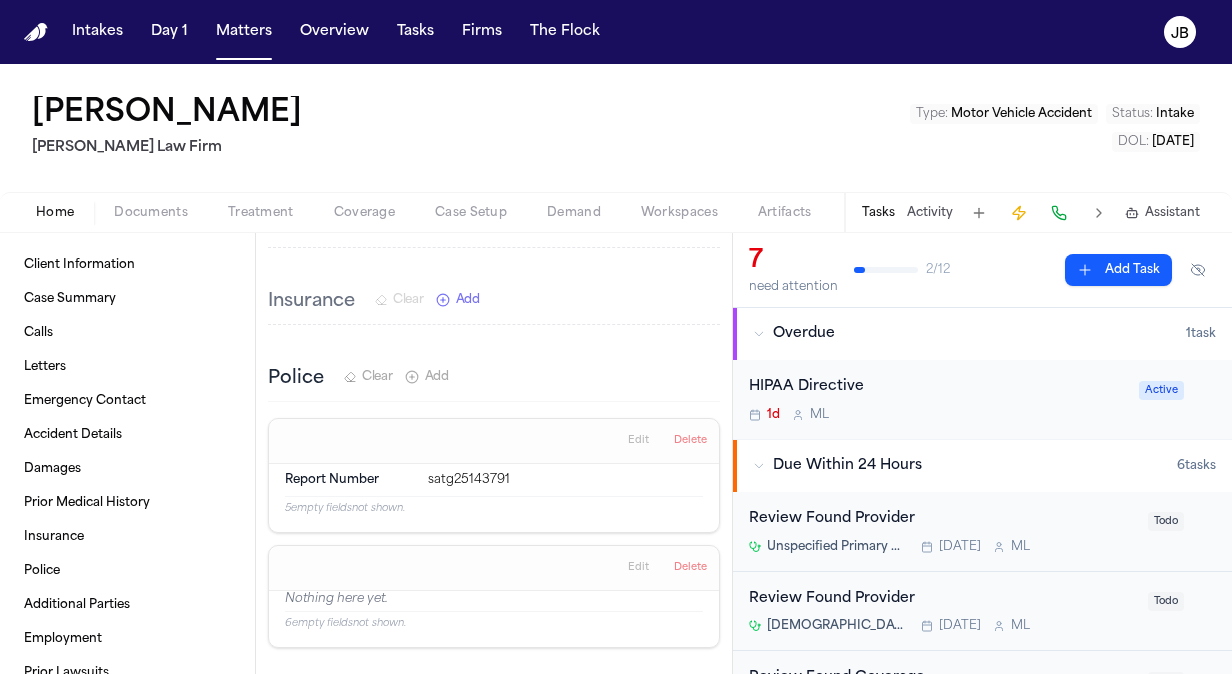 click on "Documents" at bounding box center [151, 213] 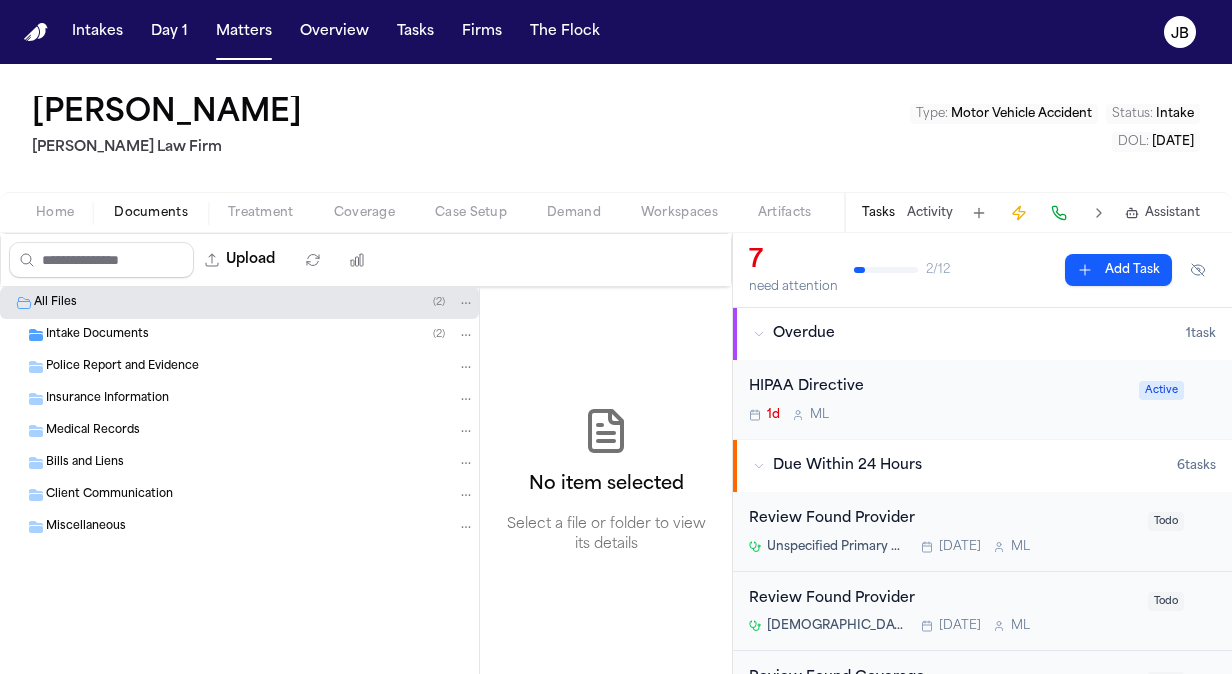 click on "Police Report and Evidence" at bounding box center [122, 367] 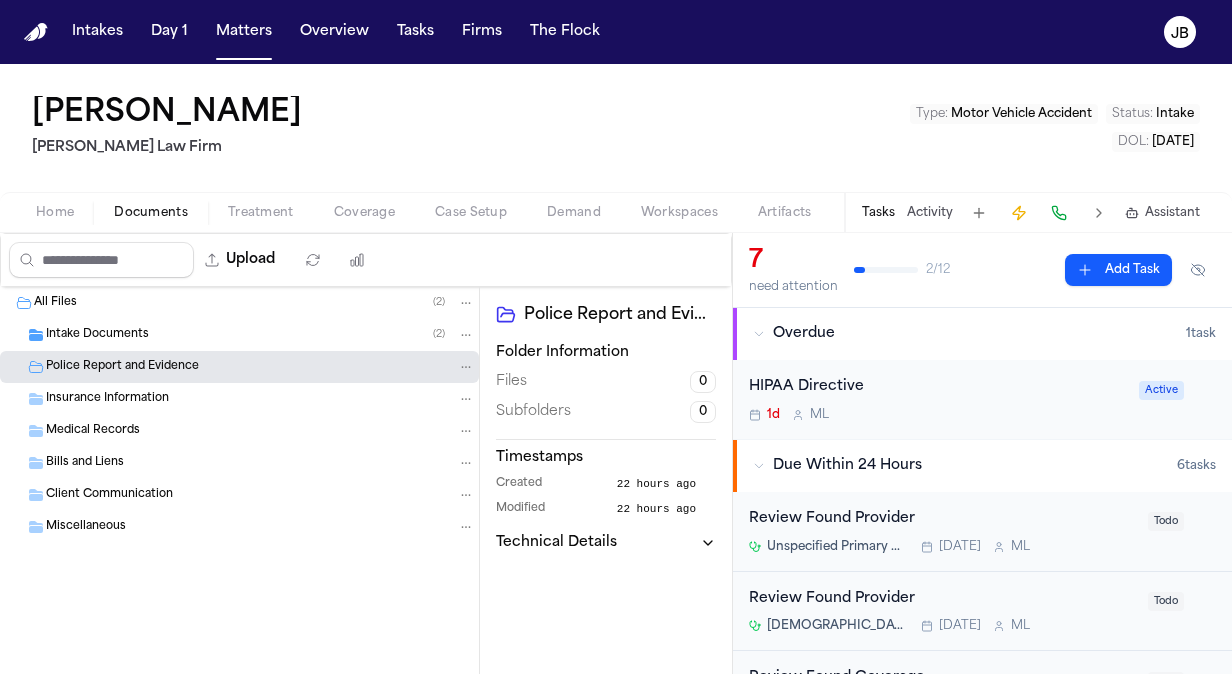 click on "Insurance Information" at bounding box center (260, 399) 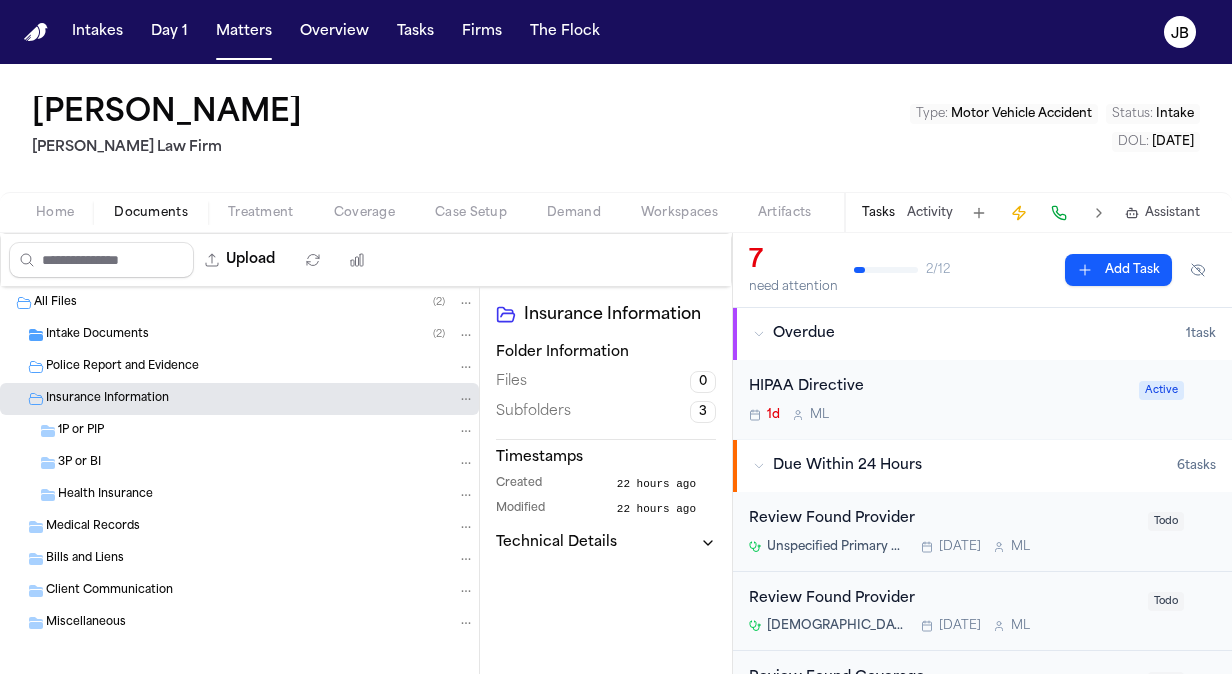 click on "Home" at bounding box center [55, 213] 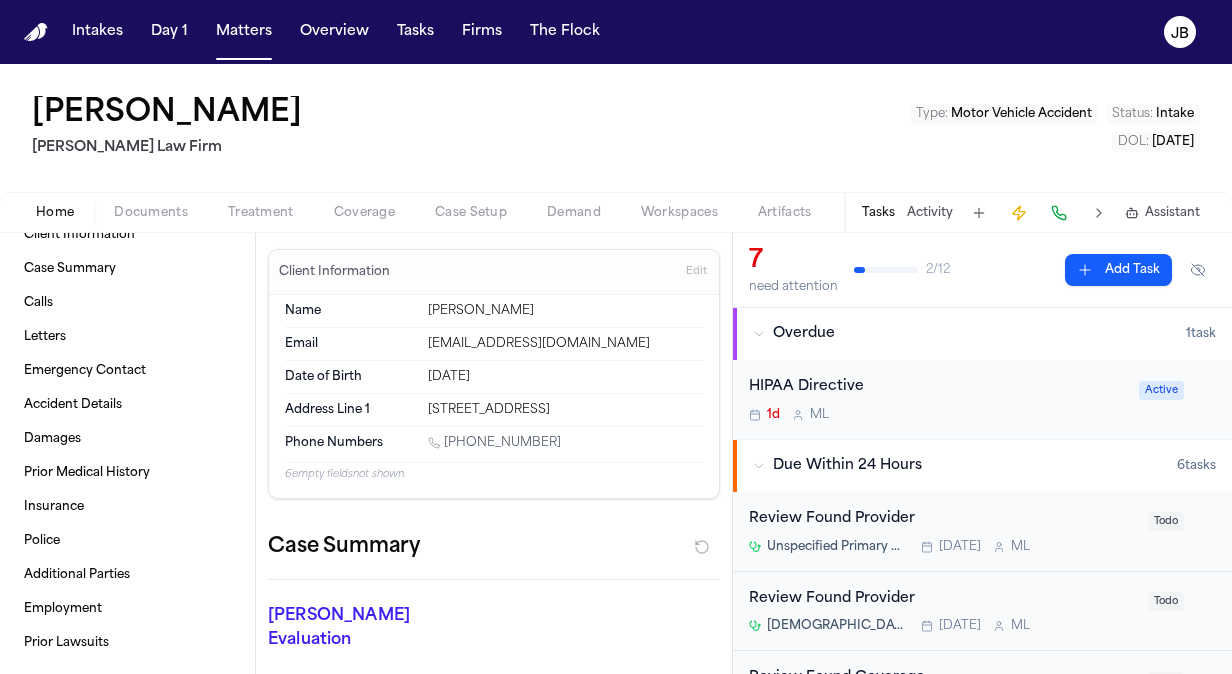 scroll, scrollTop: 0, scrollLeft: 0, axis: both 